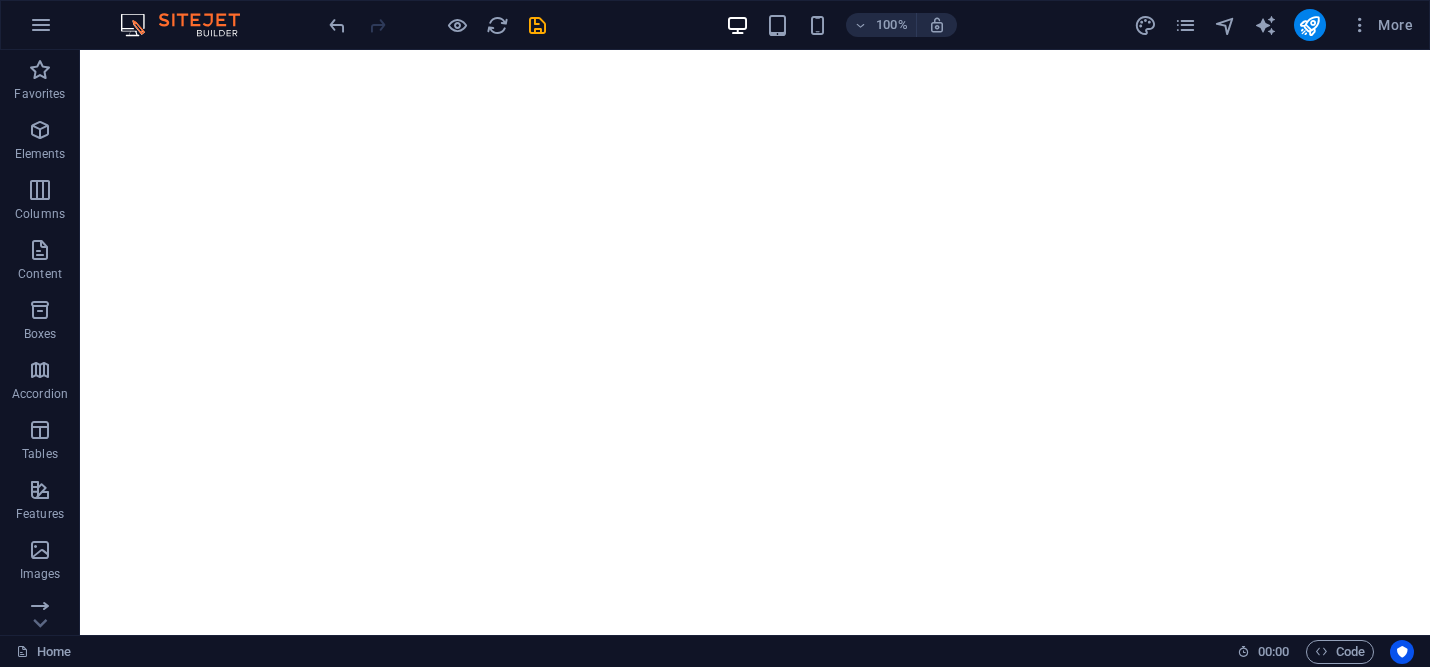 click on "100% More" at bounding box center [873, 25] 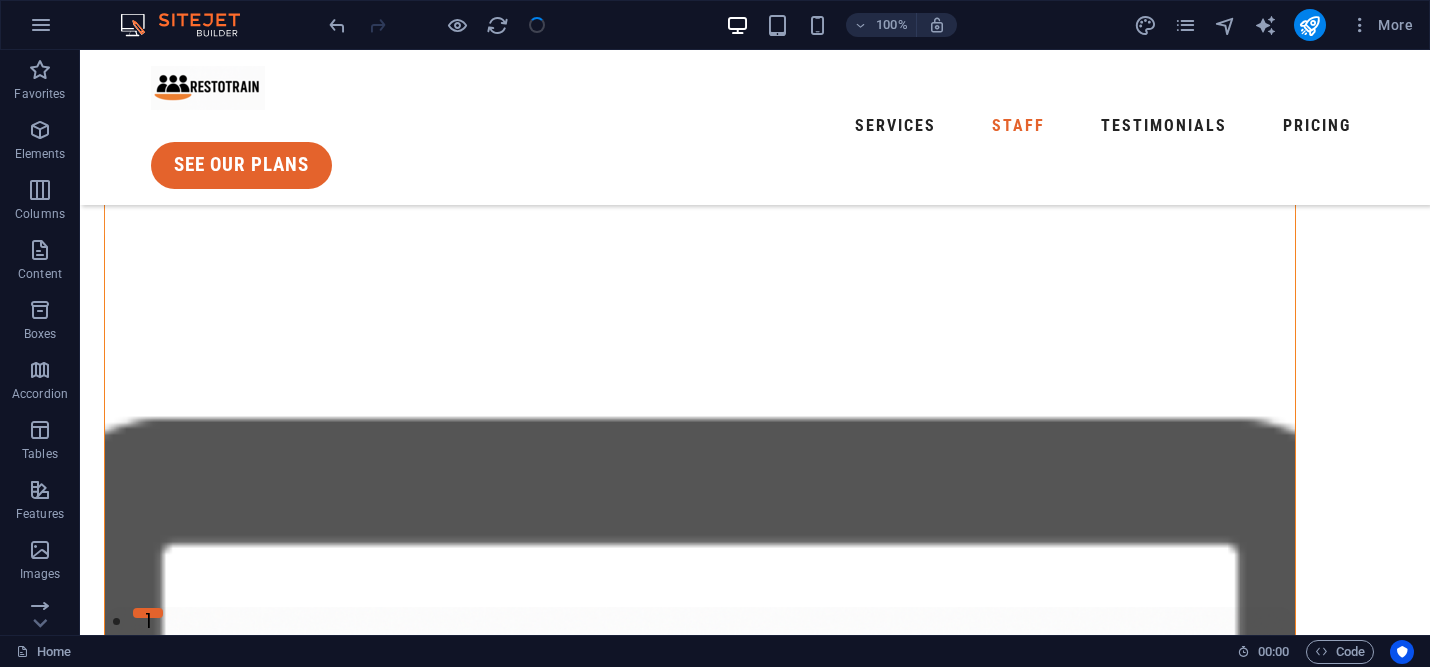 scroll, scrollTop: 0, scrollLeft: 0, axis: both 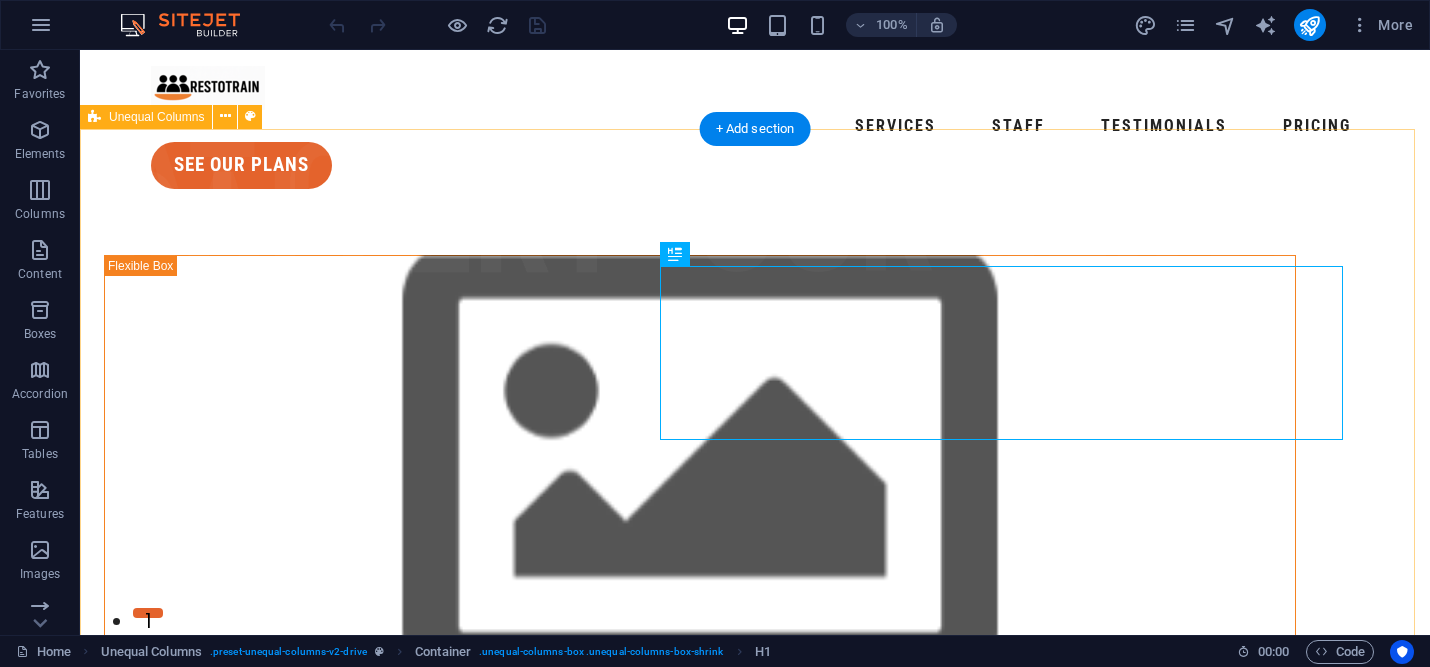click on "contact us Hospitality Training and Operations ResoTrain isn’t a consultant; it’s your dedicated partner in cultivating a stronger, more intelligent restaurant team." at bounding box center [755, 1089] 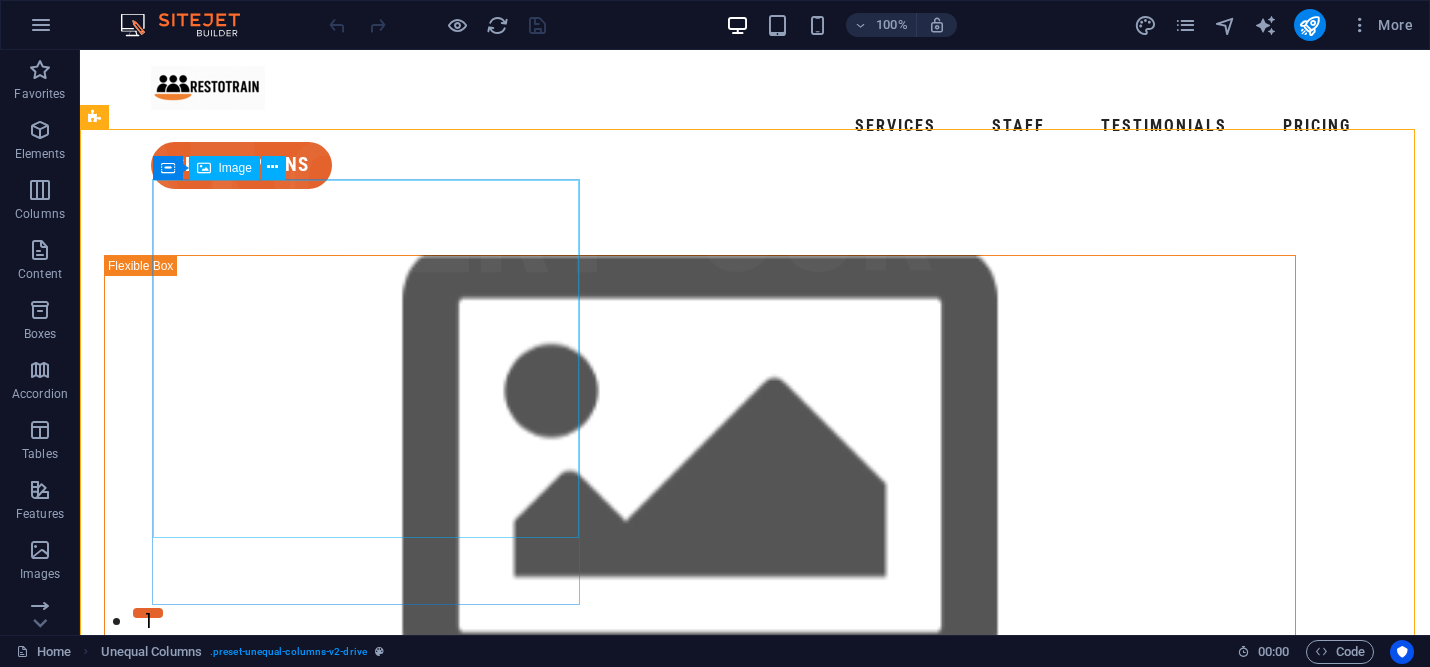 click on "Image" at bounding box center (235, 168) 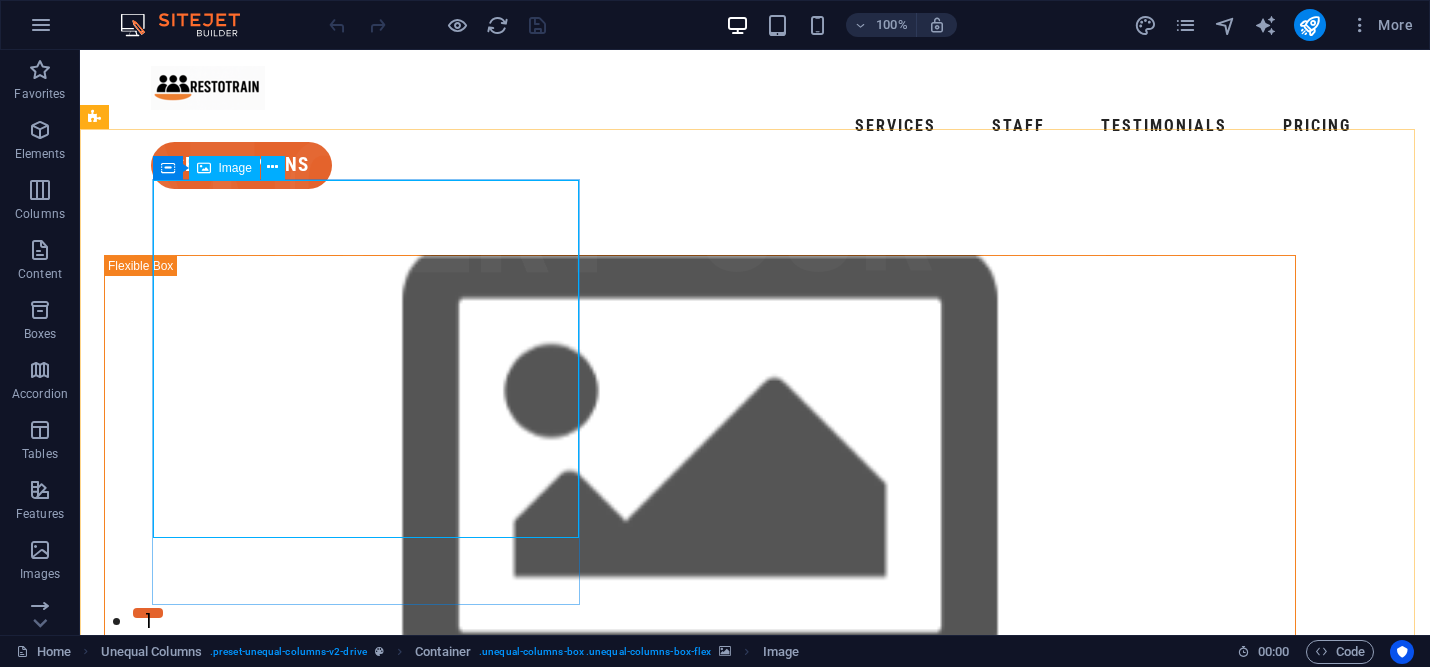 click on "Image" at bounding box center (235, 168) 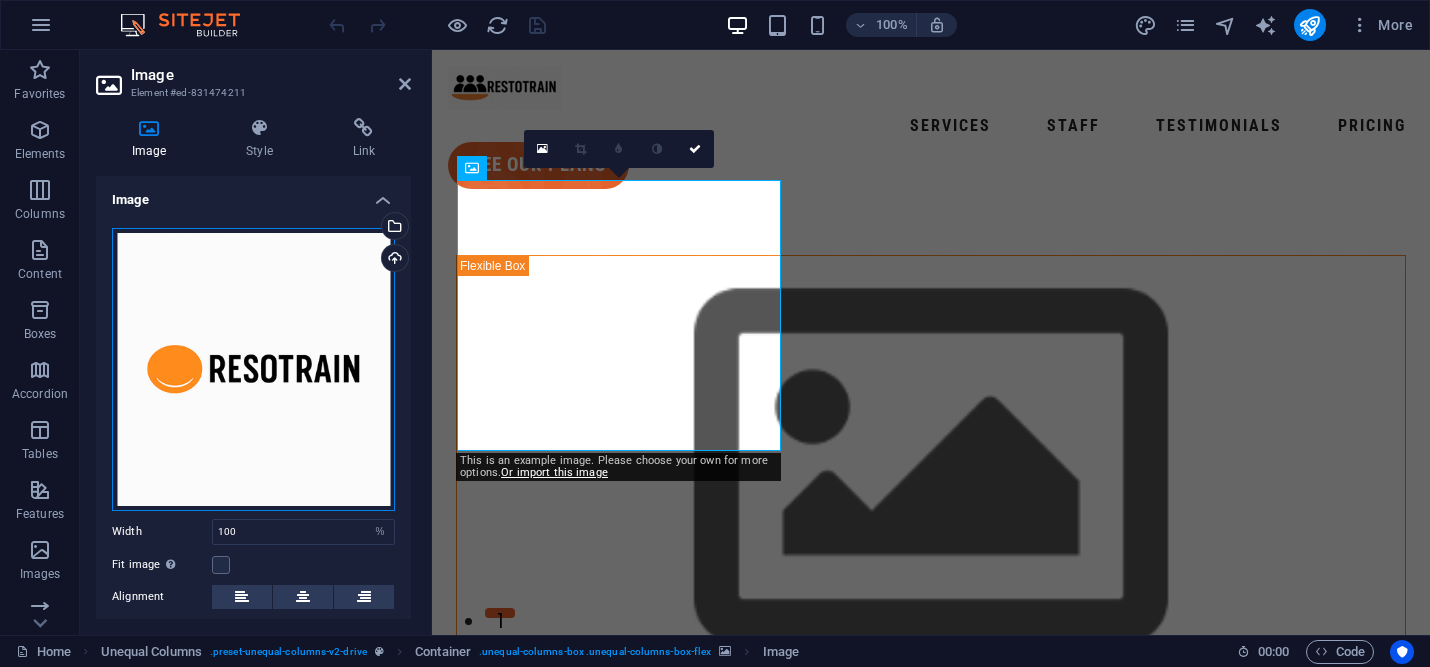 click on "Drag files here, click to choose files or select files from Files or our free stock photos & videos" at bounding box center (253, 369) 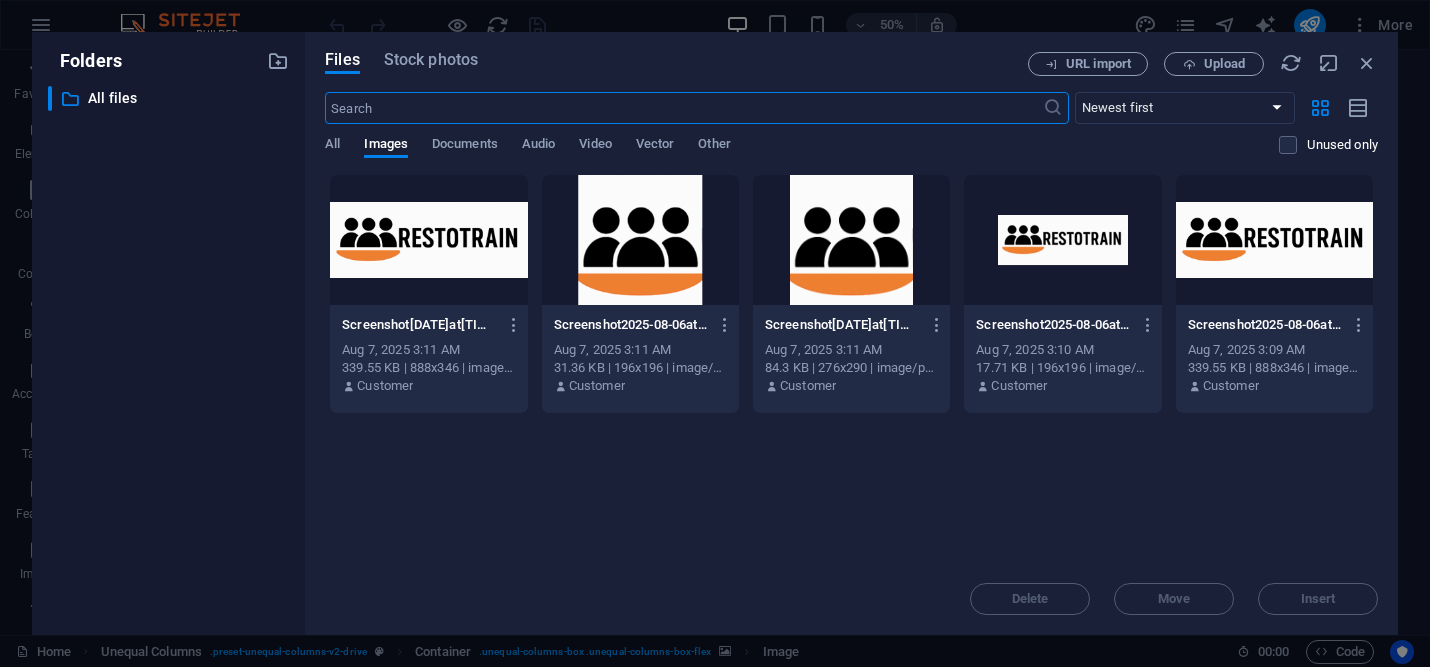 click on "Drop files here to upload them instantly Screenshot[DATE]at[TIME]-[REDACTED].png Screenshot[DATE]at[TIME]-[REDACTED].png [MONTH] [DAY], [YEAR] [TIME] 339.55 KB | 888x346 | image/png Customer Screenshot[DATE]at[TIME]-[REDACTED].png Screenshot[DATE]at[TIME]-[REDACTED].png [MONTH] [DAY], [YEAR] [TIME] 31.36 KB | 196x196 | image/png Customer Screenshot[DATE]at[TIME]-[REDACTED].png Screenshot[DATE]at[TIME]-[REDACTED].png [MONTH] [DAY], [YEAR] [TIME] 84.3 KB | 276x290 | image/png Customer Screenshot[DATE]at[TIME]-[REDACTED].png Screenshot[DATE]at[TIME]-[REDACTED].png [MONTH] [DAY], [YEAR] [TIME] 17.71 KB | 196x196 | image/png Customer Screenshot[DATE]at[TIME]-[REDACTED].png Screenshot[DATE]at[TIME]-[REDACTED].png [MONTH] [DAY], [YEAR] [TIME] 339.55 KB | 888x346 | image/png Customer" at bounding box center [851, 368] 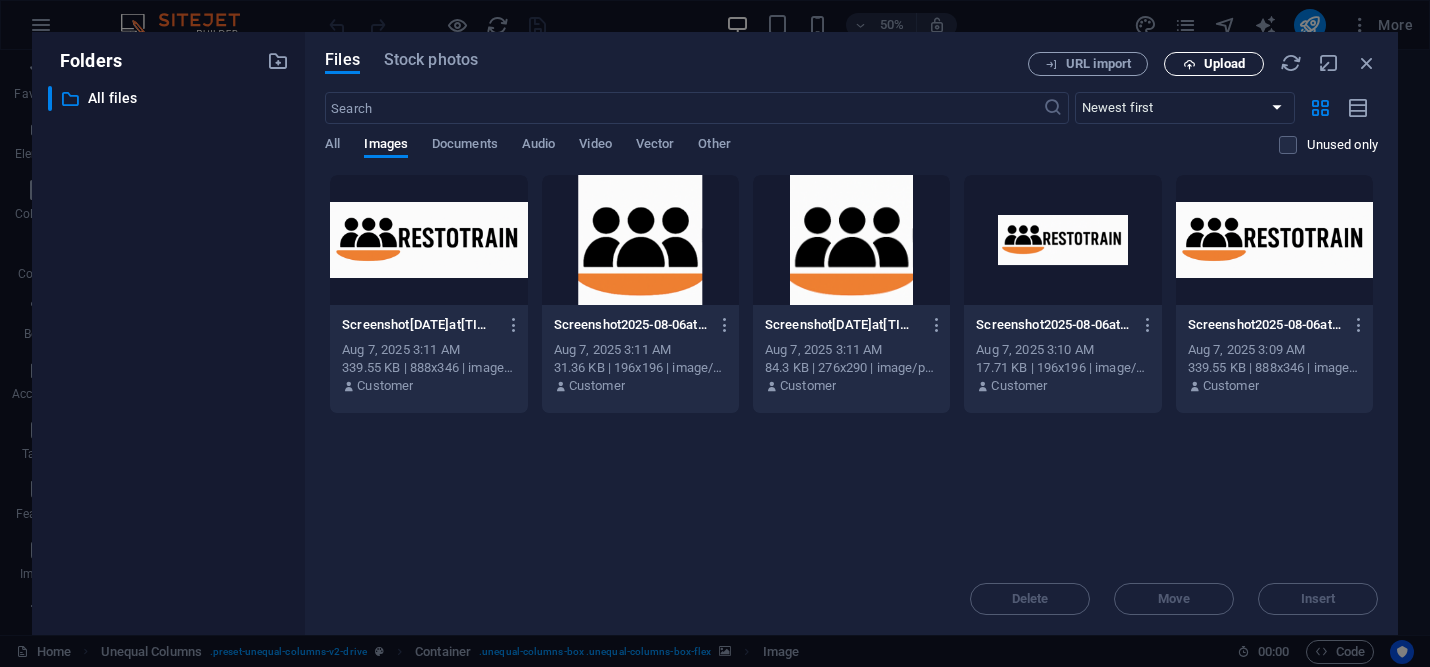 click on "Upload" at bounding box center (1214, 64) 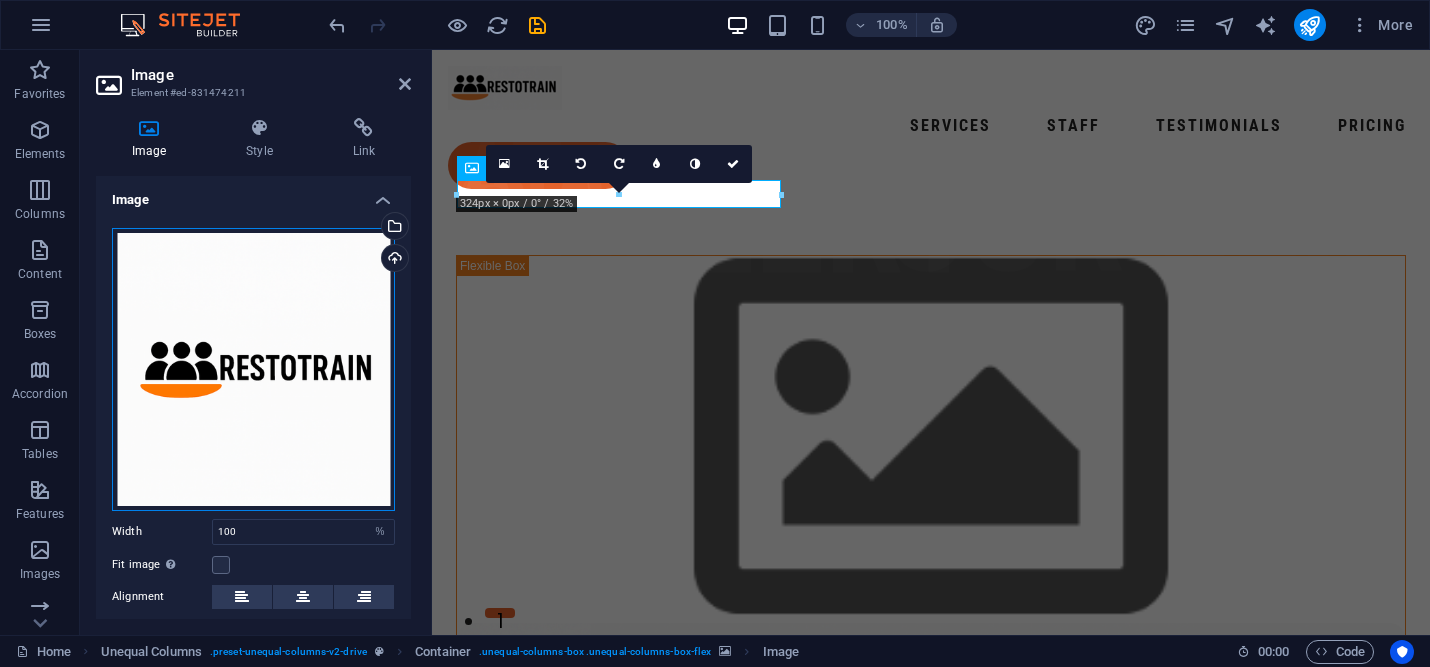 click on "Drag files here, click to choose files or select files from Files or our free stock photos & videos" at bounding box center (253, 369) 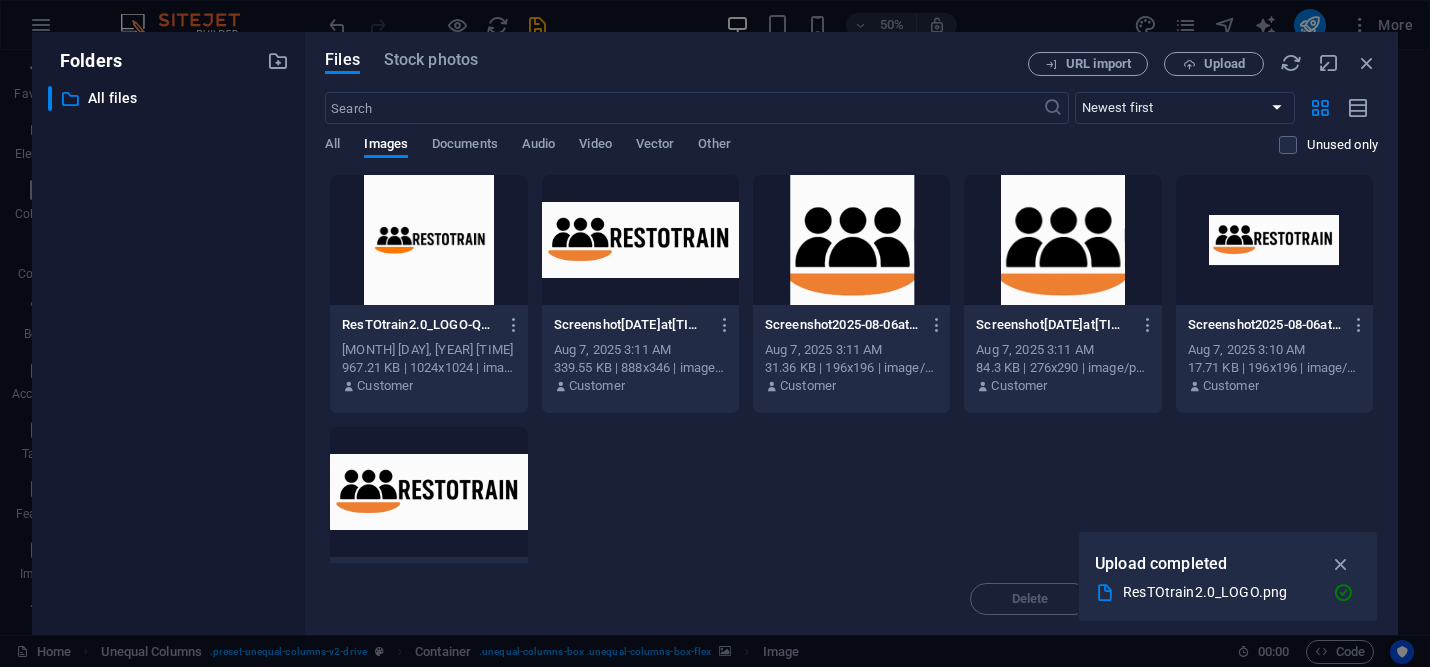 click at bounding box center (428, 240) 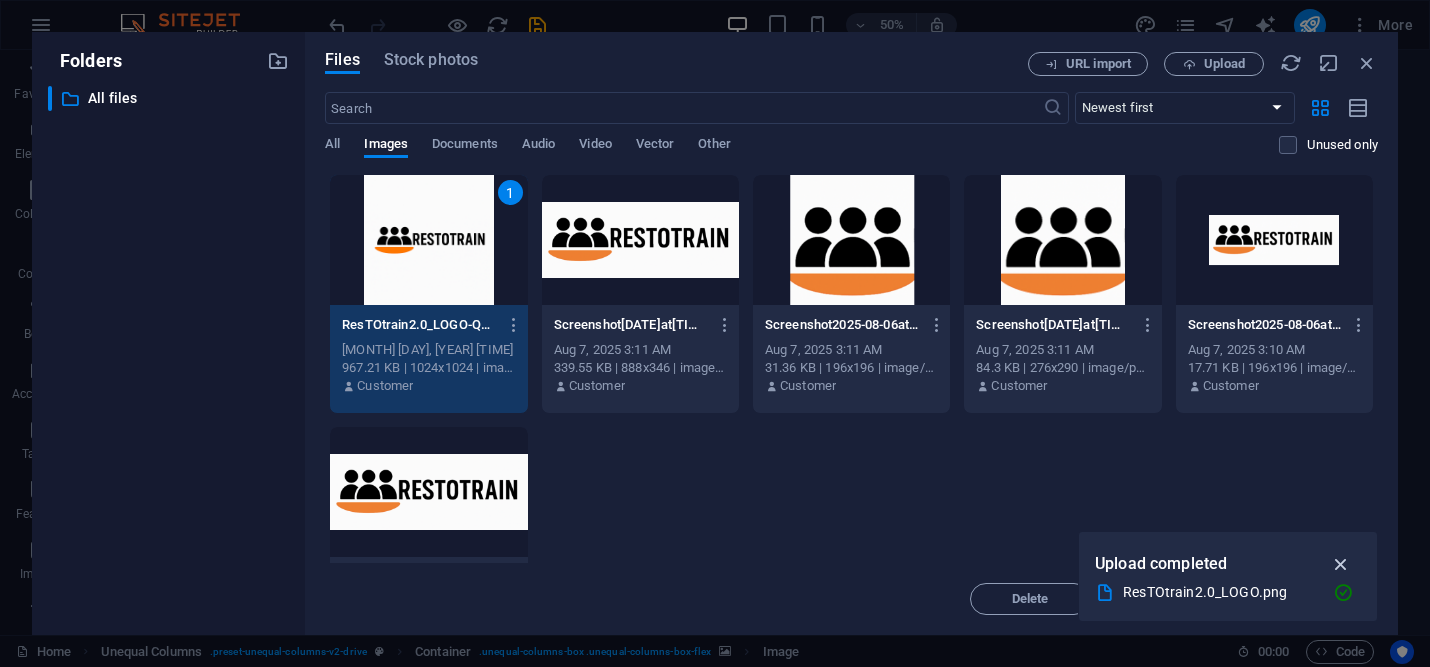 click at bounding box center [1341, 564] 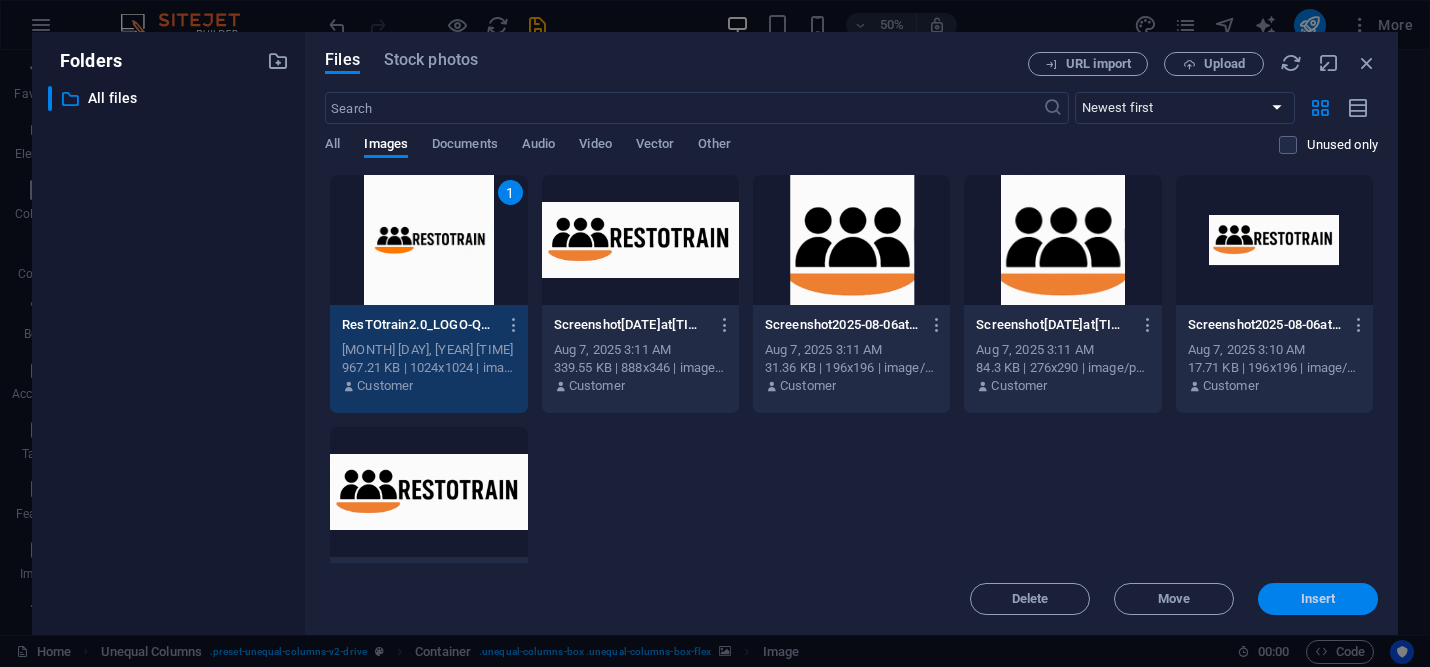 click on "Insert" at bounding box center (1318, 599) 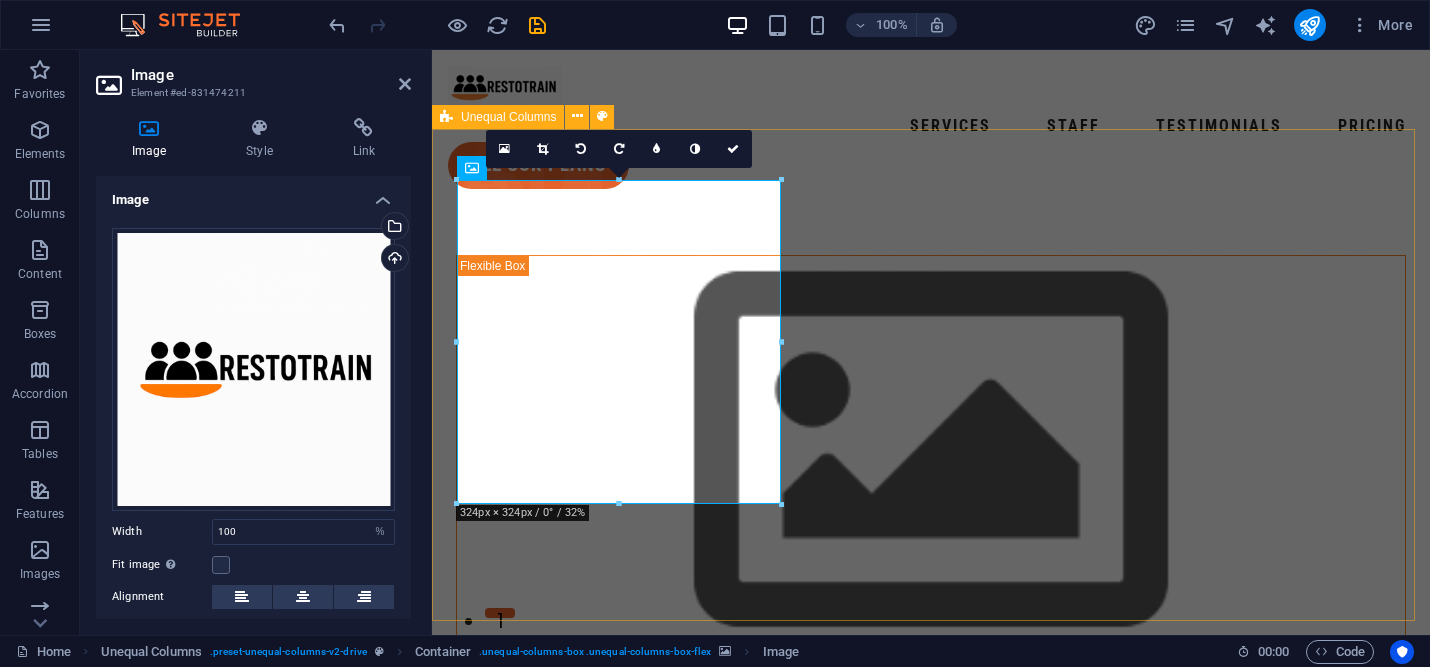 click on "contact us Hospitality Training and Operations ResoTrain isn’t a consultant; it’s your dedicated partner in cultivating a stronger, more intelligent restaurant team." at bounding box center [931, 1105] 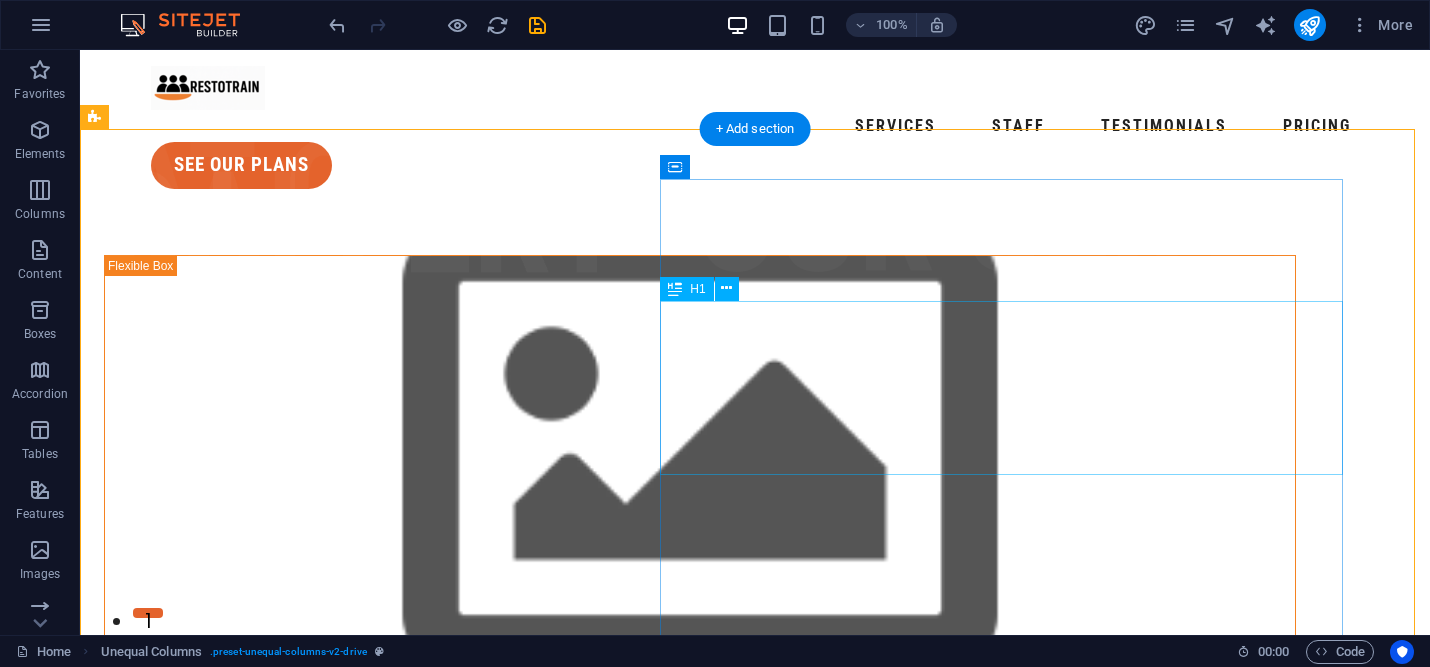 click on "Hospitality Training and Operations" at bounding box center (700, 1989) 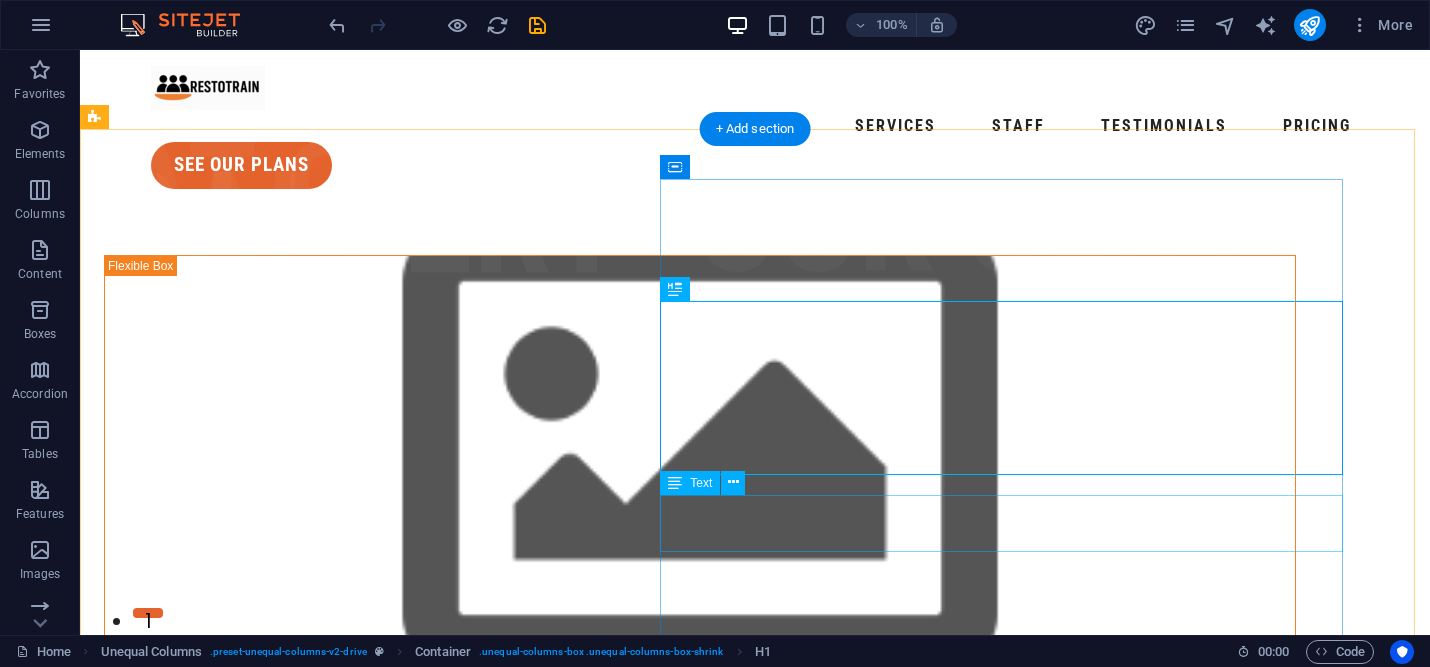 click on "ResoTrain isn’t a consultant; it’s your dedicated partner in cultivating a stronger, more intelligent restaurant team." at bounding box center (700, 2067) 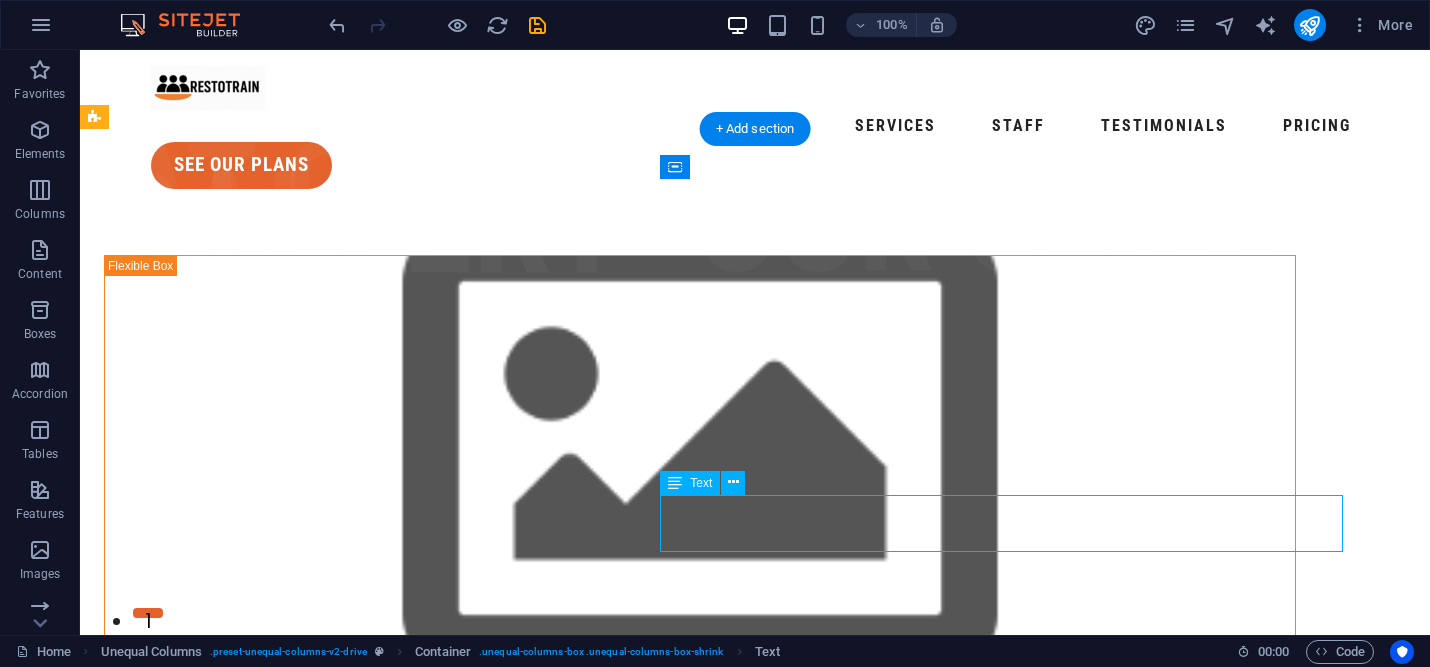 click on "ResoTrain isn’t a consultant; it’s your dedicated partner in cultivating a stronger, more intelligent restaurant team." at bounding box center (700, 2067) 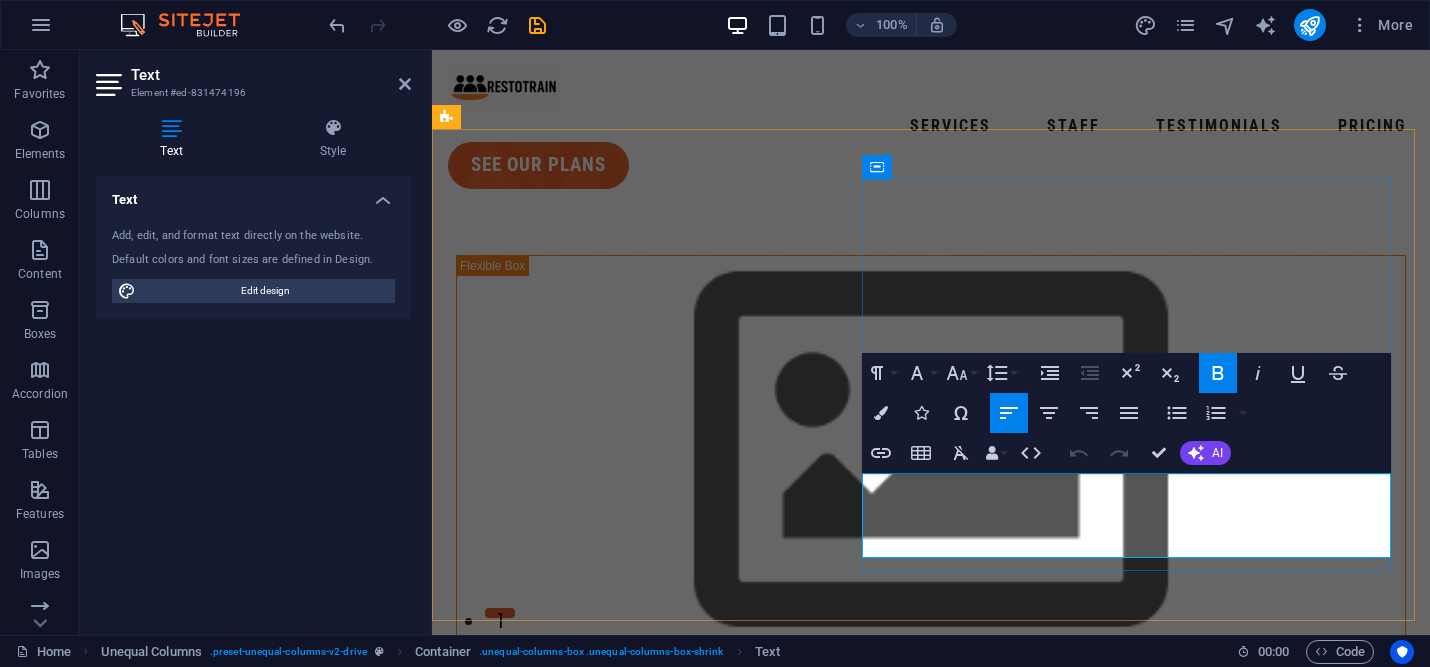 click on "ResoTrain isn’t a consultant; it’s your dedicated partner in cultivating a stronger, more intelligent restaurant team." at bounding box center (887, 1926) 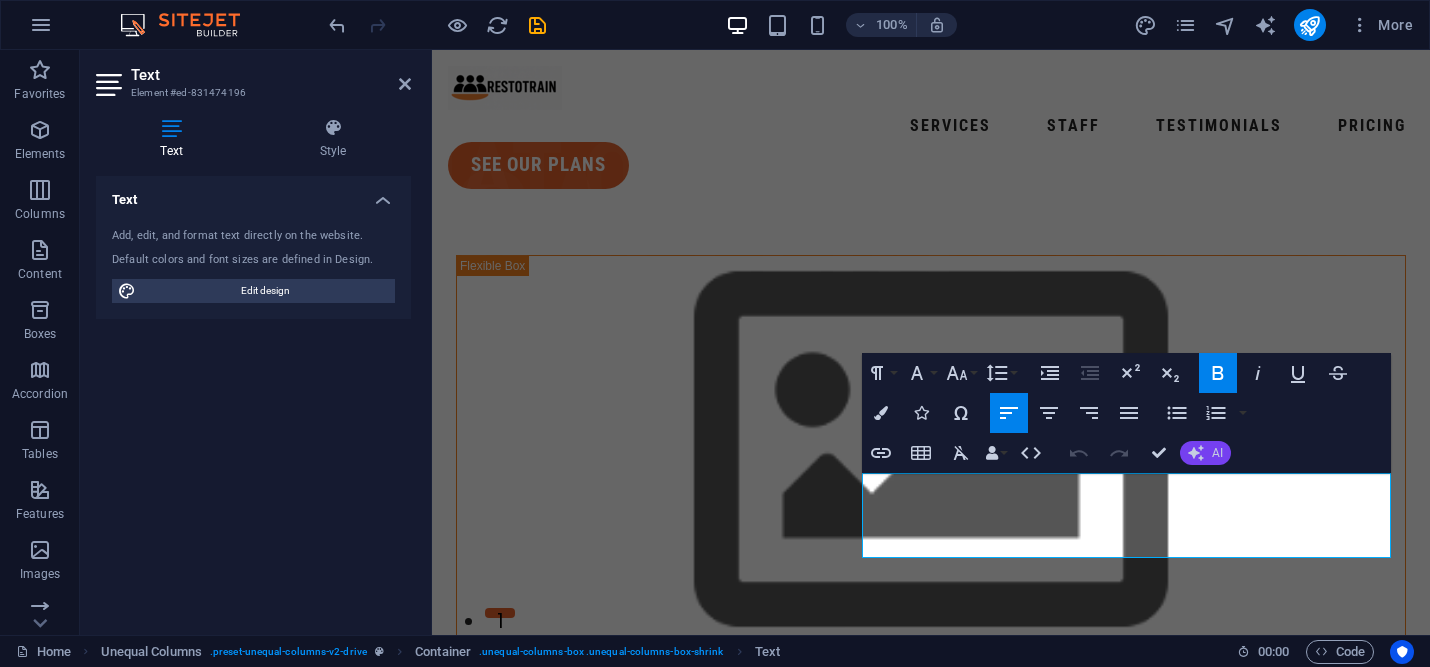 click 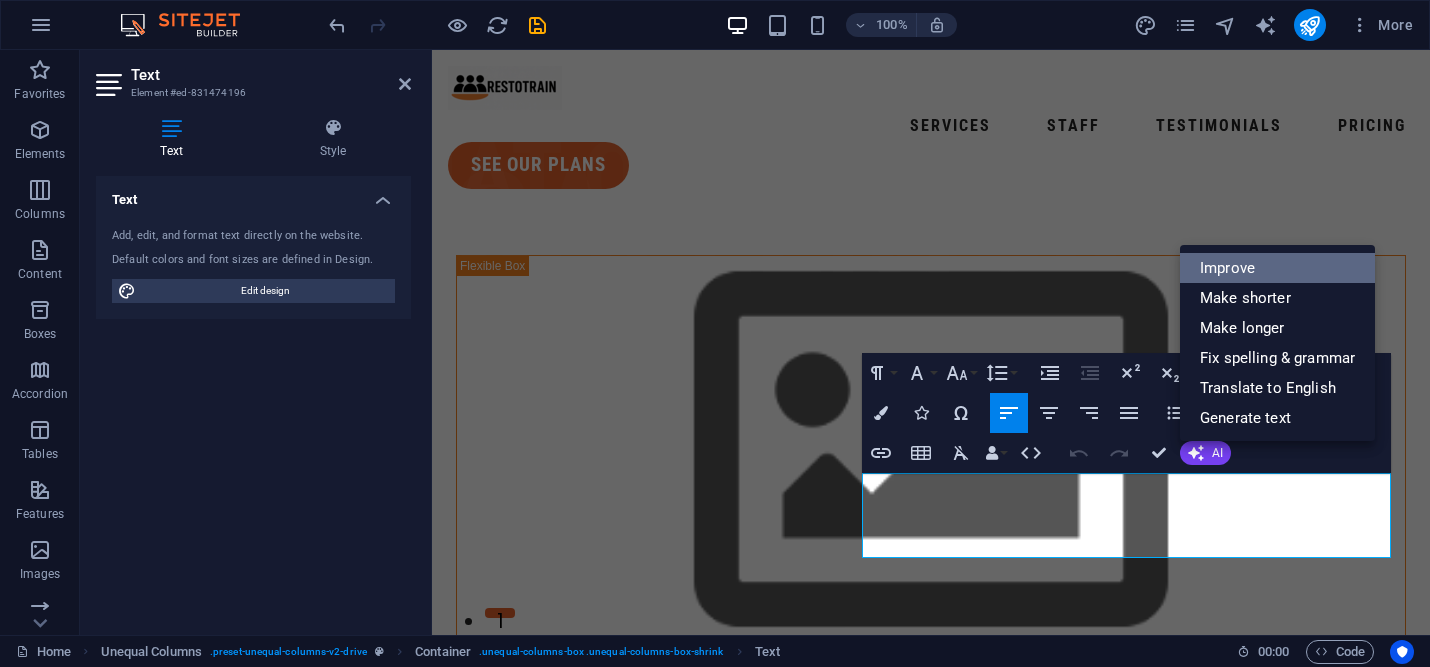 click on "Improve" at bounding box center (1277, 268) 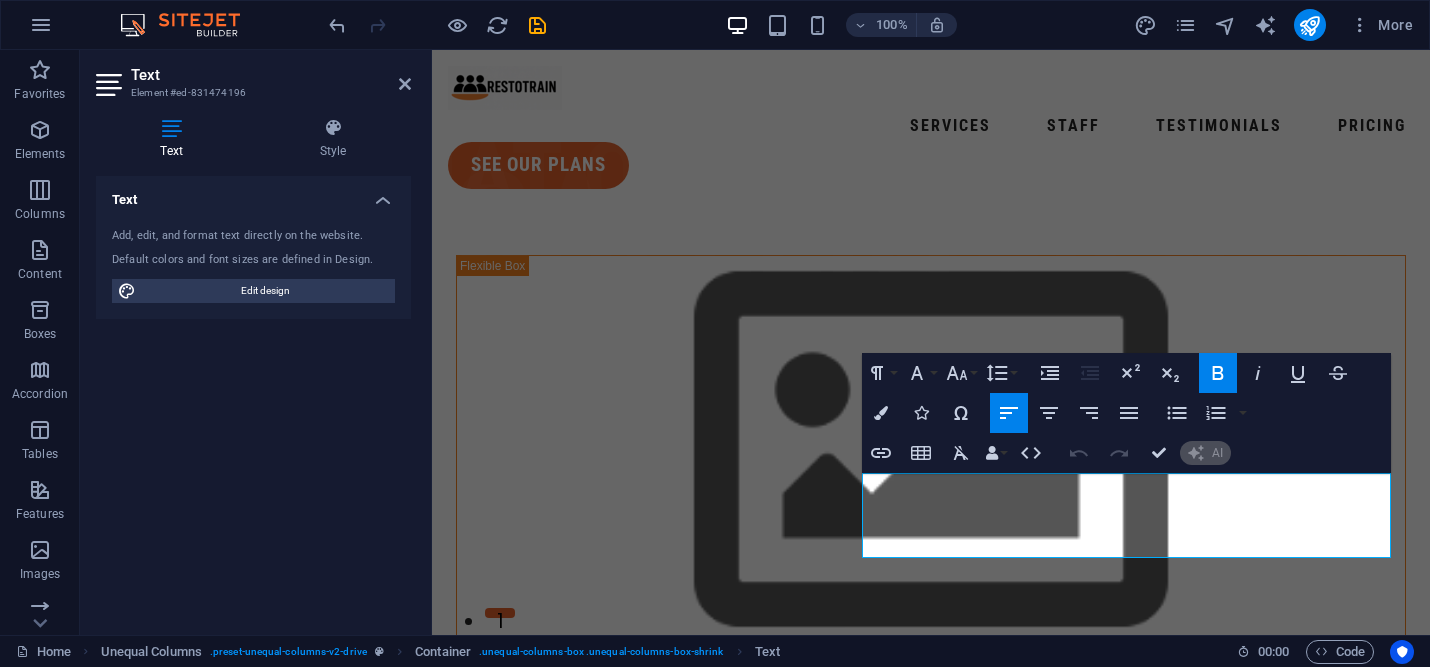 type 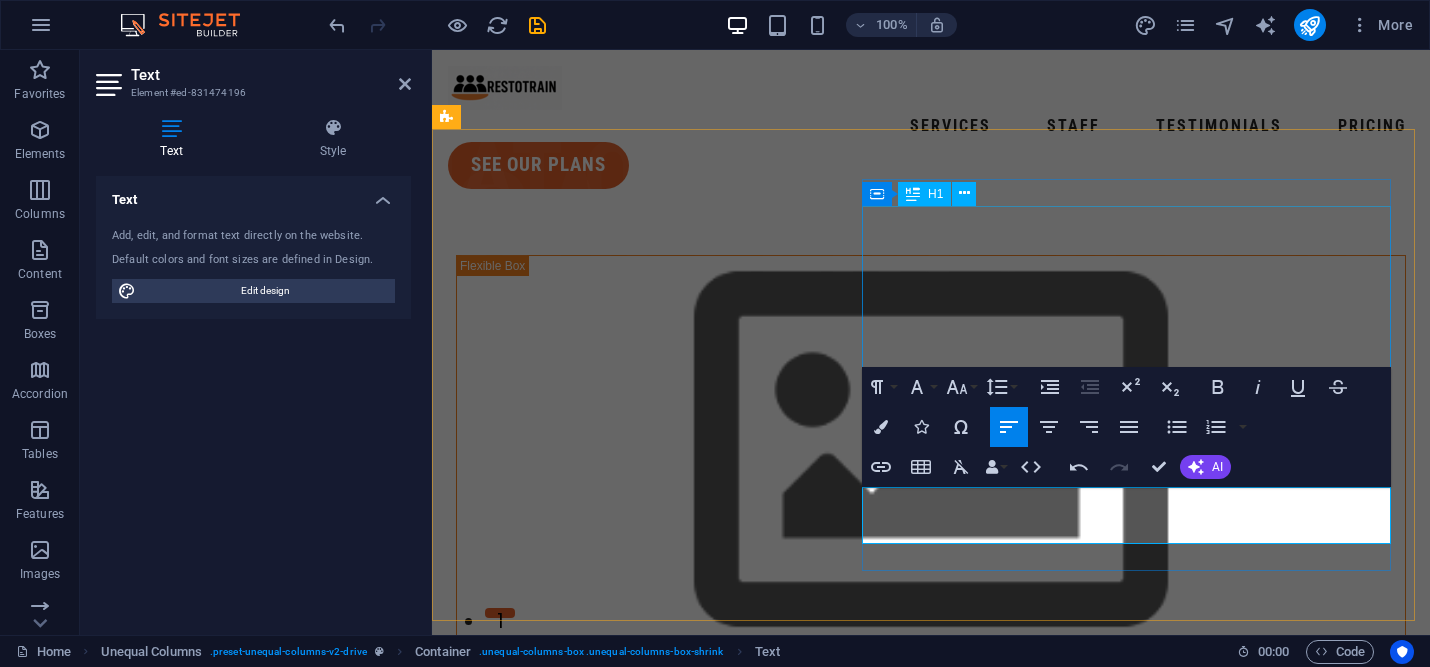 click on "Hospitality Training and Operations" at bounding box center [931, 1791] 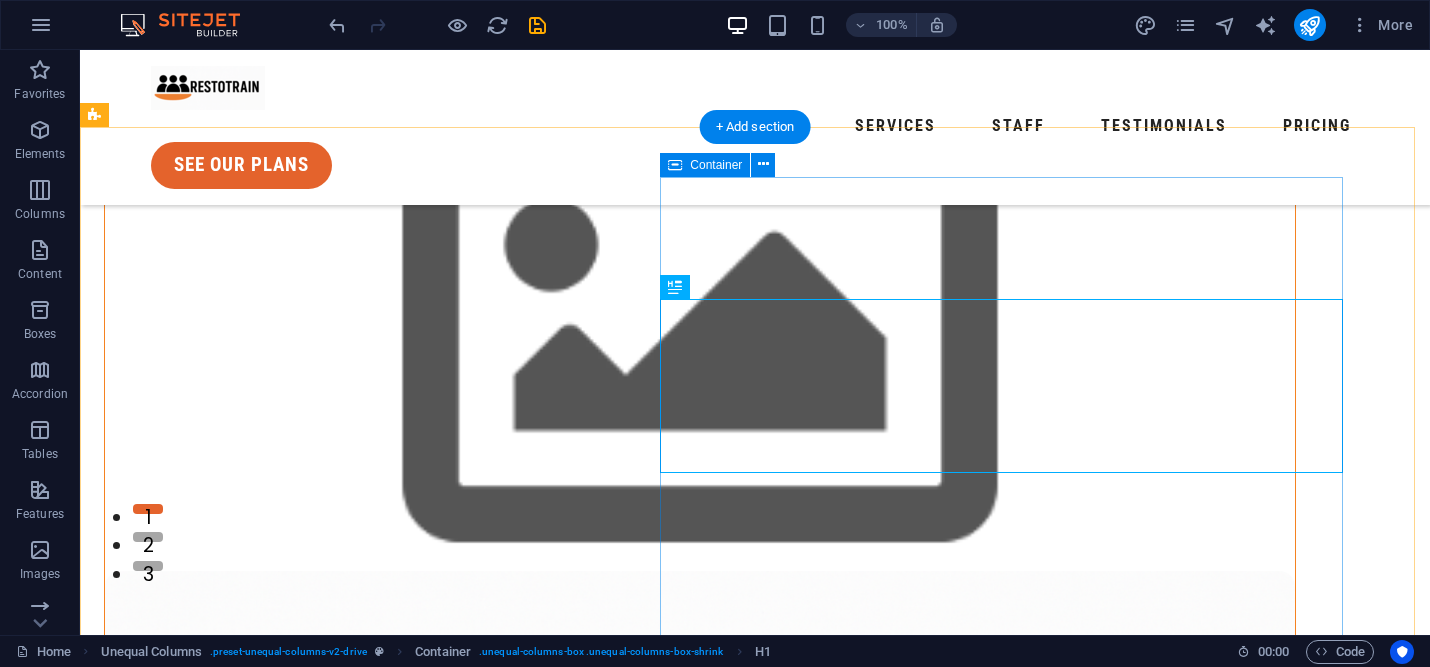 scroll, scrollTop: 165, scrollLeft: 0, axis: vertical 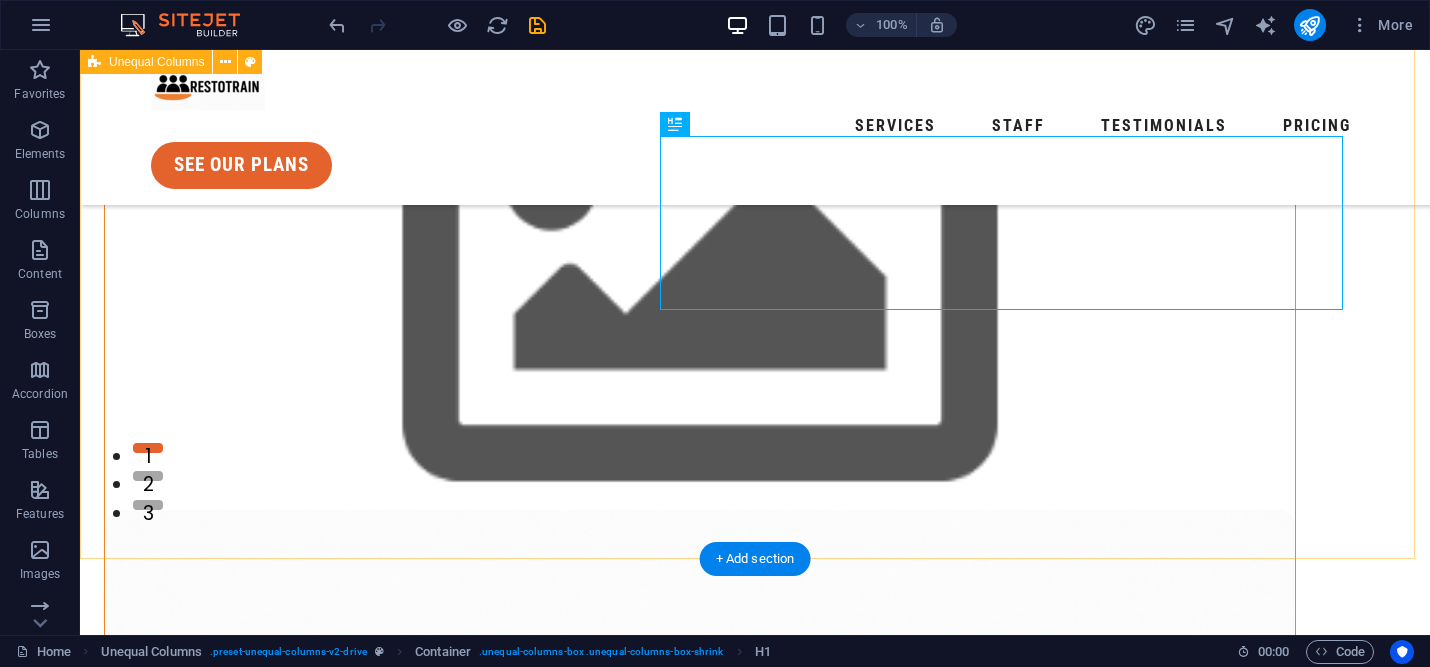 click on "contact us Hospitality Training and Operations ResoTrain isn’t just a consultant; it’s your committed partner in building a stronger, smarter restaurant team." at bounding box center (755, 939) 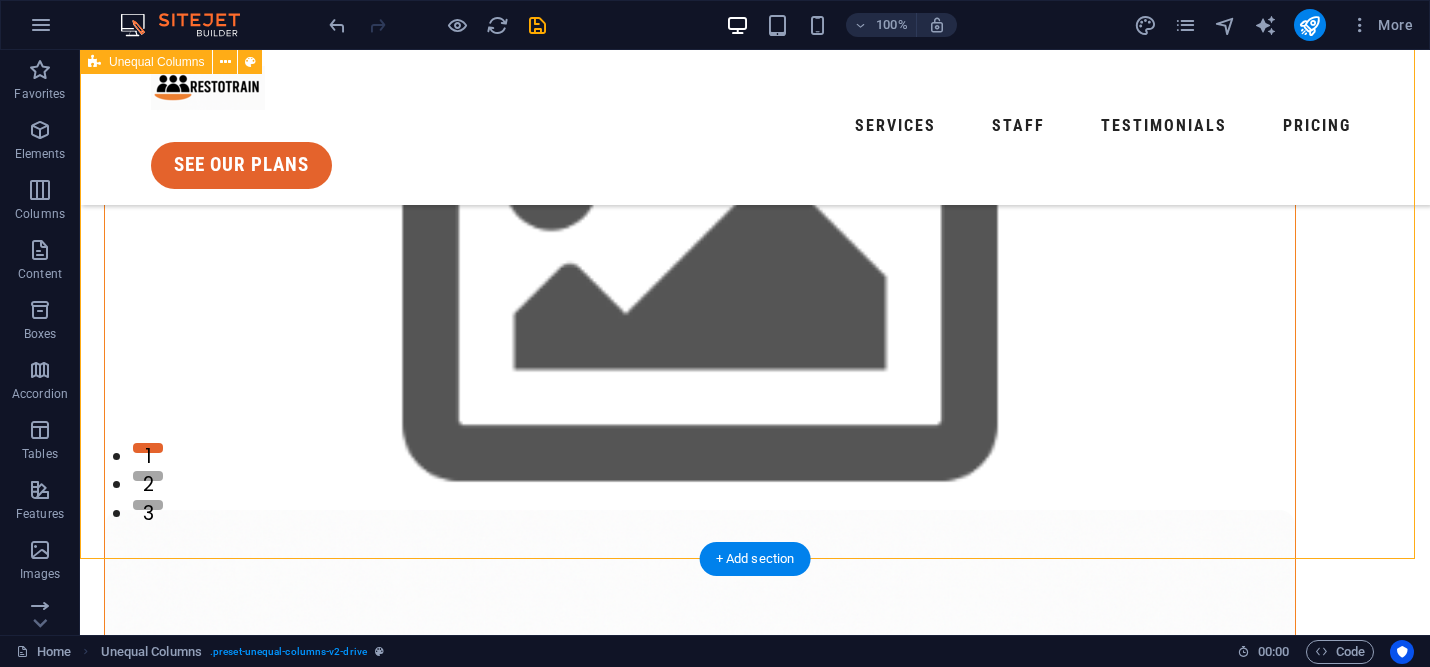 click on "contact us Hospitality Training and Operations ResoTrain isn’t just a consultant; it’s your committed partner in building a stronger, smarter restaurant team." at bounding box center (755, 939) 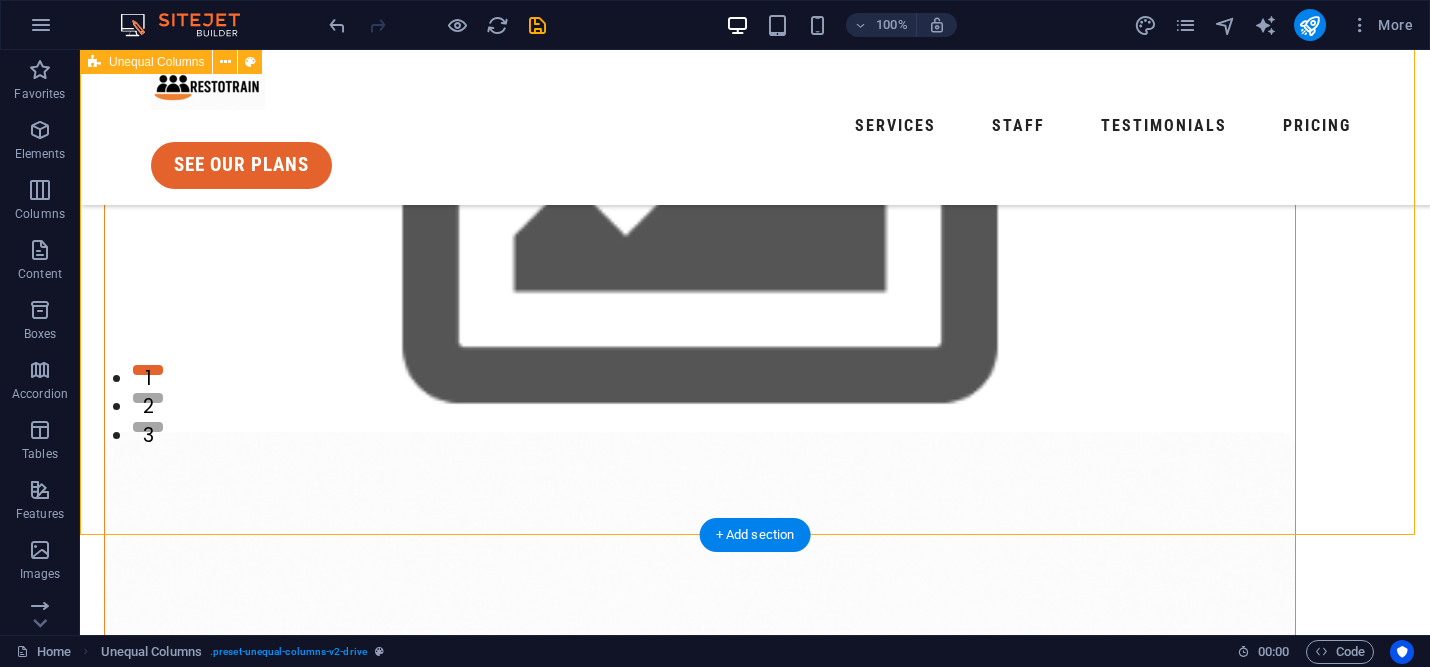 scroll, scrollTop: 330, scrollLeft: 0, axis: vertical 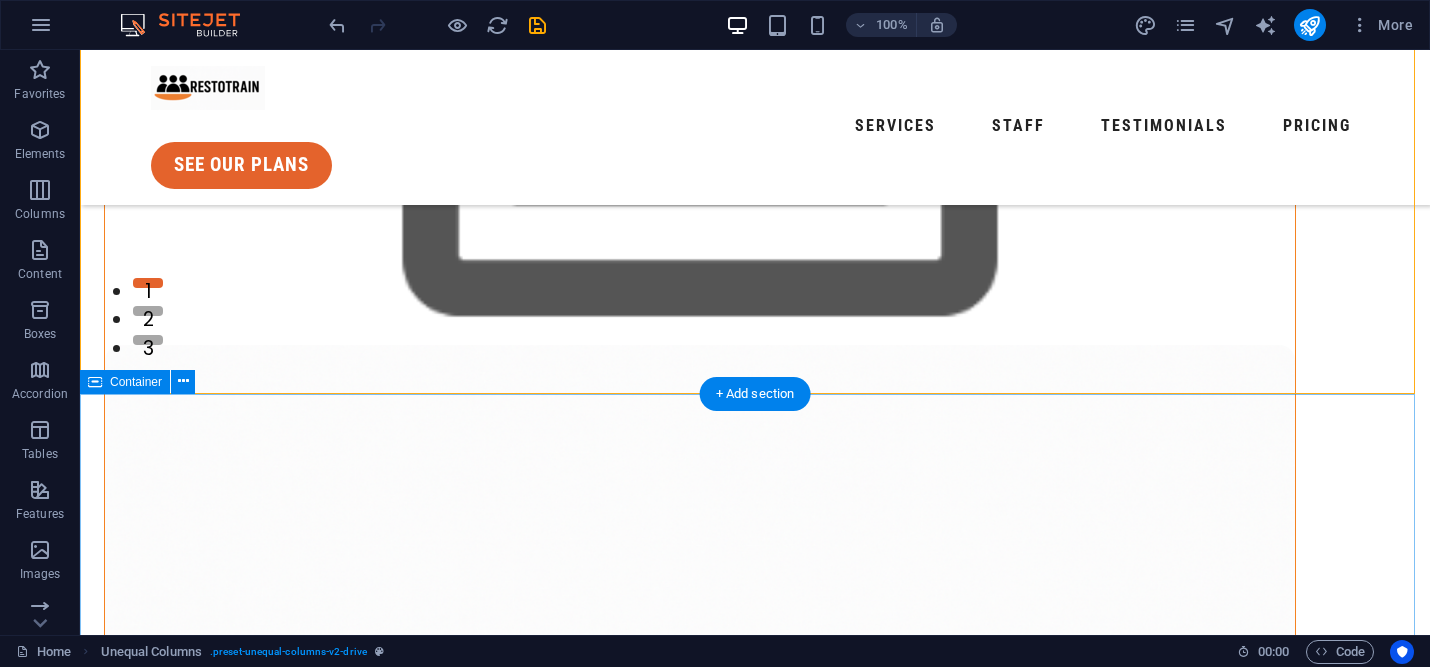 click on "In-house training Turnkey training kits right that are designed for full service and quick service hospitality businesses. Working hours Weekdays: 06:00 - 22:00h Saturday: 06:00 - 22:00h Sunday: 10:00 - 18:00h emergency number [PHONE] call now" at bounding box center [755, 2427] 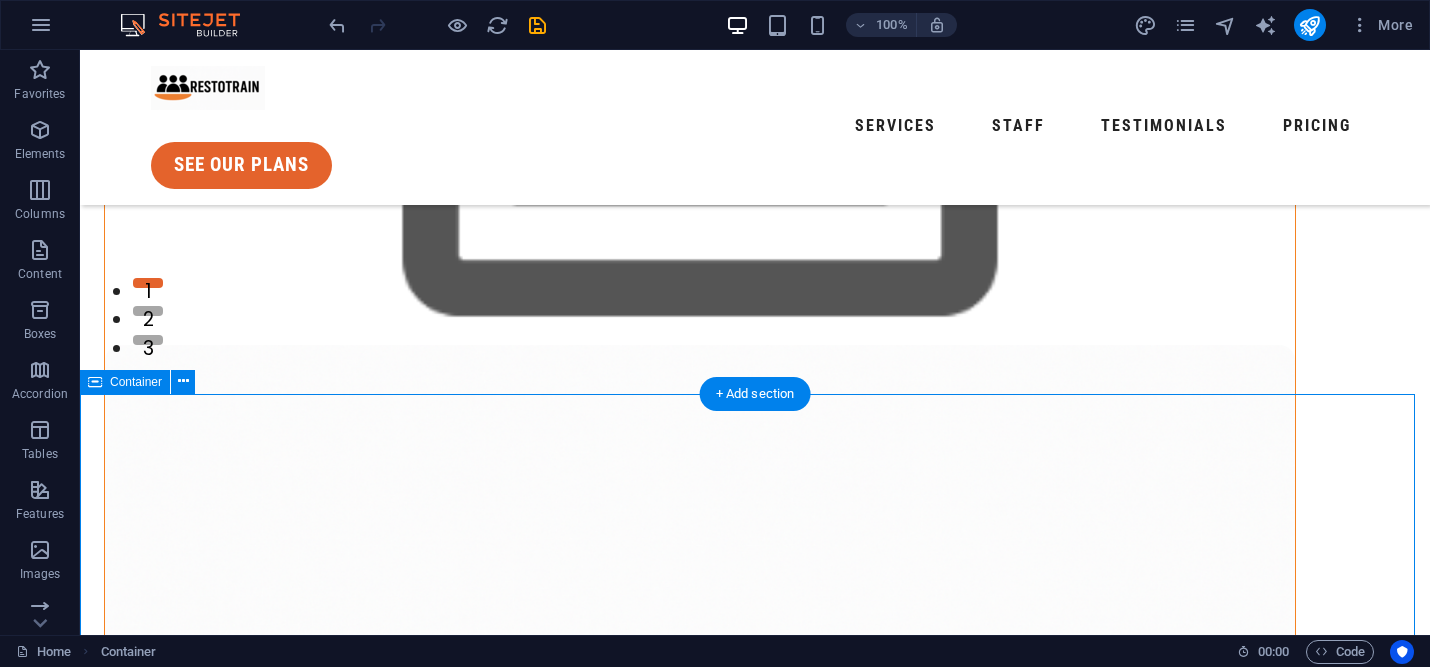 click on "In-house training Turnkey training kits right that are designed for full service and quick service hospitality businesses. Working hours Weekdays: 06:00 - 22:00h Saturday: 06:00 - 22:00h Sunday: 10:00 - 18:00h emergency number [PHONE] call now" at bounding box center (755, 2427) 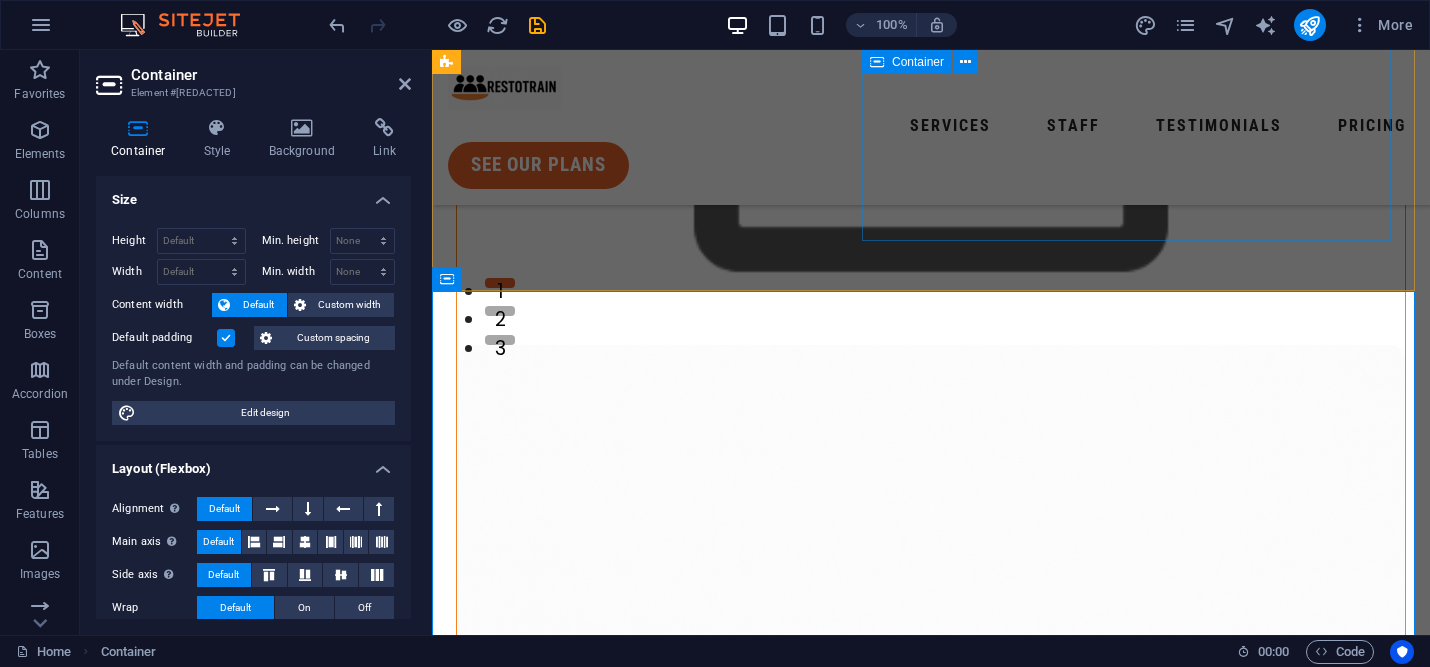 click on "Hospitality Training and Operations ResoTrain isn’t just a consultant; it’s your committed partner in building a stronger, smarter restaurant team." at bounding box center [931, 1526] 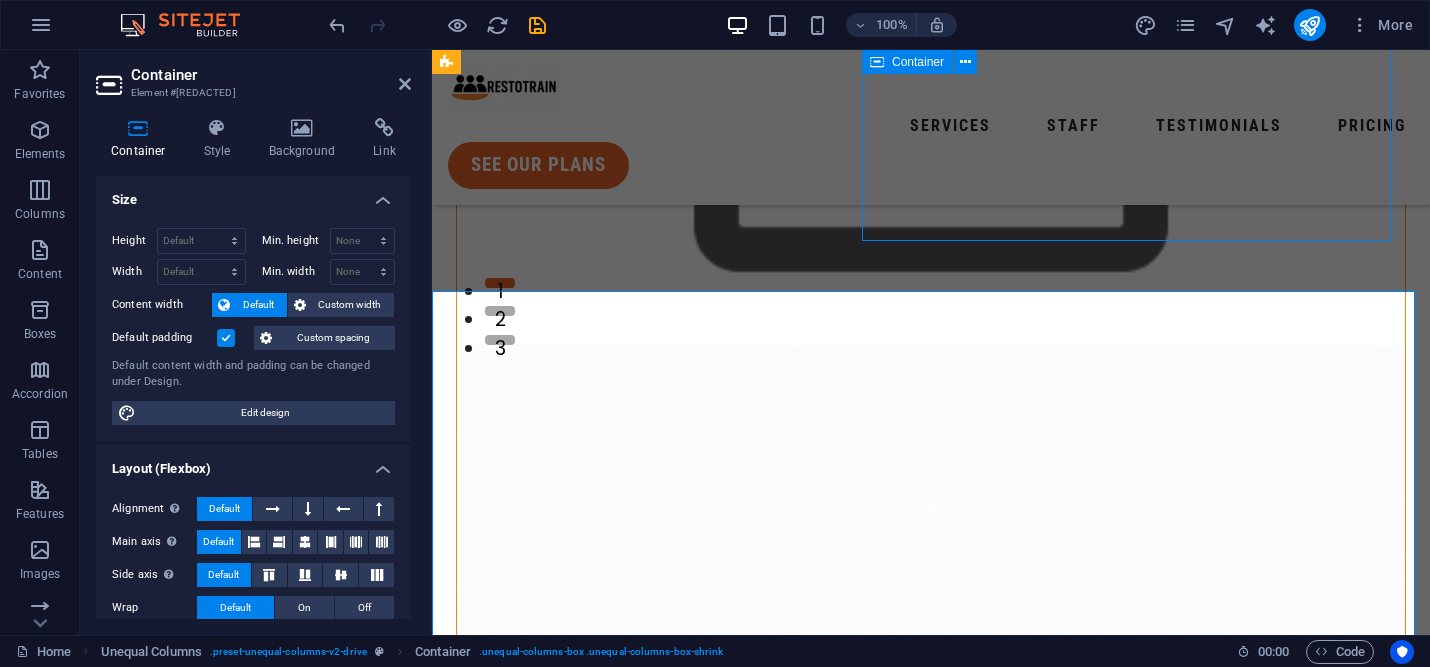 click on "Hospitality Training and Operations ResoTrain isn’t just a consultant; it’s your committed partner in building a stronger, smarter restaurant team." at bounding box center (931, 1526) 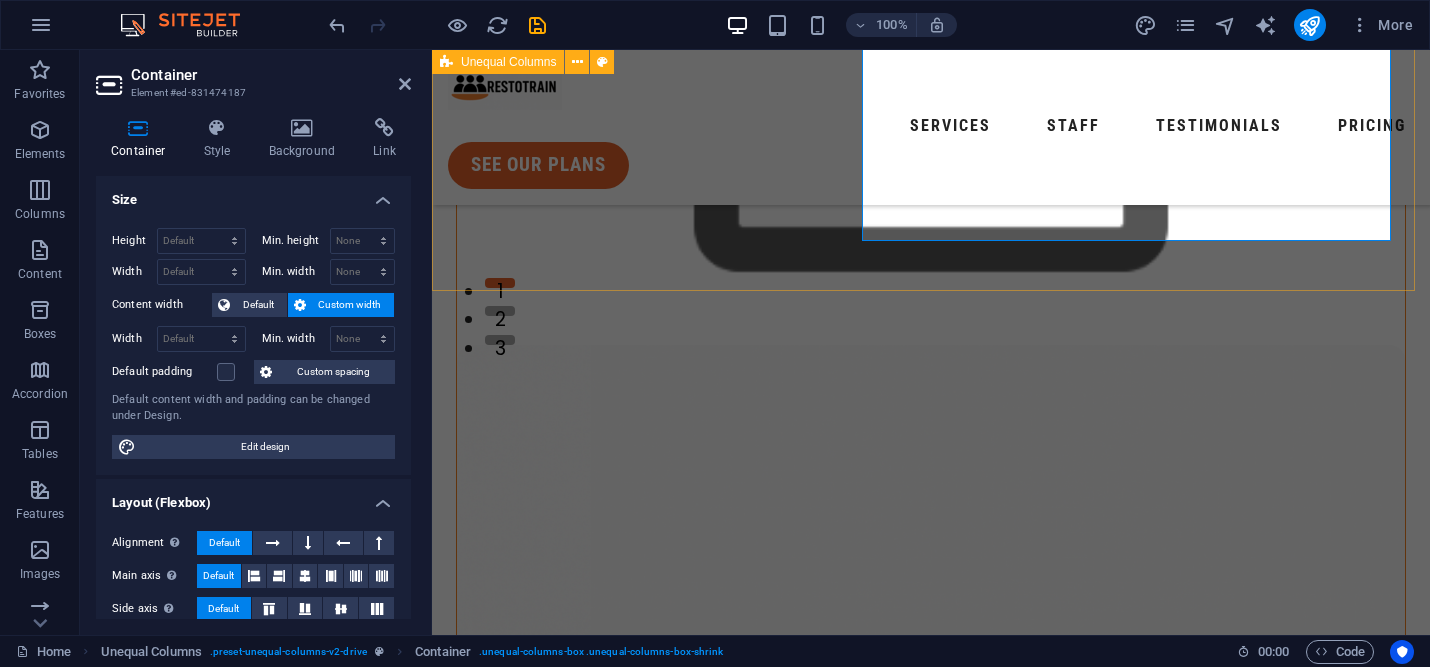 click on "contact us Hospitality Training and Operations ResoTrain isn’t just a consultant; it’s your committed partner in building a stronger, smarter restaurant team." at bounding box center (931, 711) 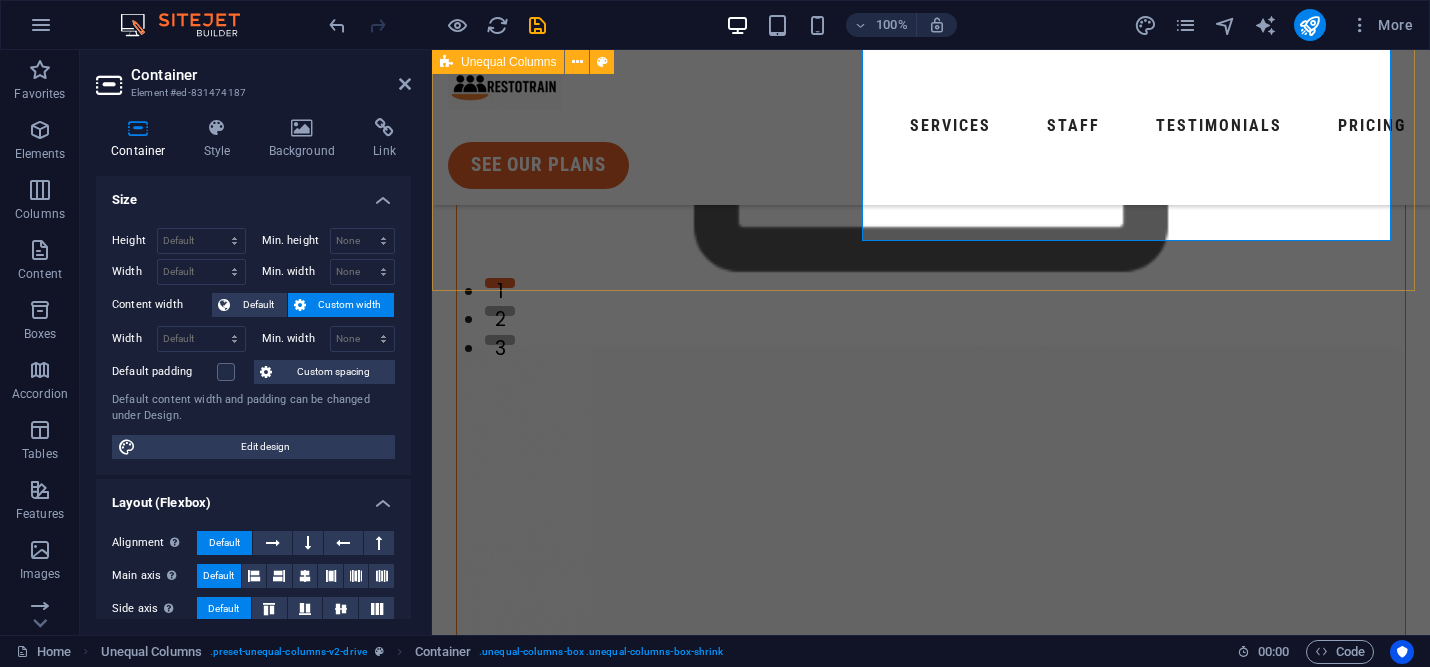 click on "contact us Hospitality Training and Operations ResoTrain isn’t just a consultant; it’s your committed partner in building a stronger, smarter restaurant team." at bounding box center [931, 711] 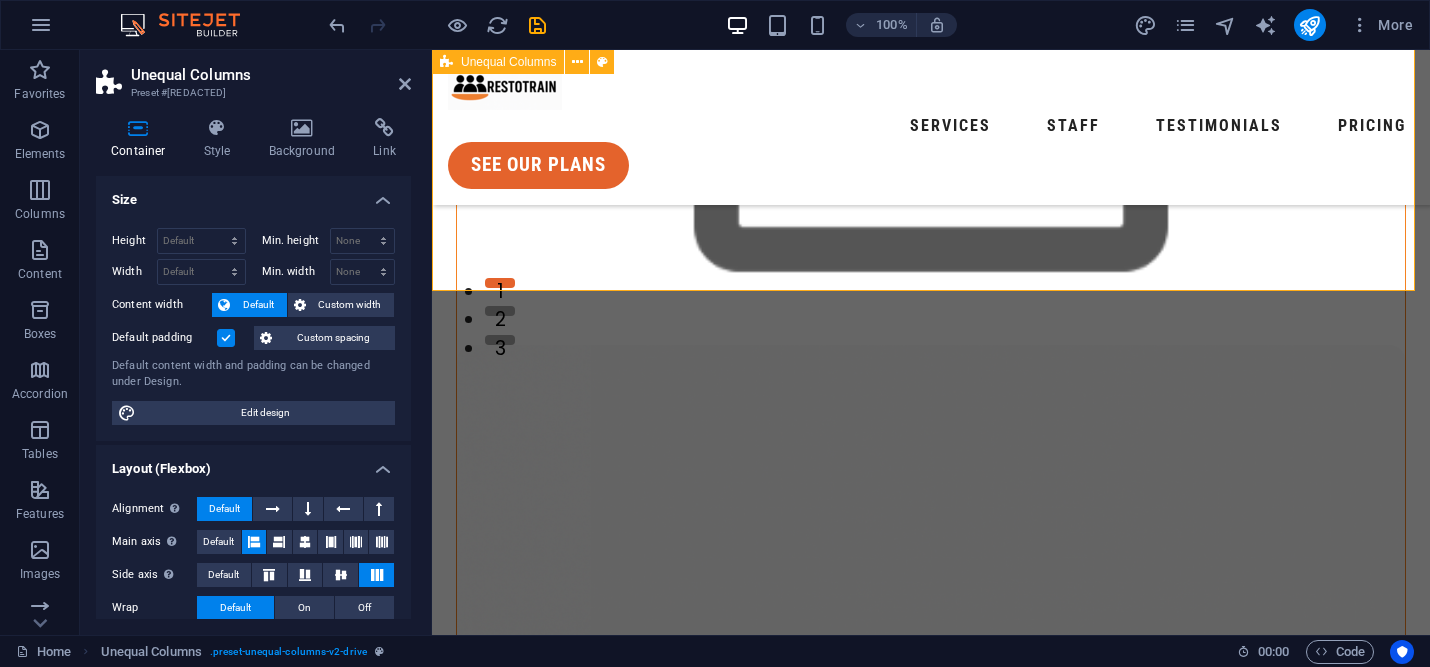 click on "contact us Hospitality Training and Operations ResoTrain isn’t just a consultant; it’s your committed partner in building a stronger, smarter restaurant team." at bounding box center [931, 711] 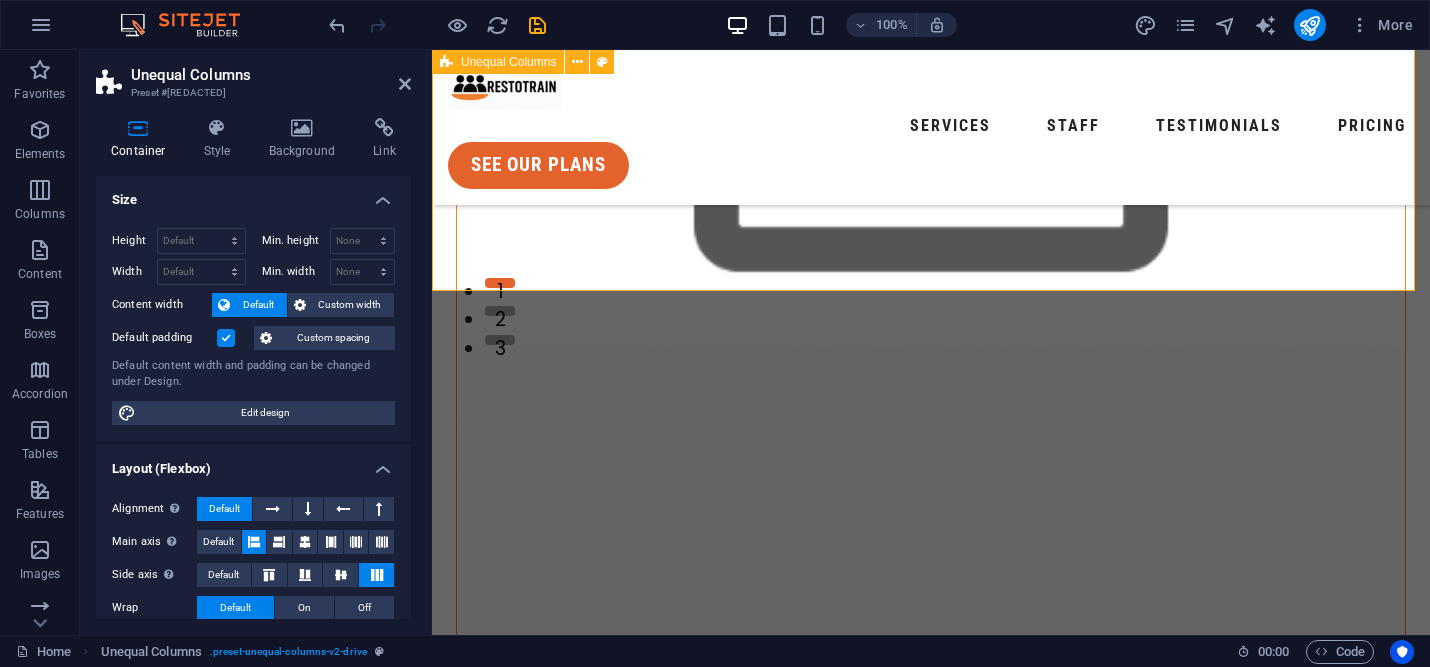 click on "contact us Hospitality Training and Operations ResoTrain isn’t just a consultant; it’s your committed partner in building a stronger, smarter restaurant team." at bounding box center (931, 711) 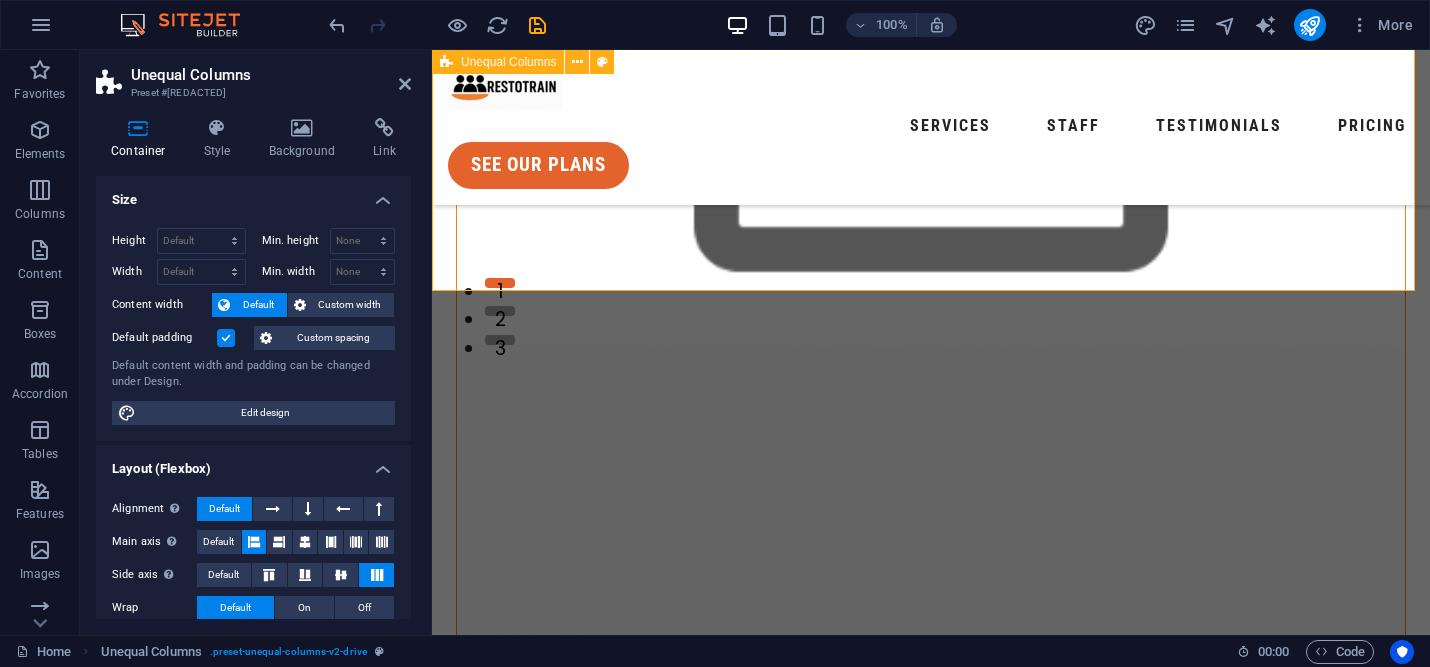 click on "contact us Hospitality Training and Operations ResoTrain isn’t just a consultant; it’s your committed partner in building a stronger, smarter restaurant team." at bounding box center (931, 711) 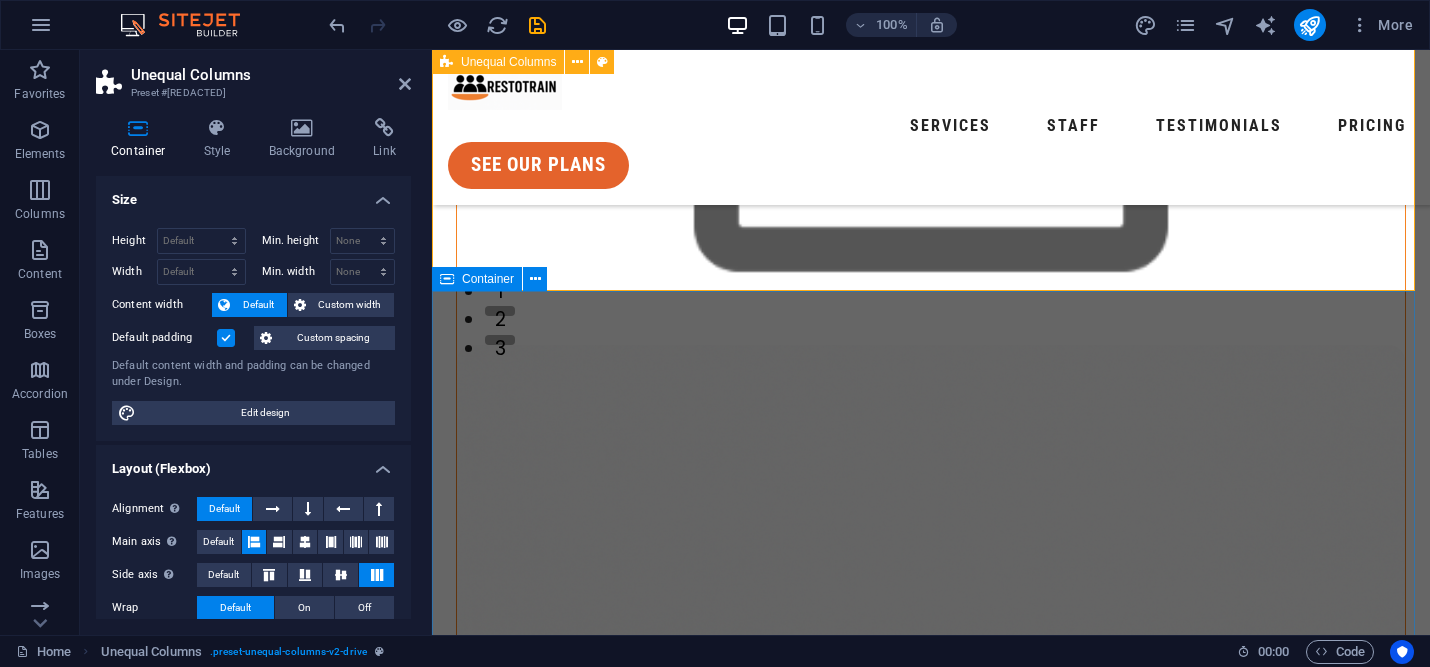 click on "In-house training Turnkey training kits right that are designed for full service and quick service hospitality businesses. Working hours Weekdays: 06:00 - 22:00h Saturday: 06:00 - 22:00h Sunday: 10:00 - 18:00h emergency number [PHONE] call now" at bounding box center [931, 2371] 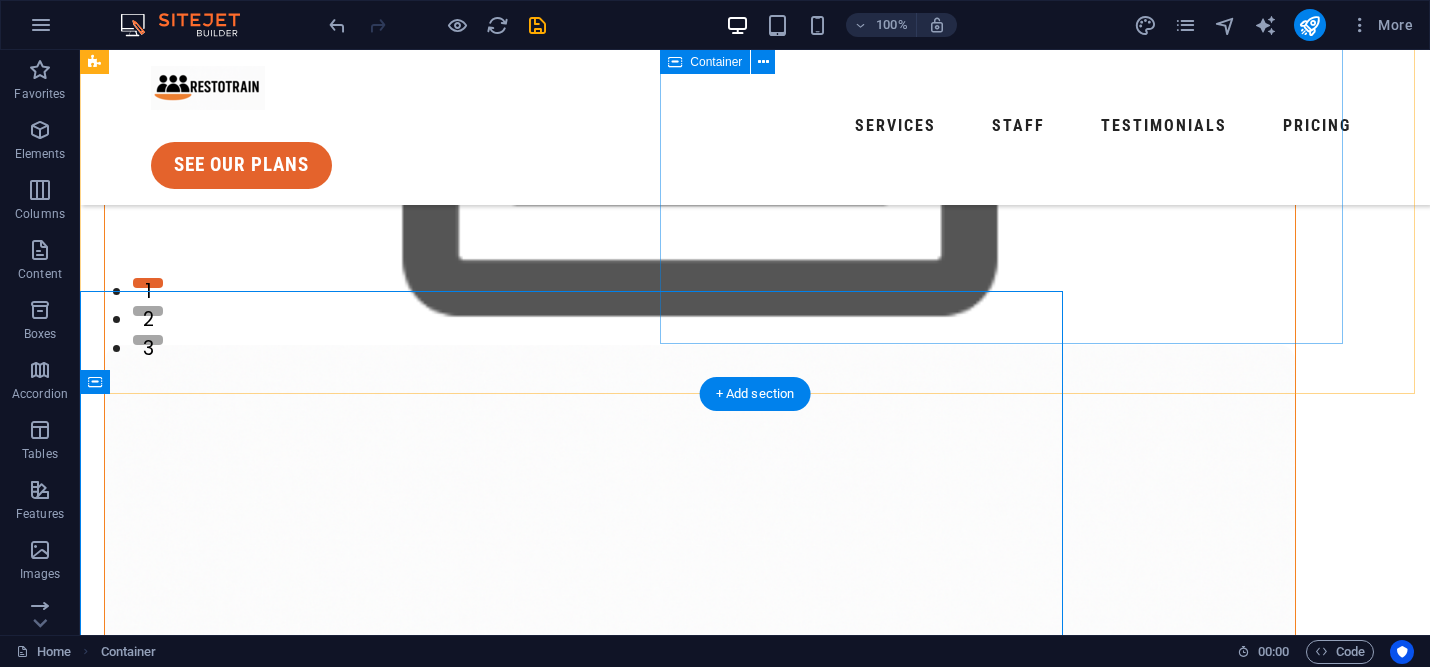 click on "Hospitality Training and Operations ResoTrain isn’t just a consultant; it’s your committed partner in building a stronger, smarter restaurant team." at bounding box center [700, 1711] 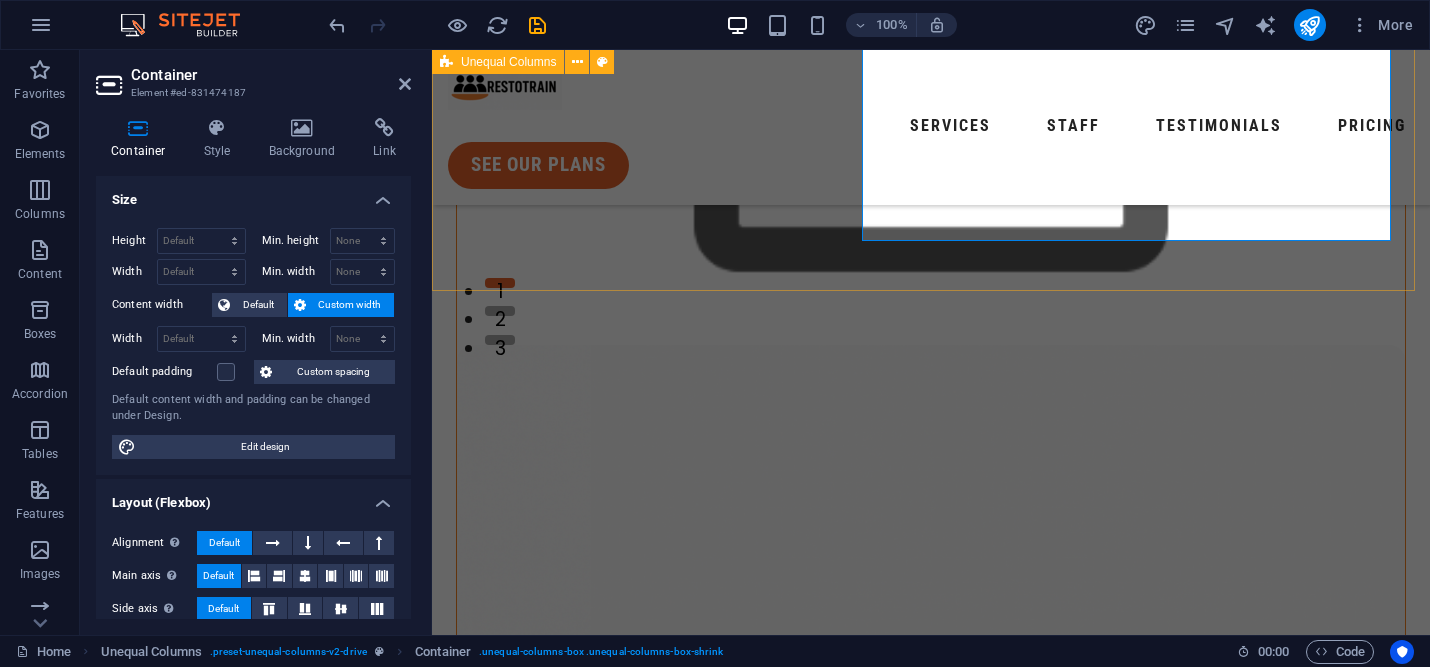 click on "contact us Hospitality Training and Operations ResoTrain isn’t just a consultant; it’s your committed partner in building a stronger, smarter restaurant team." at bounding box center [931, 711] 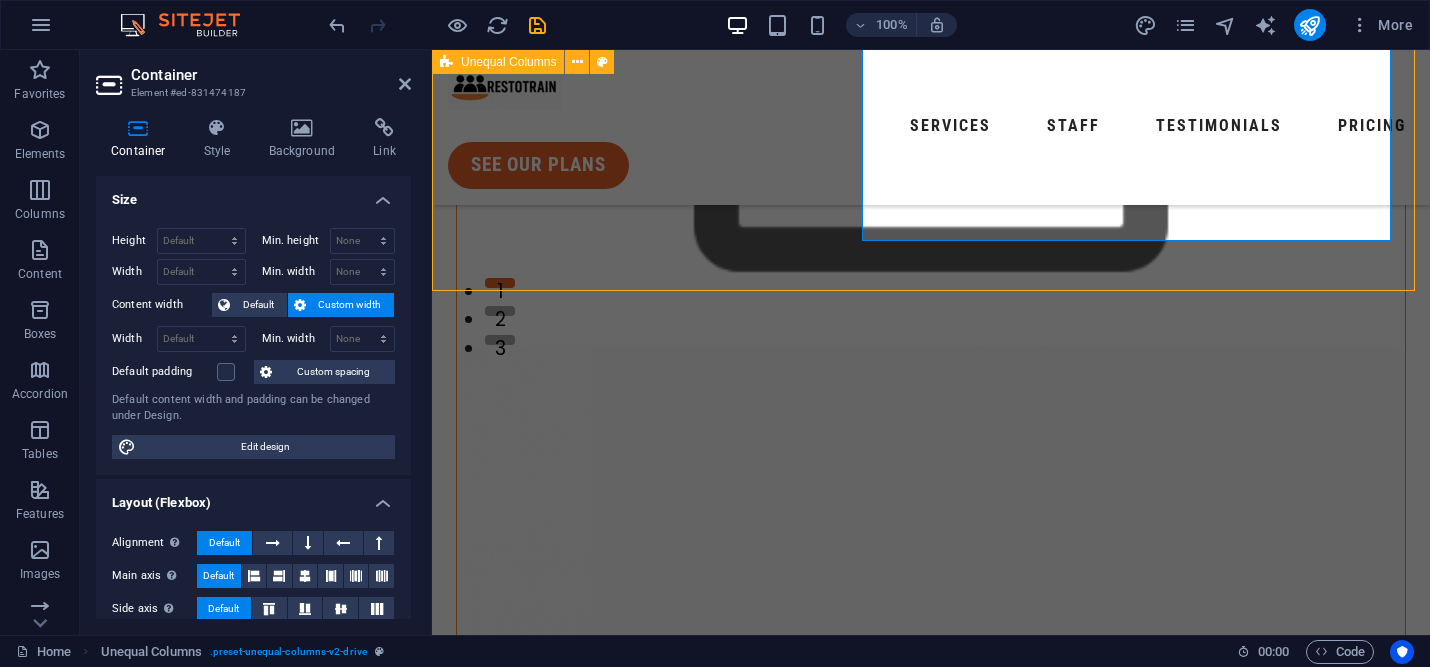 click on "contact us Hospitality Training and Operations ResoTrain isn’t just a consultant; it’s your committed partner in building a stronger, smarter restaurant team." at bounding box center (931, 711) 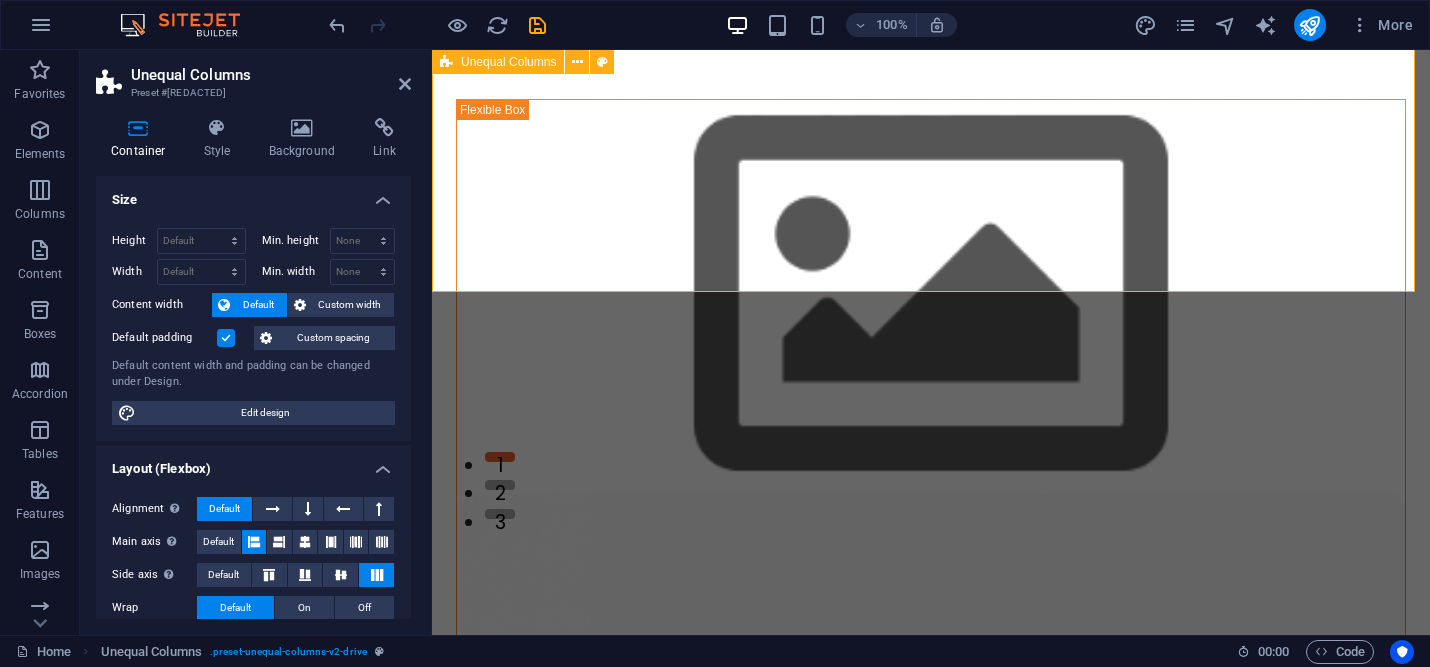 scroll, scrollTop: 0, scrollLeft: 0, axis: both 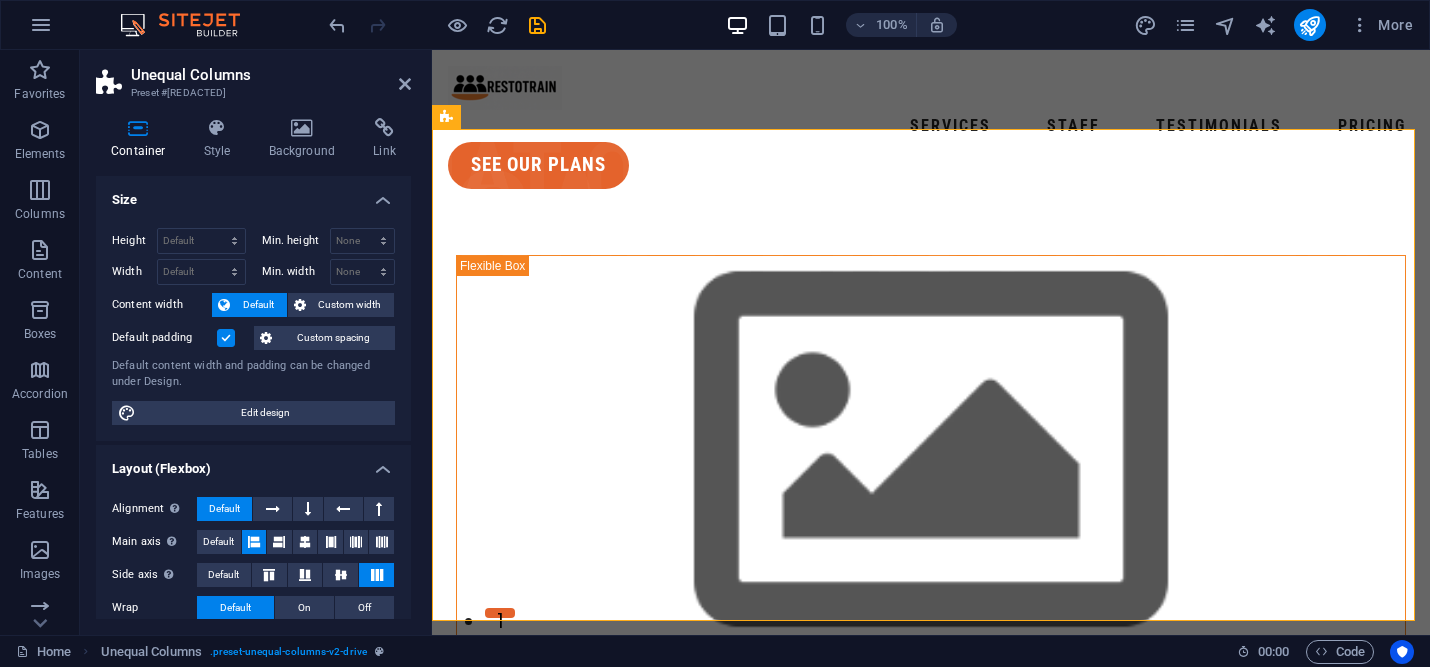 click on "100%" at bounding box center [841, 25] 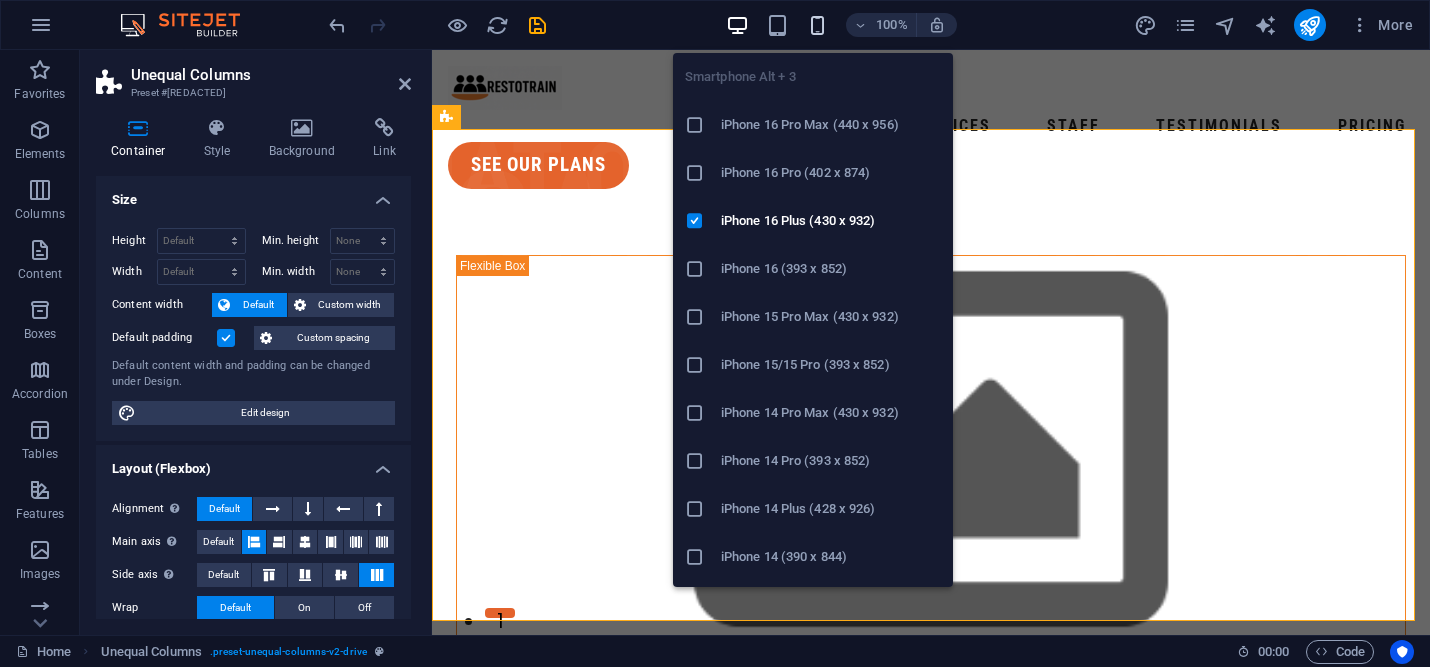 click at bounding box center [817, 25] 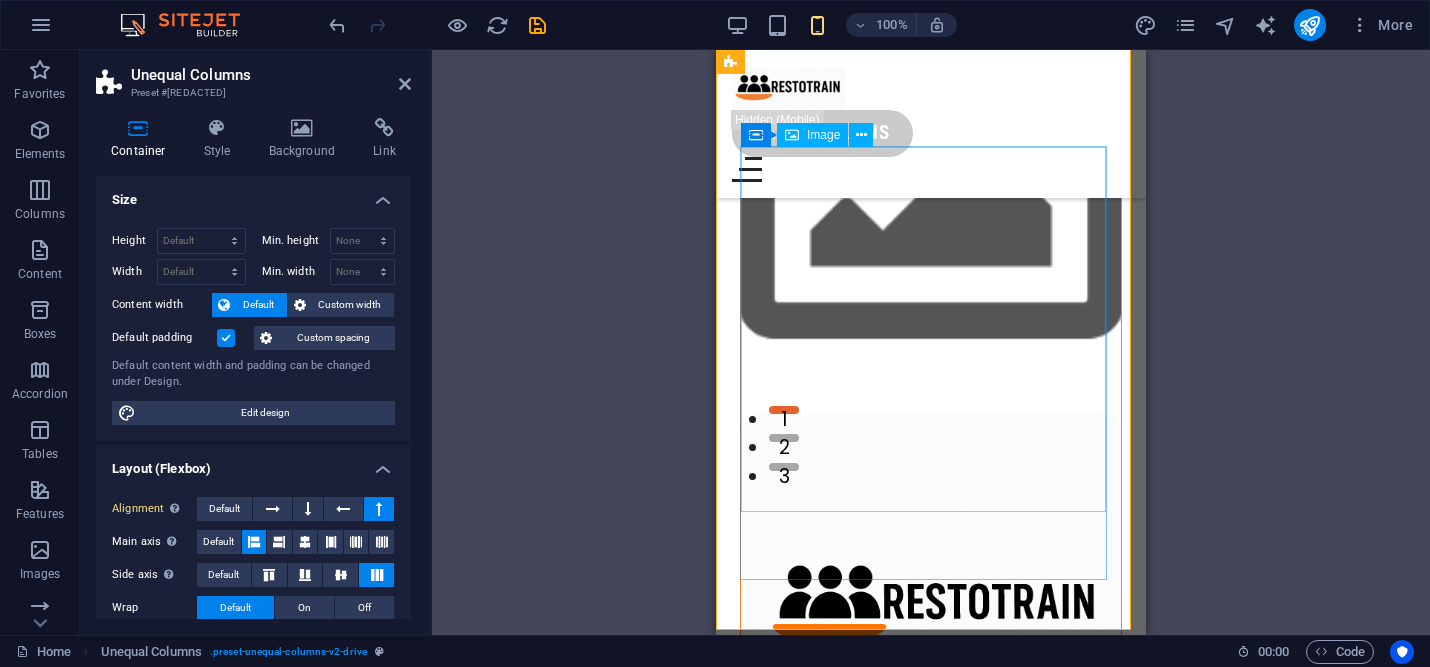 scroll, scrollTop: 106, scrollLeft: 0, axis: vertical 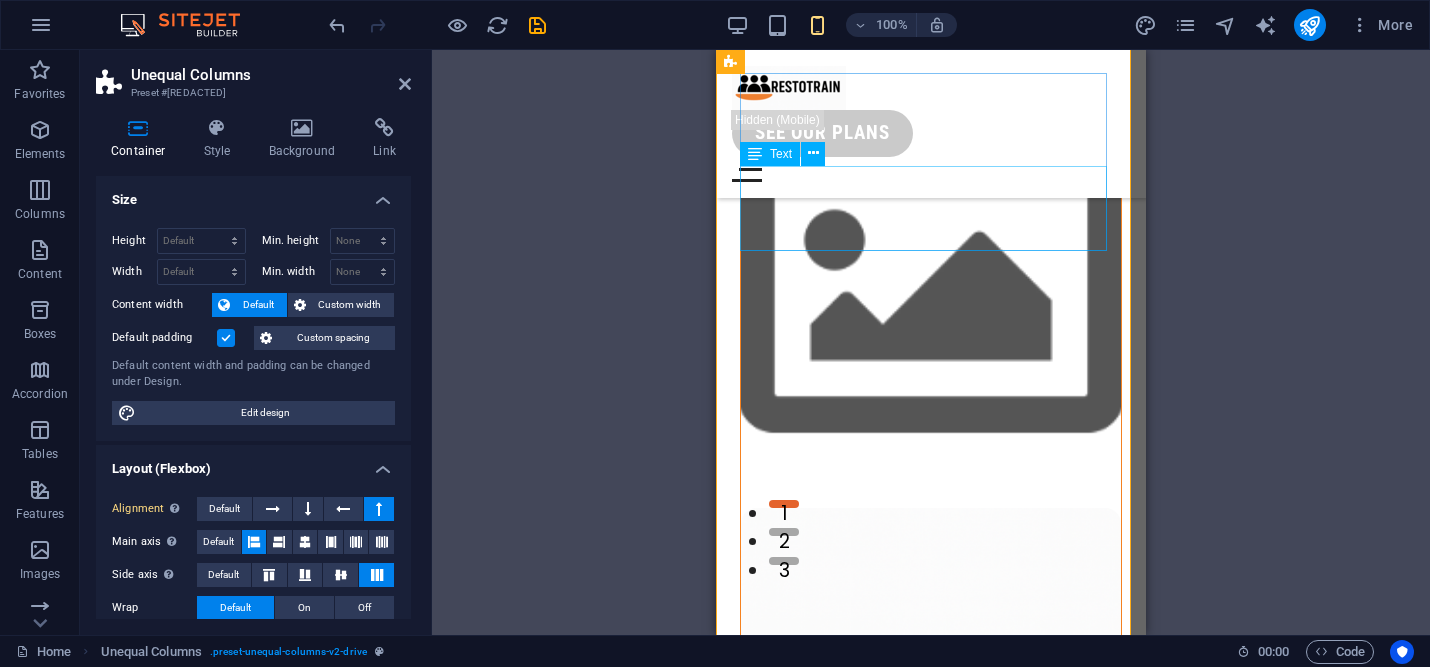 click on "ResoTrain isn’t just a consultant; it’s your committed partner in building a stronger, smarter restaurant team." at bounding box center (931, 1116) 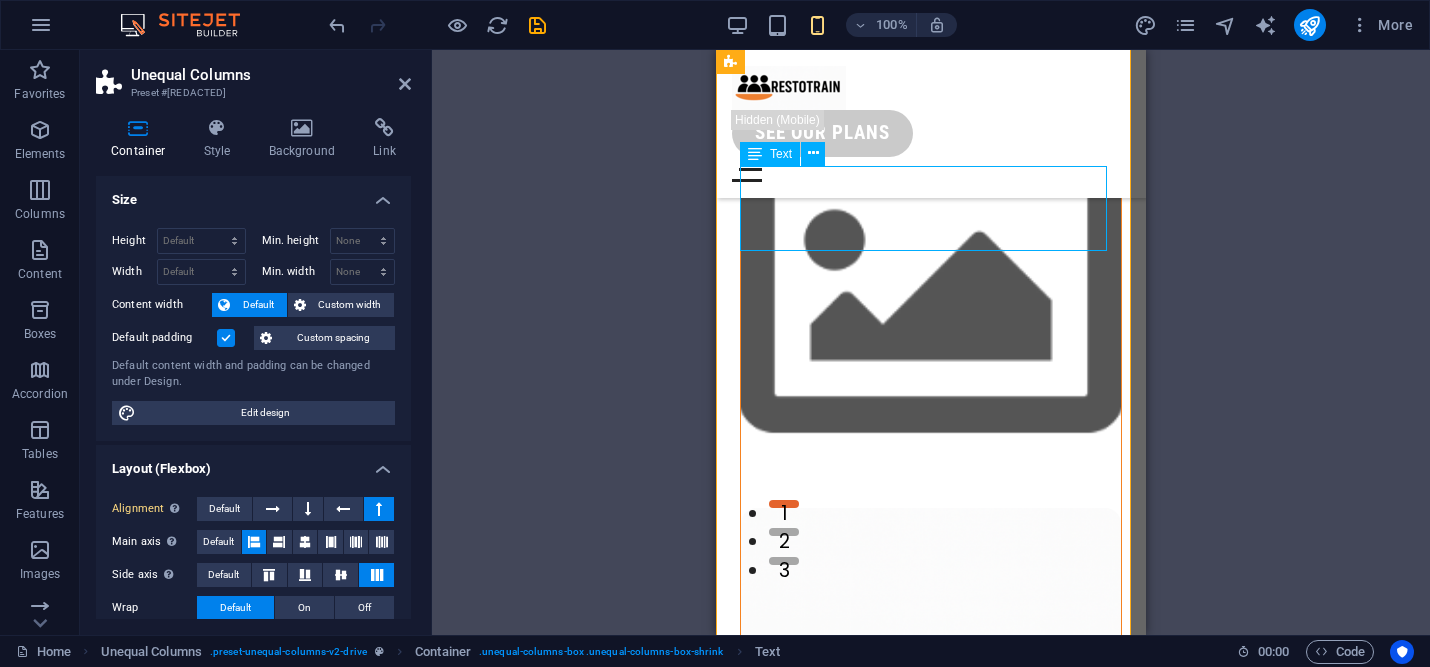 click on "ResoTrain isn’t just a consultant; it’s your committed partner in building a stronger, smarter restaurant team." at bounding box center (931, 1116) 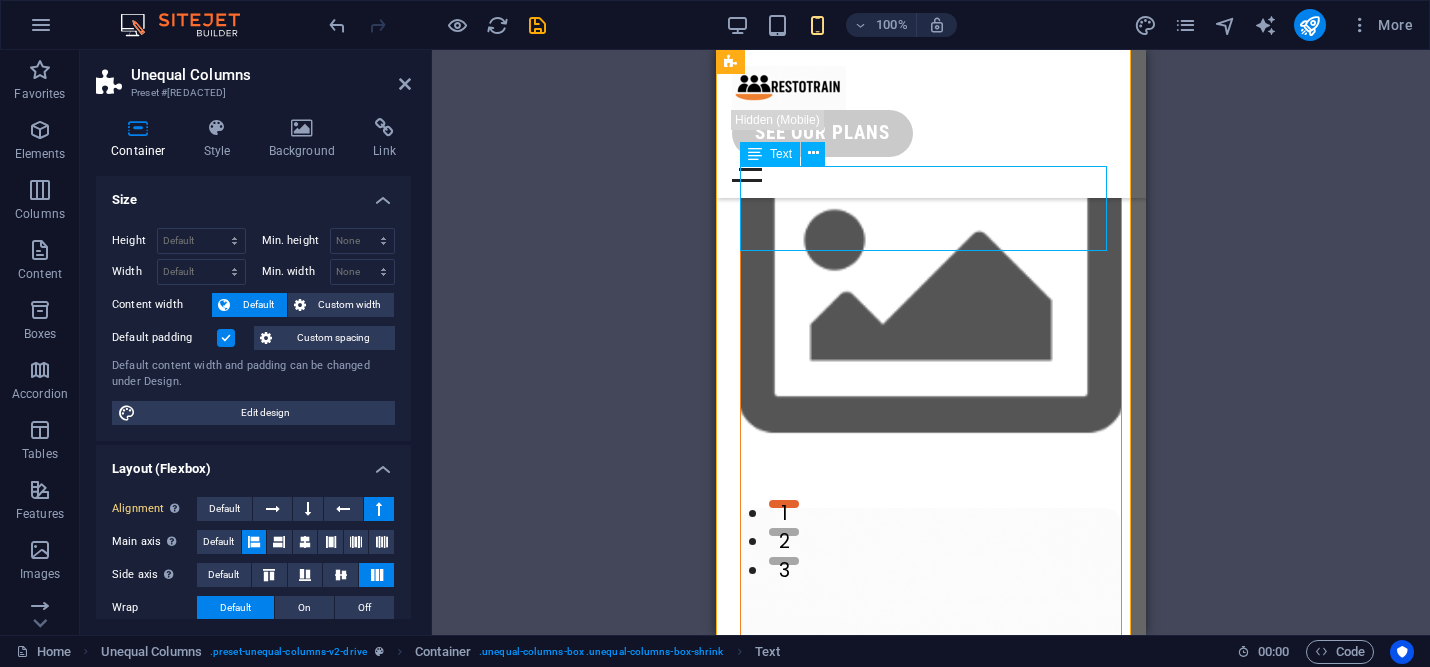click on "ResoTrain isn’t just a consultant; it’s your committed partner in building a stronger, smarter restaurant team." at bounding box center (931, 1116) 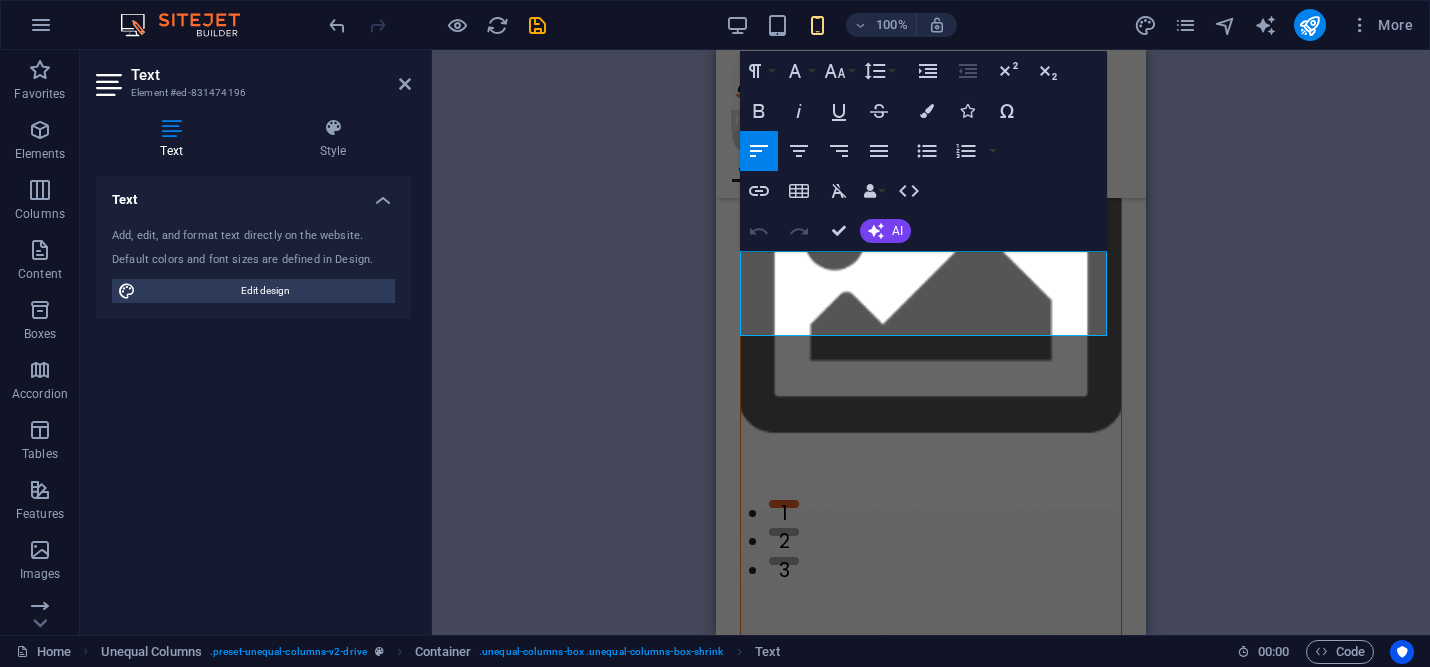 scroll, scrollTop: 20, scrollLeft: 0, axis: vertical 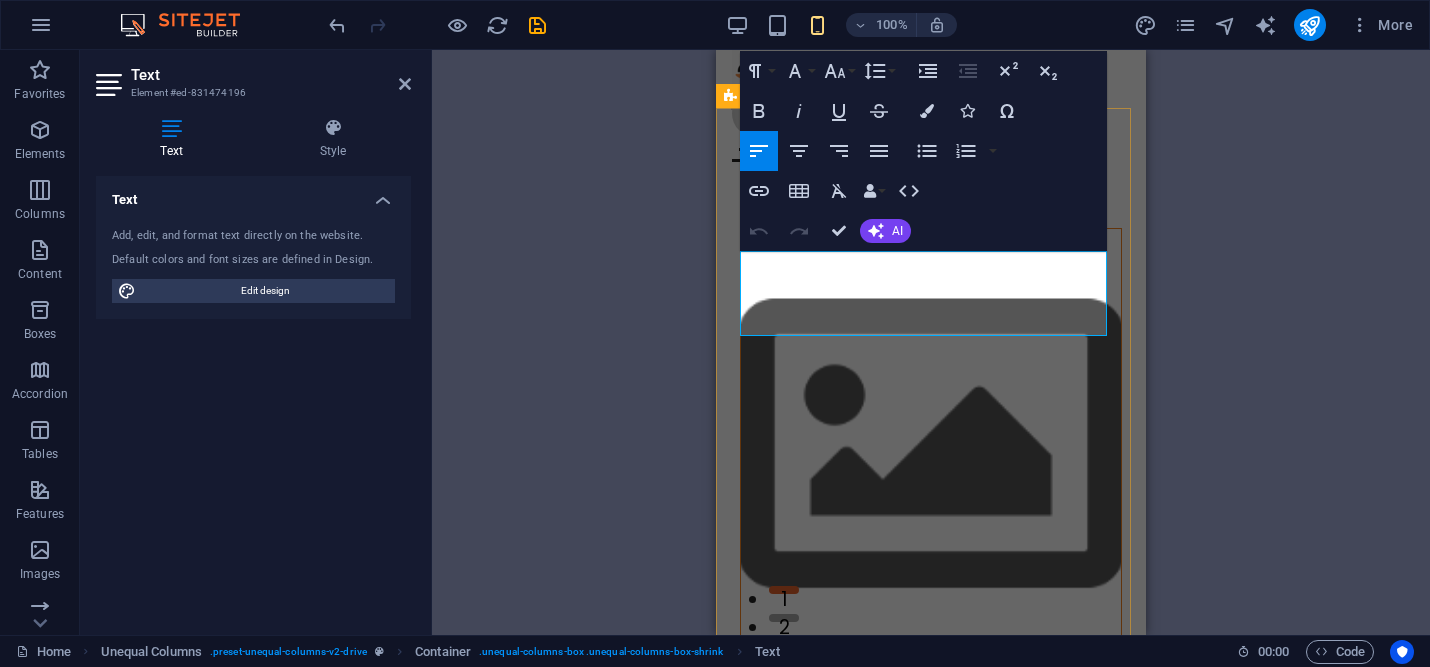 click on "ResoTrain isn’t just a consultant; it’s your committed partner in building a stronger, smarter restaurant team." at bounding box center [931, 1271] 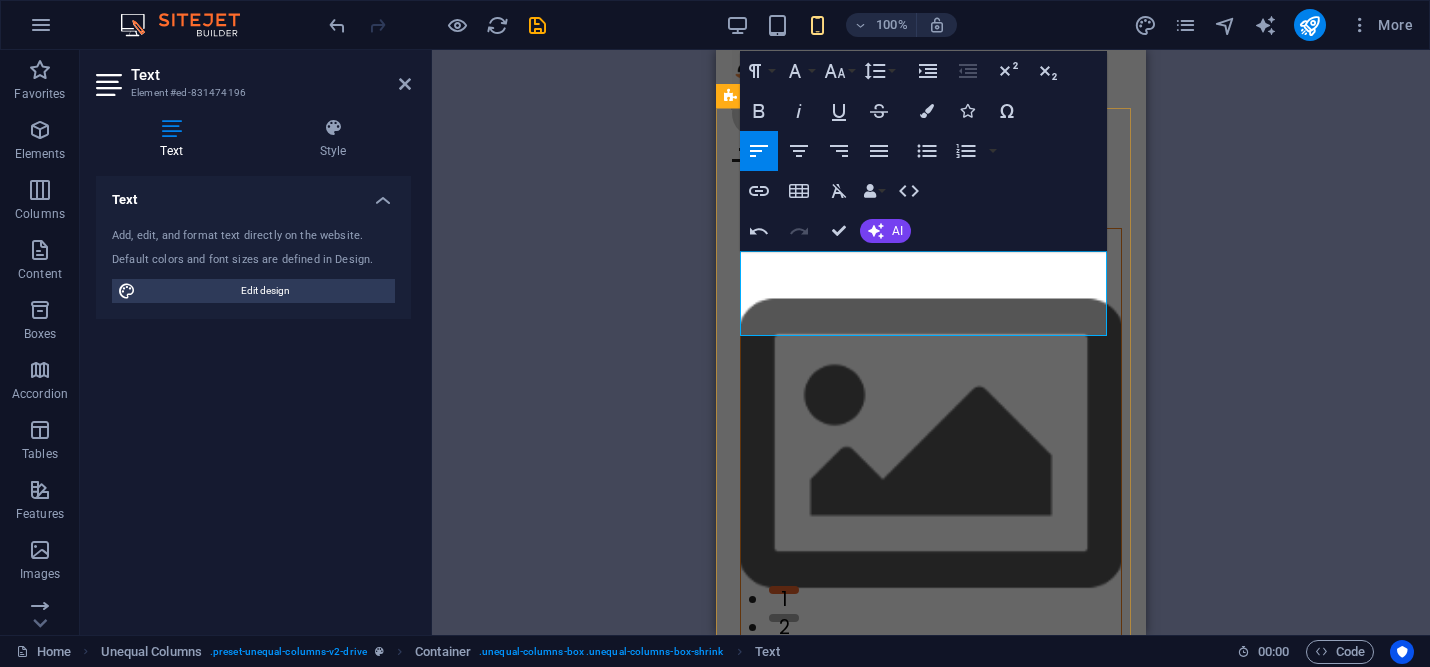 type 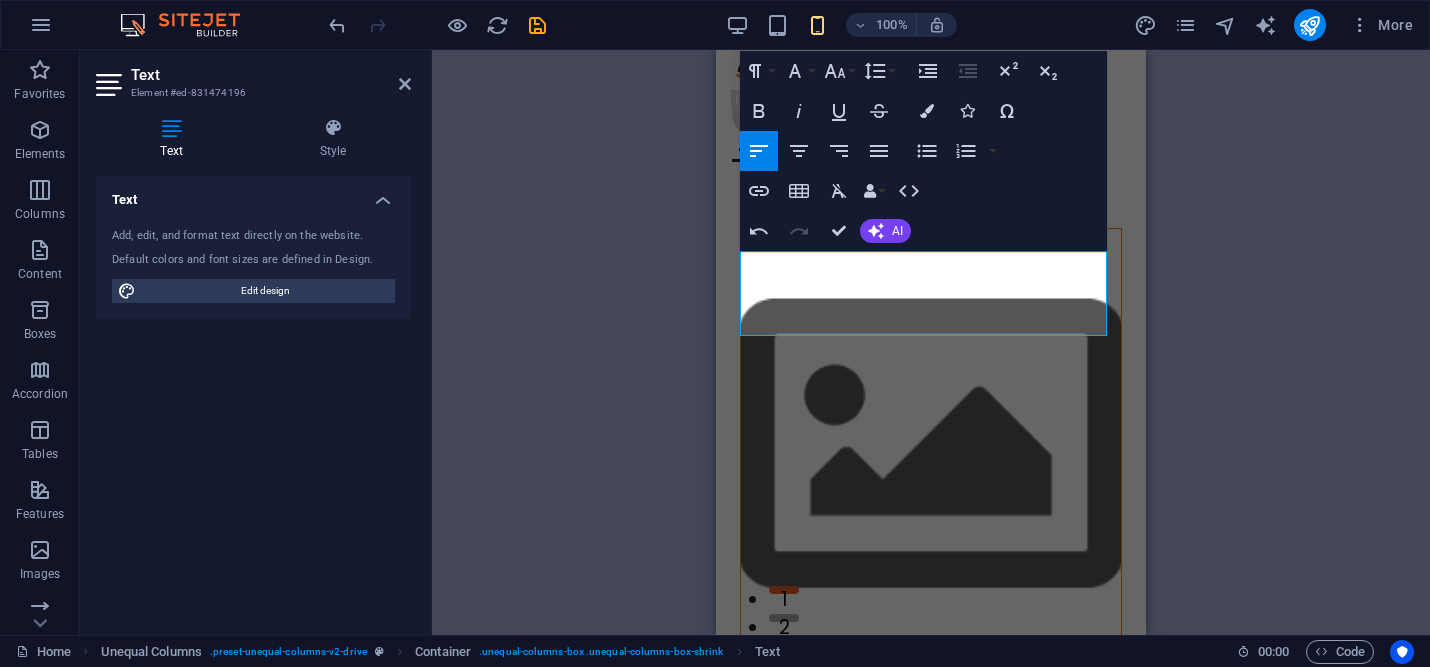 click on "Container H1 Unequal Columns Container Menu Bar Separator Text Container Image Container Container Boxes Container Icon Container Menu Separator Container H3 Container Text Spacer Text Container Spacer Container H3 Container Button Container H3 Spacer Button Container Paragraph Format Normal Heading 1 Heading 2 Heading 3 Heading 4 Heading 5 Heading 6 Code Font Family Arial Georgia Impact Tahoma Times New Roman Verdana Poppins Roboto Condensed Font Size 8 9 10 11 12 14 18 24 30 36 48 60 72 96 Line Height Default Single 1.15 1.5 Double Increase Indent Decrease Indent Superscript Subscript Bold Italic Underline Strikethrough Colors Icons Special Characters Align Left Align Center Align Right Align Justify Unordered List Default Circle Disc Square Ordered List Default Lower Alpha Lower Greek Lower Roman Upper Alpha Upper Roman Insert Link Insert Table Clear Formatting Data Bindings Company [FIRST] [LAST] Street" at bounding box center [931, 342] 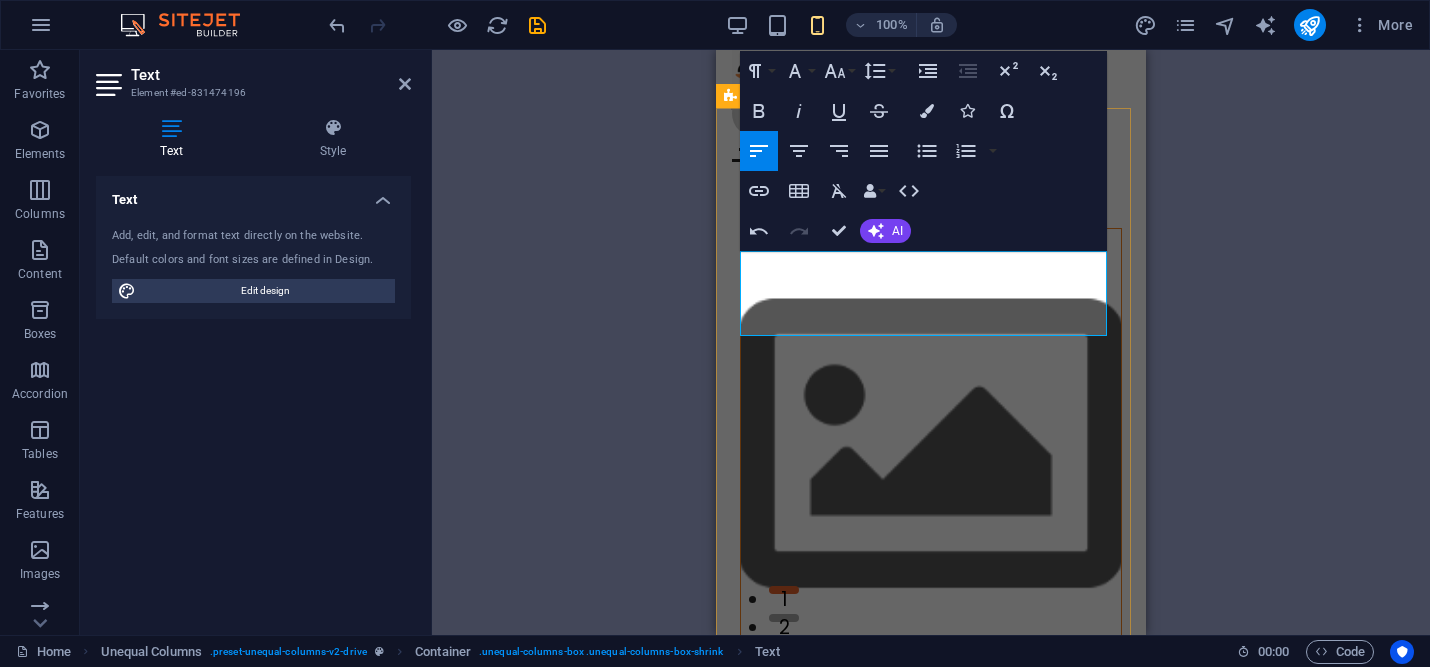click on "ResoTrain isn’t just a consultant; it’s your committed partner in building a stronger, smarter restaurant team." at bounding box center (931, 1271) 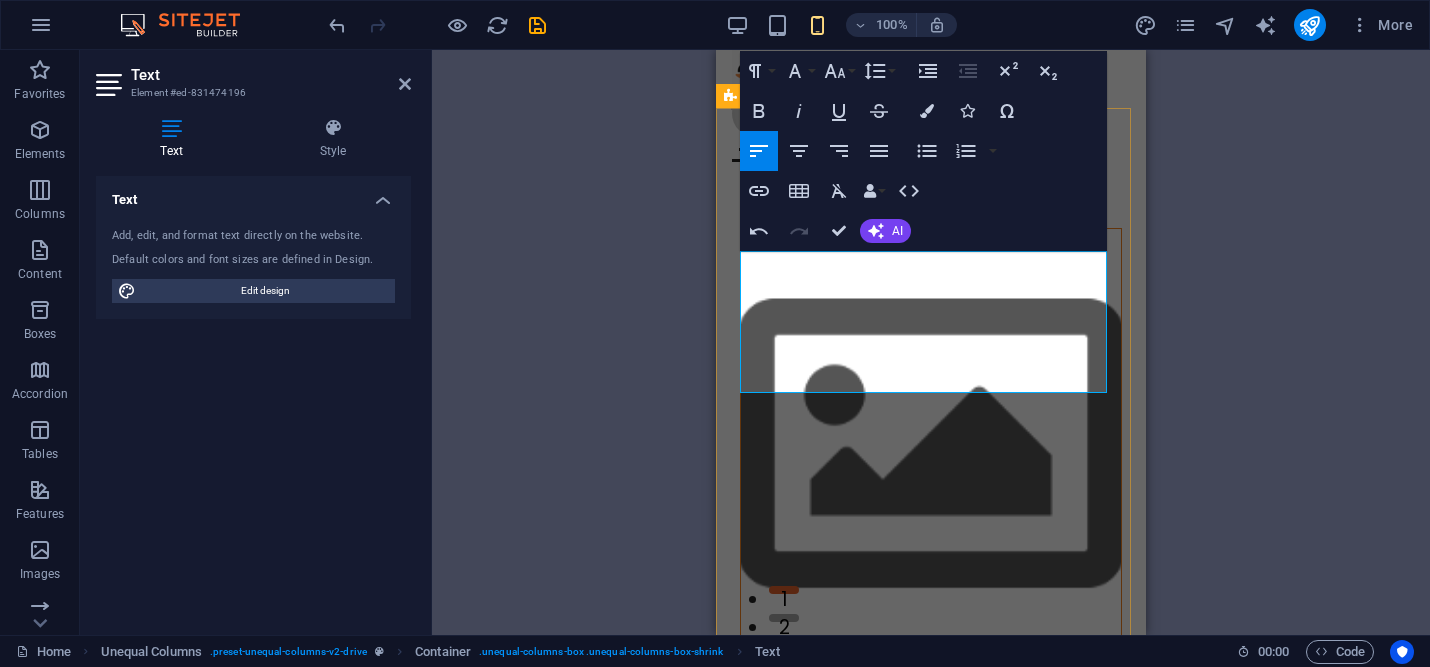 drag, startPoint x: 1062, startPoint y: 385, endPoint x: 728, endPoint y: 369, distance: 334.38303 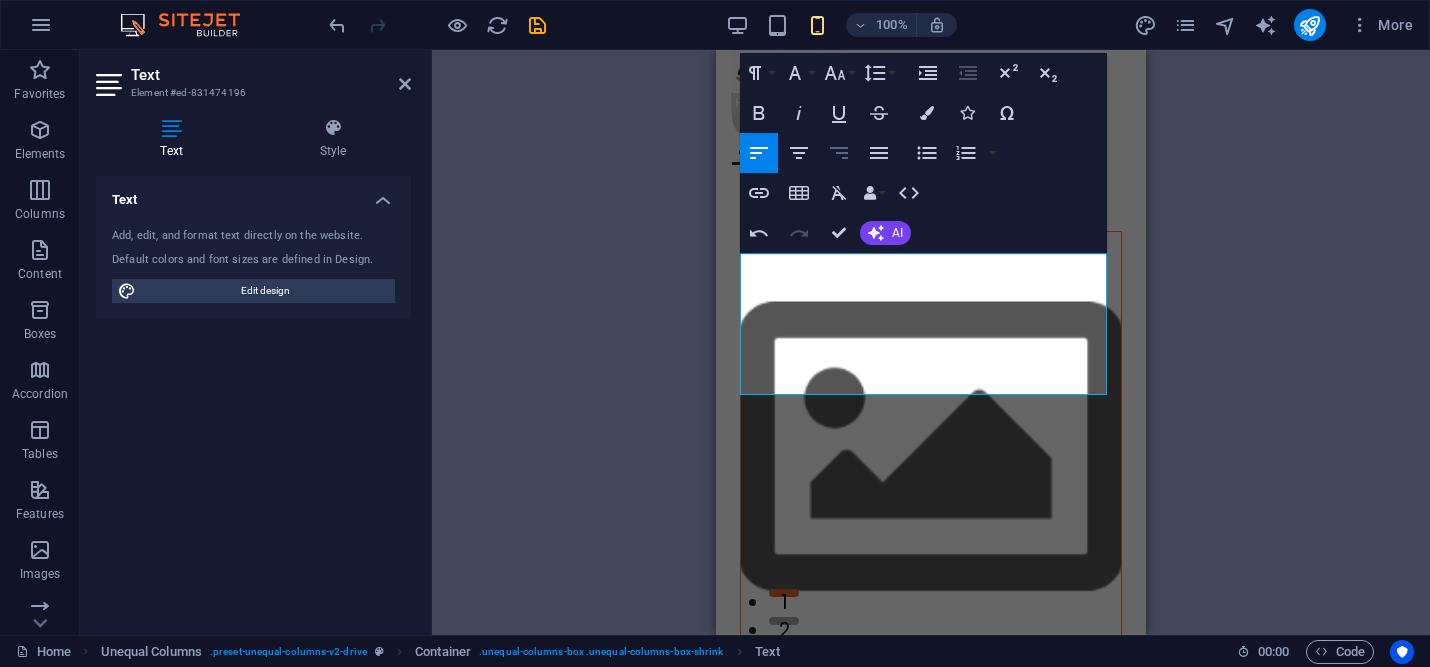 scroll, scrollTop: 16, scrollLeft: 0, axis: vertical 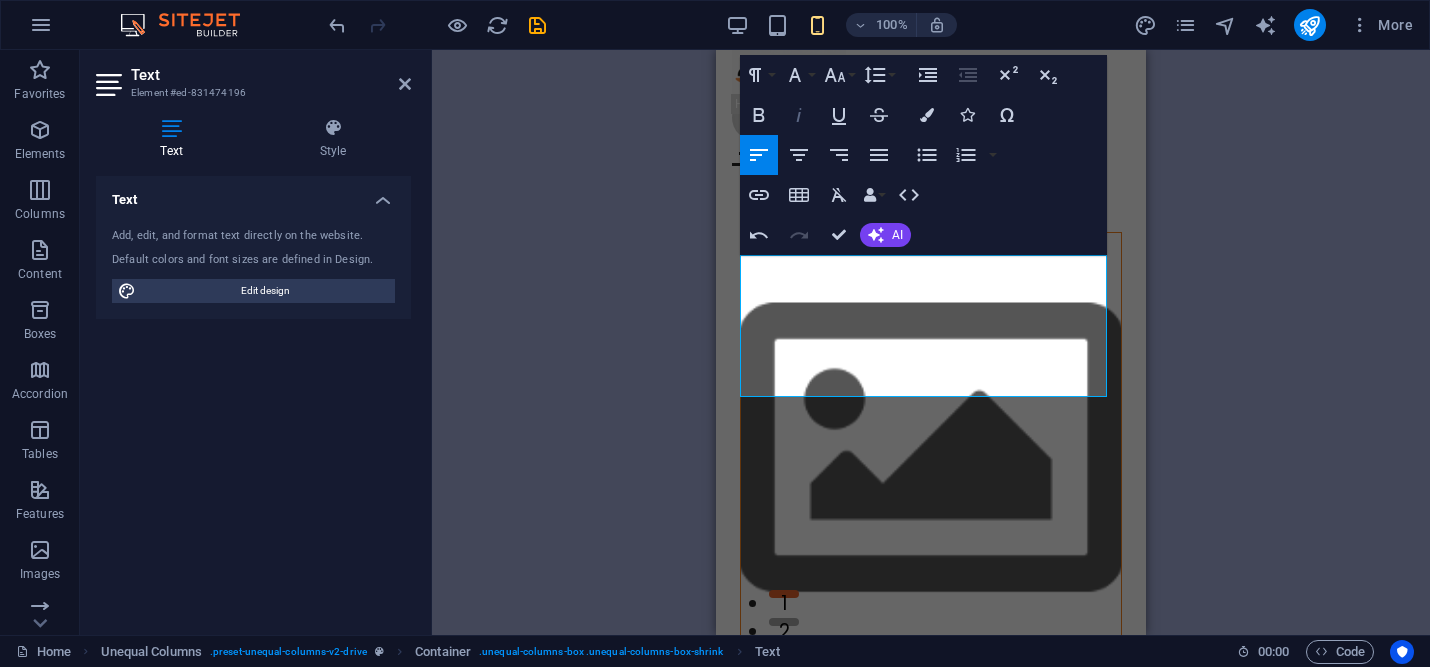 click 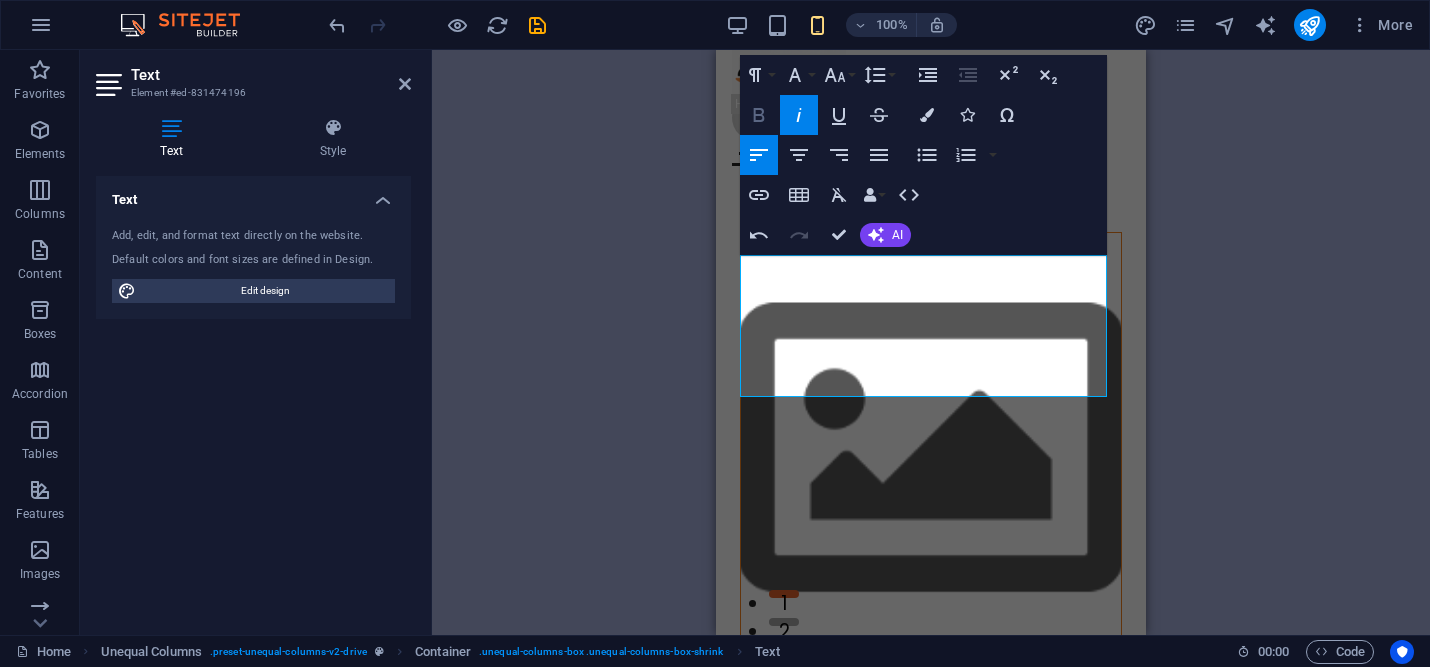 click 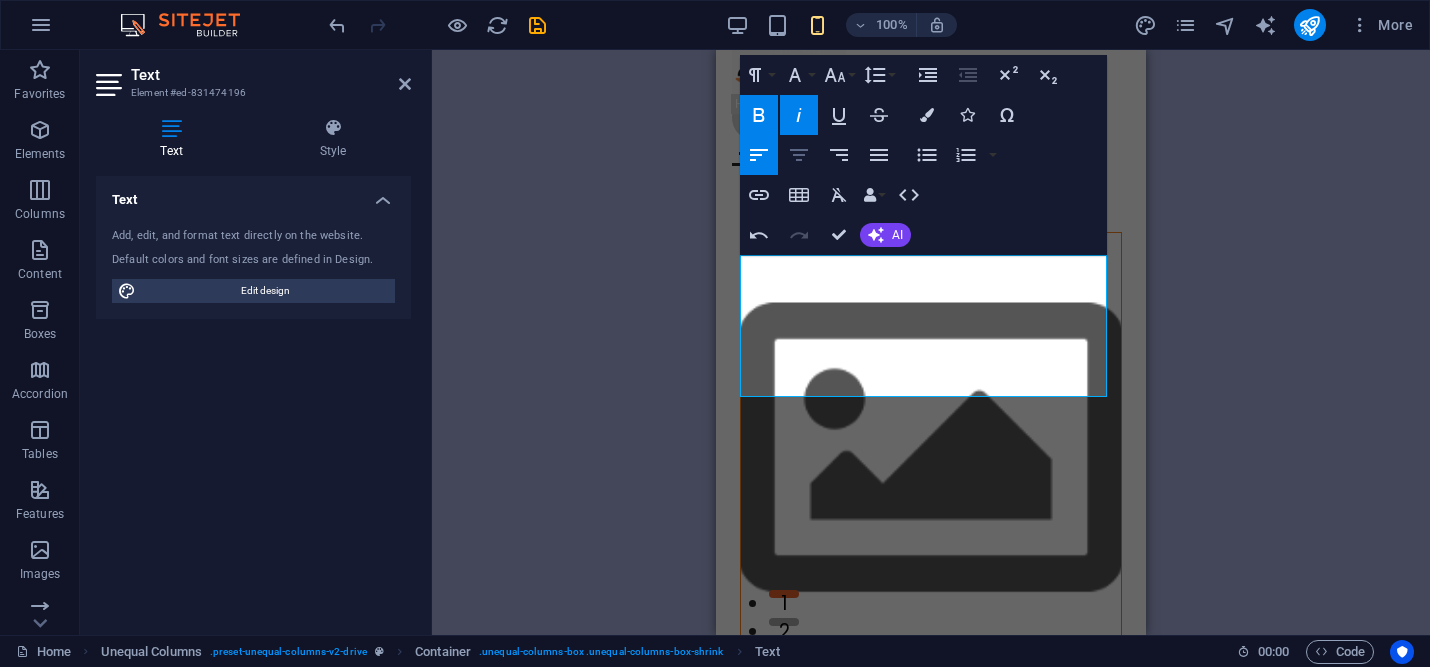 click 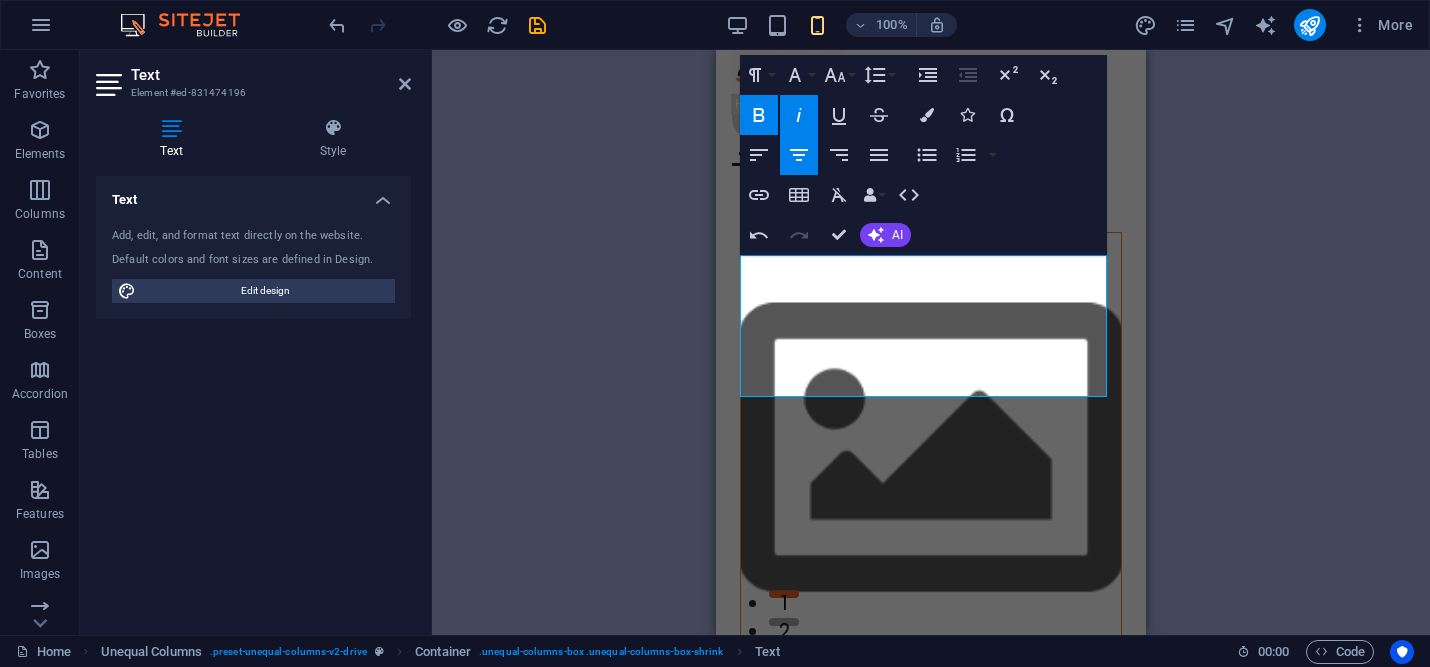 drag, startPoint x: 1075, startPoint y: 327, endPoint x: 705, endPoint y: 265, distance: 375.15863 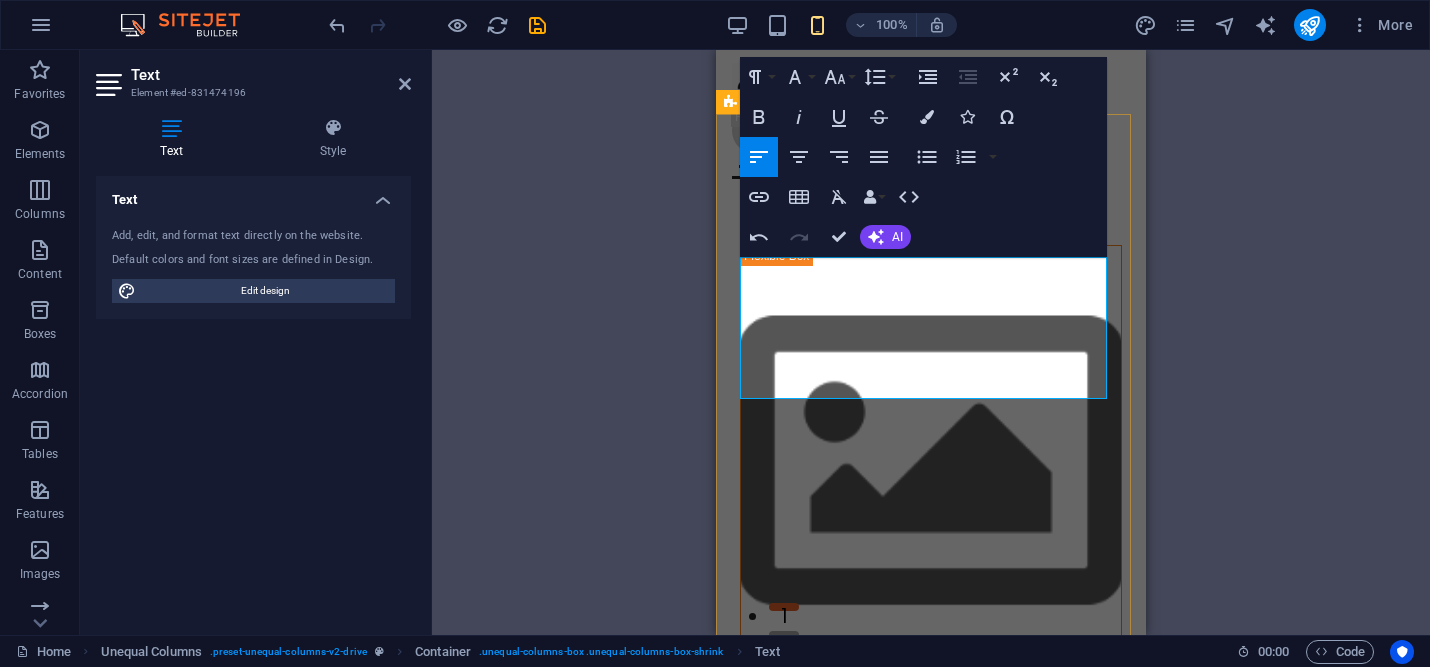 scroll, scrollTop: 0, scrollLeft: 0, axis: both 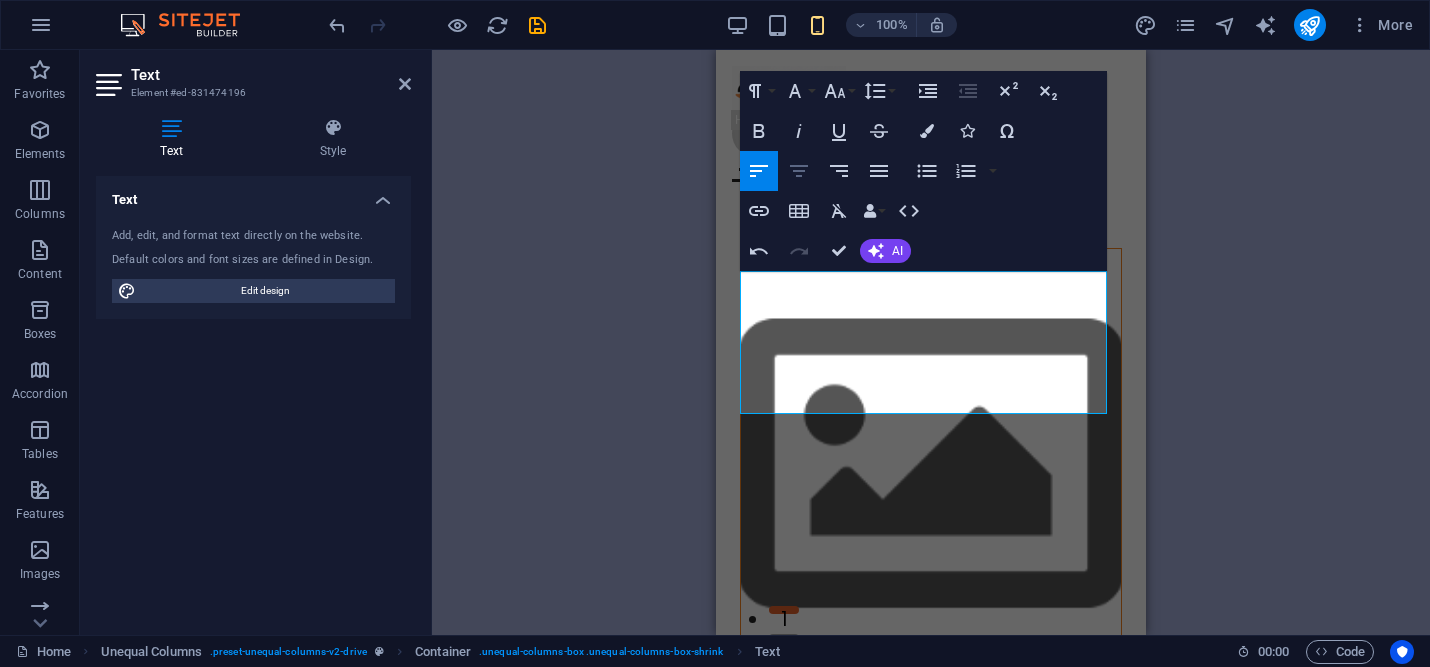 click 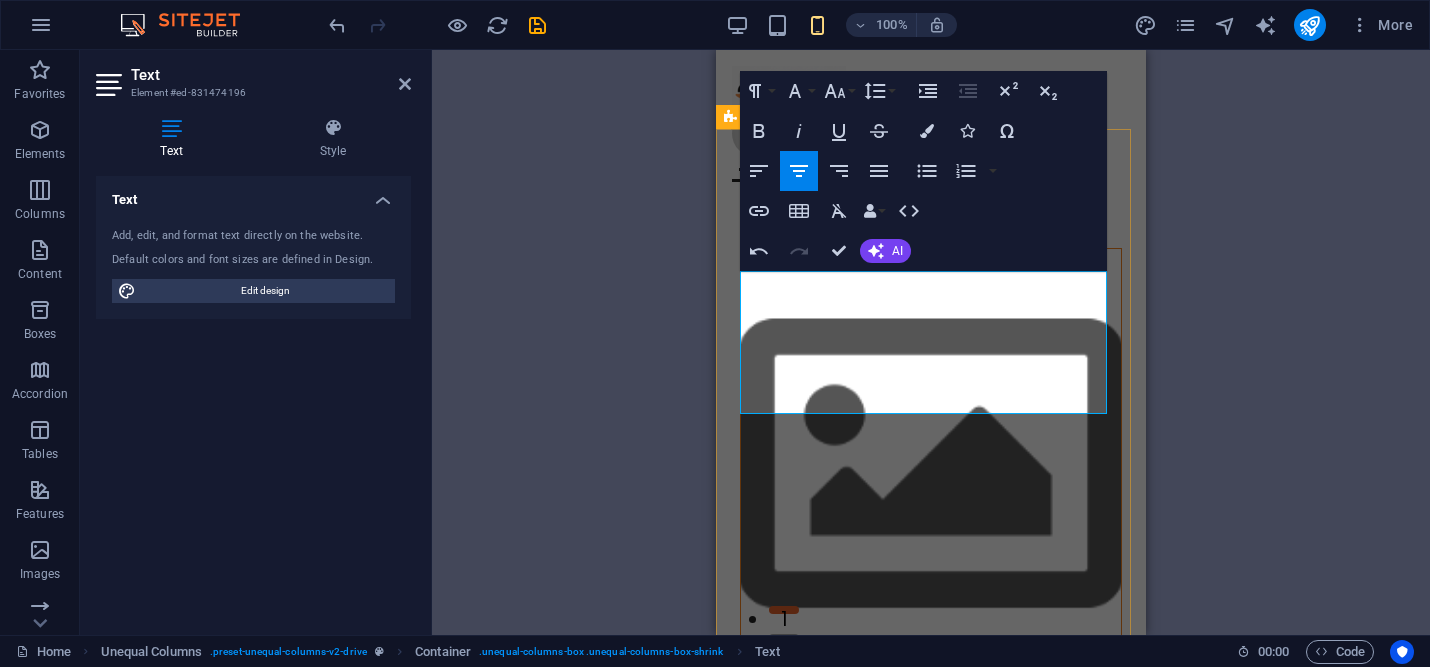 click on "ResoTrain isn’t just a consultant; it’s your committed partner in building a stronger, smarter restaurant team." at bounding box center [931, 1291] 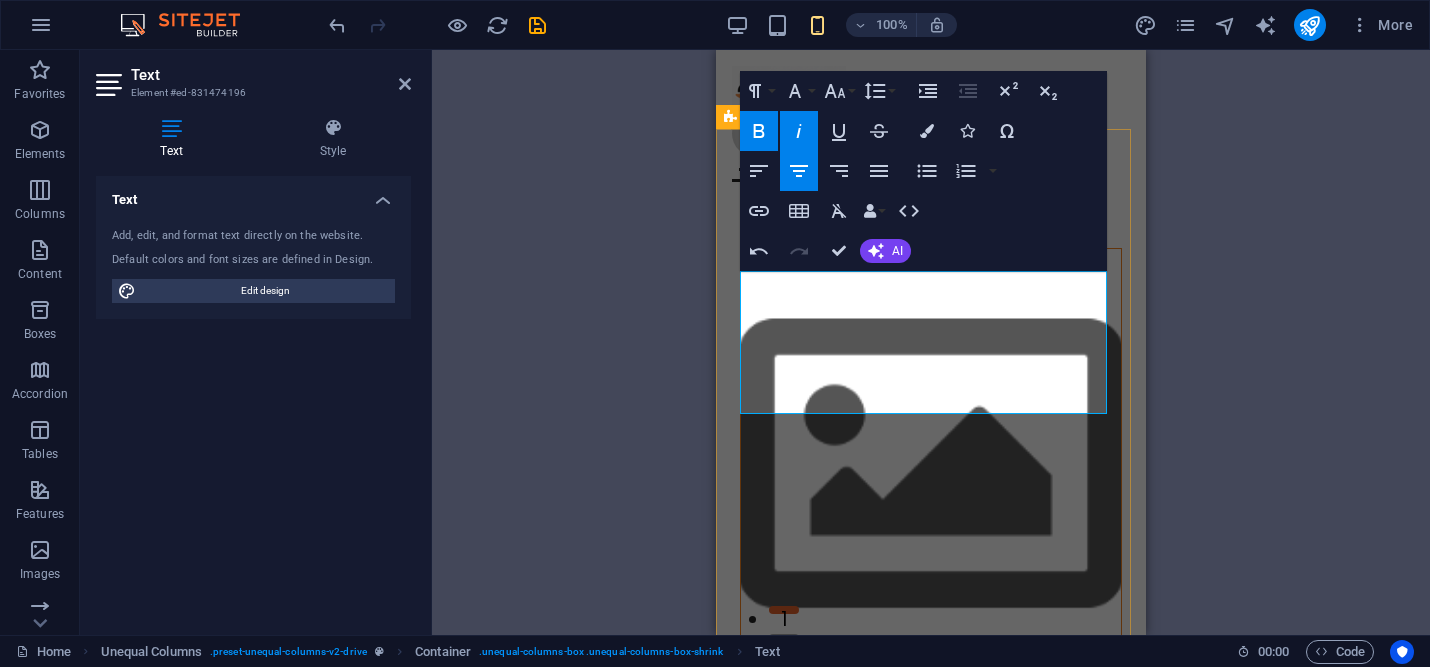 drag, startPoint x: 1093, startPoint y: 393, endPoint x: 1105, endPoint y: 387, distance: 13.416408 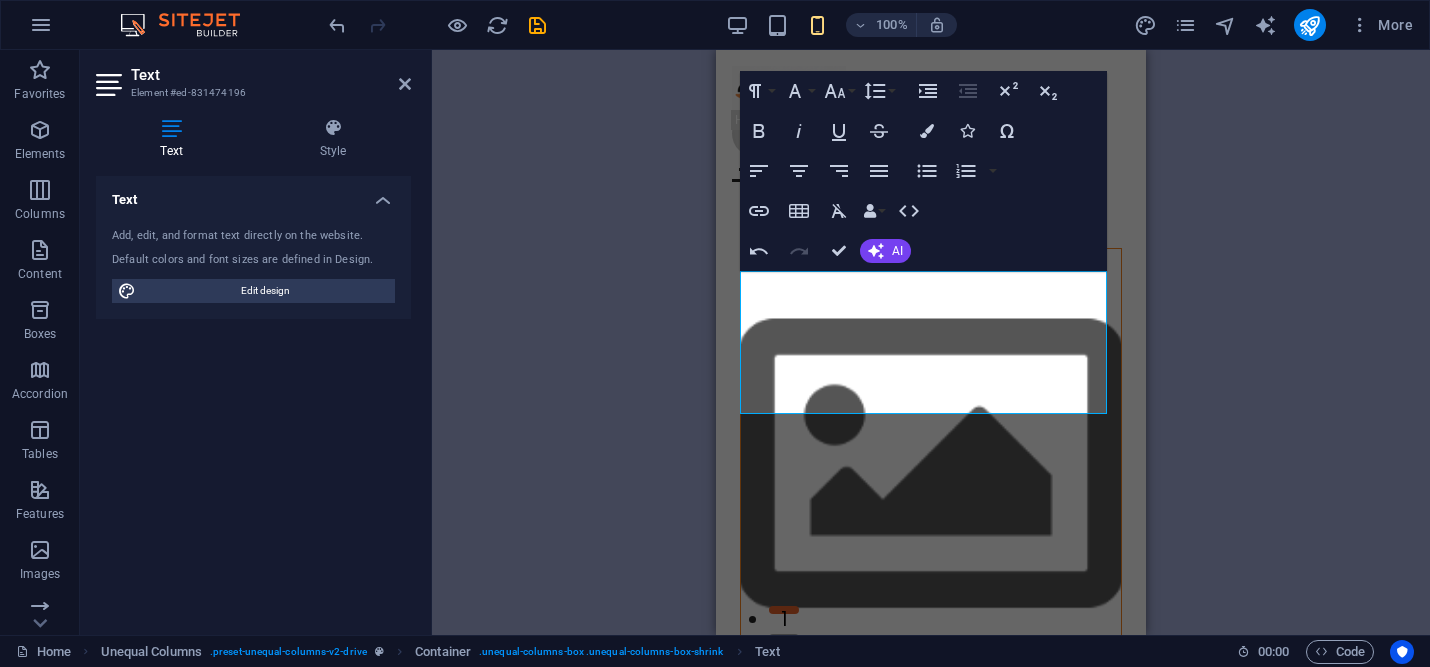 click on "Drag here to replace the existing content. Press “Ctrl” if you want to create a new element.
Container   H1   Unequal Columns   Container   Menu Bar   Separator   Text   Container   Image   Container   Container   Boxes   Container   Icon   Container   Menu   Separator   Container   H3   Container   Text   Spacer   Text   Container   Spacer   Container   H3   Container   Button   Container   H3   Spacer   Button   Container Paragraph Format Normal Heading 1 Heading 2 Heading 3 Heading 4 Heading 5 Heading 6 Code Font Family Arial Georgia Impact Tahoma Times New Roman Verdana Poppins Roboto Condensed Font Size 8 9 10 11 12 14 18 24 30 36 48 60 72 96 Line Height Default Single 1.15 1.5 Double Increase Indent Decrease Indent Superscript Subscript Bold Italic Underline Strikethrough Colors Icons Special Characters Align Left Align Center Align Right Align Justify Unordered List   Default Circle Disc Square    Ordered List   Default Lower Alpha Lower Greek Lower Roman Upper Alpha Upper Roman" at bounding box center (931, 342) 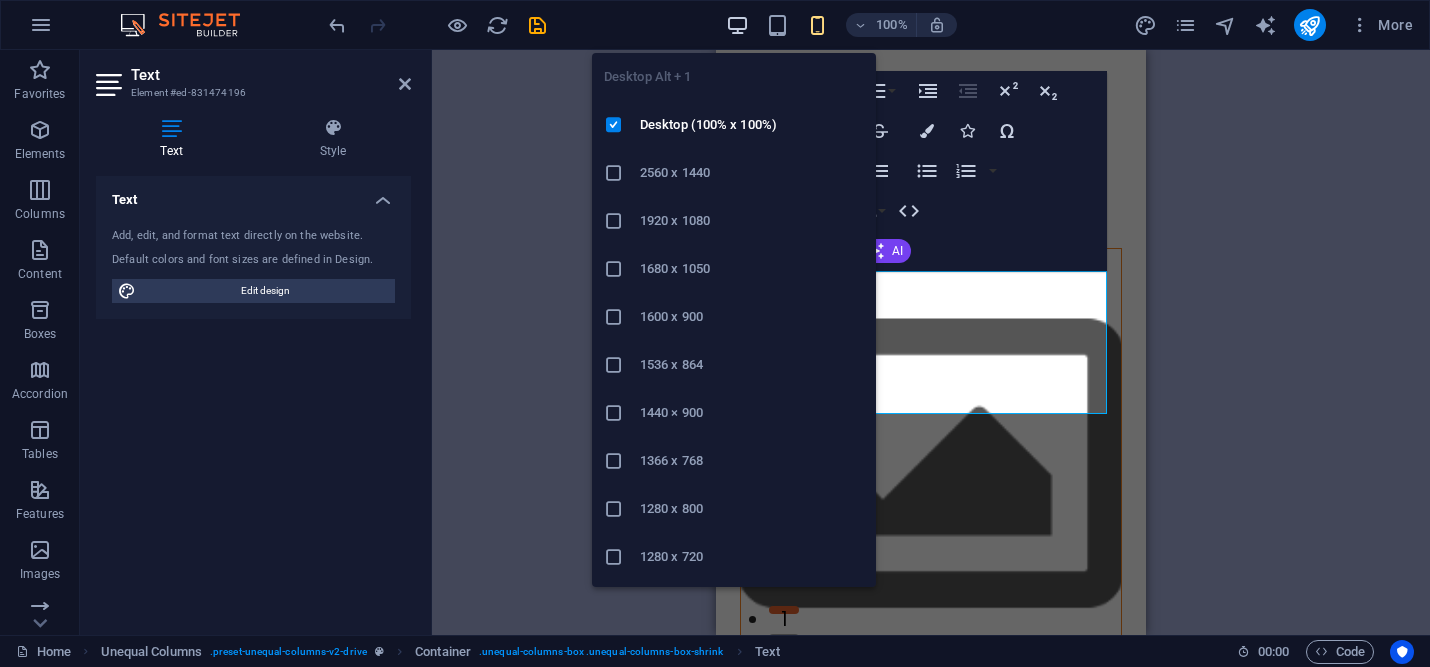 click at bounding box center (737, 25) 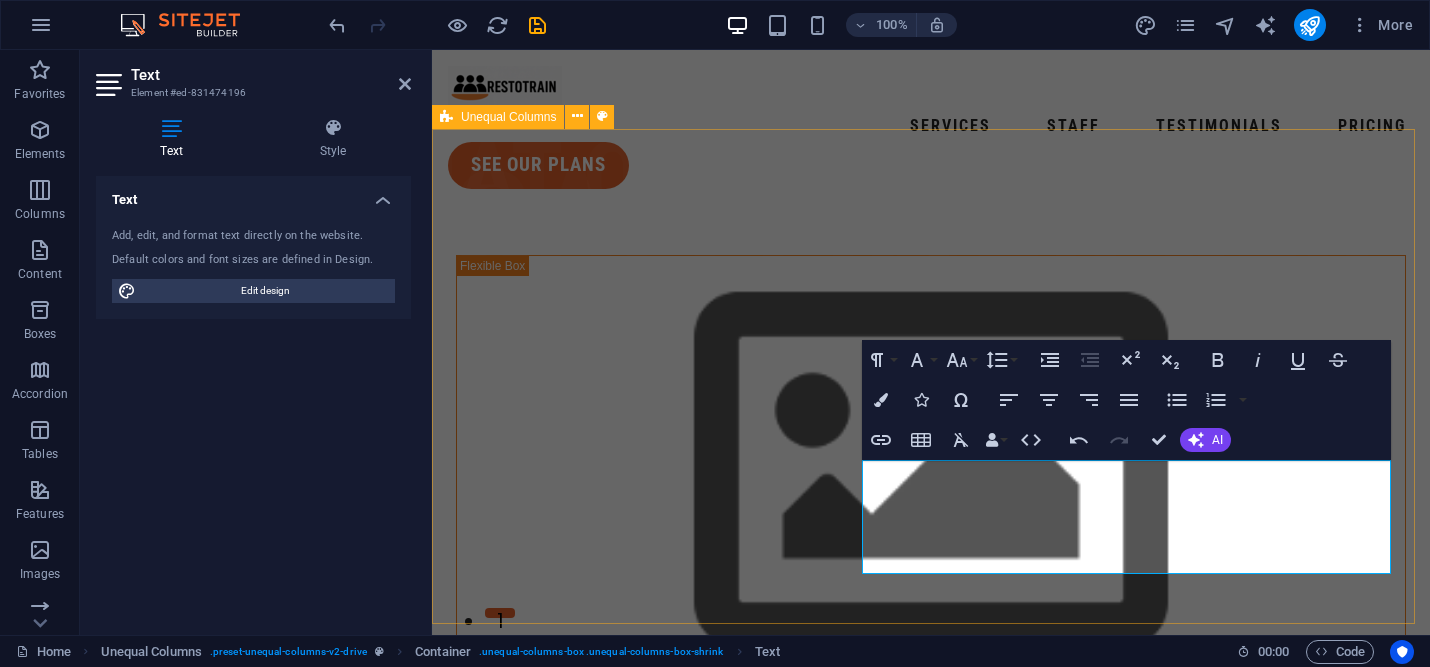 click on "contact us Hospitality Training and Operations ResoTrain isn’t just a consultant; it’s your committed partner in building a stronger, smarter restaurant team. "Training that Puts Butts in Chairs."" at bounding box center (931, 1154) 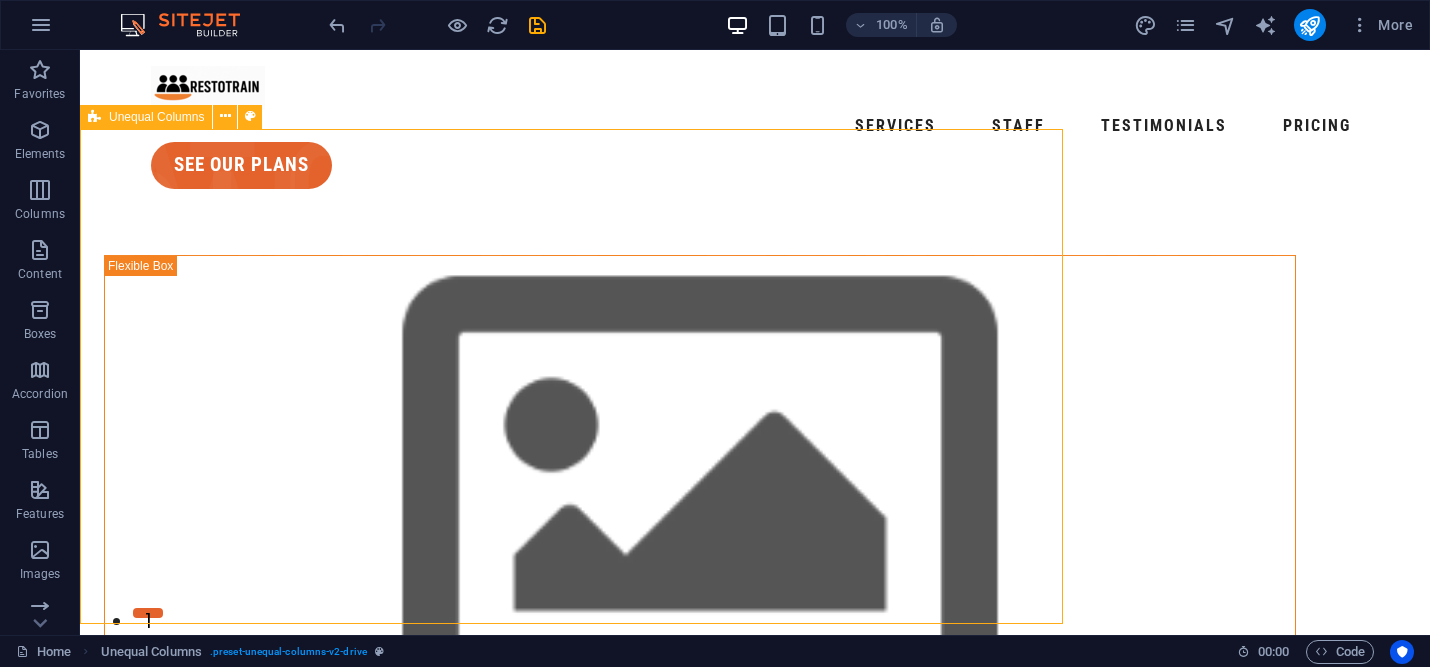 click on "contact us Hospitality Training and Operations ResoTrain isn’t just a consultant; it’s your committed partner in building a stronger, smarter restaurant team. "Training that Puts Butts in Chairs."" at bounding box center [755, 1248] 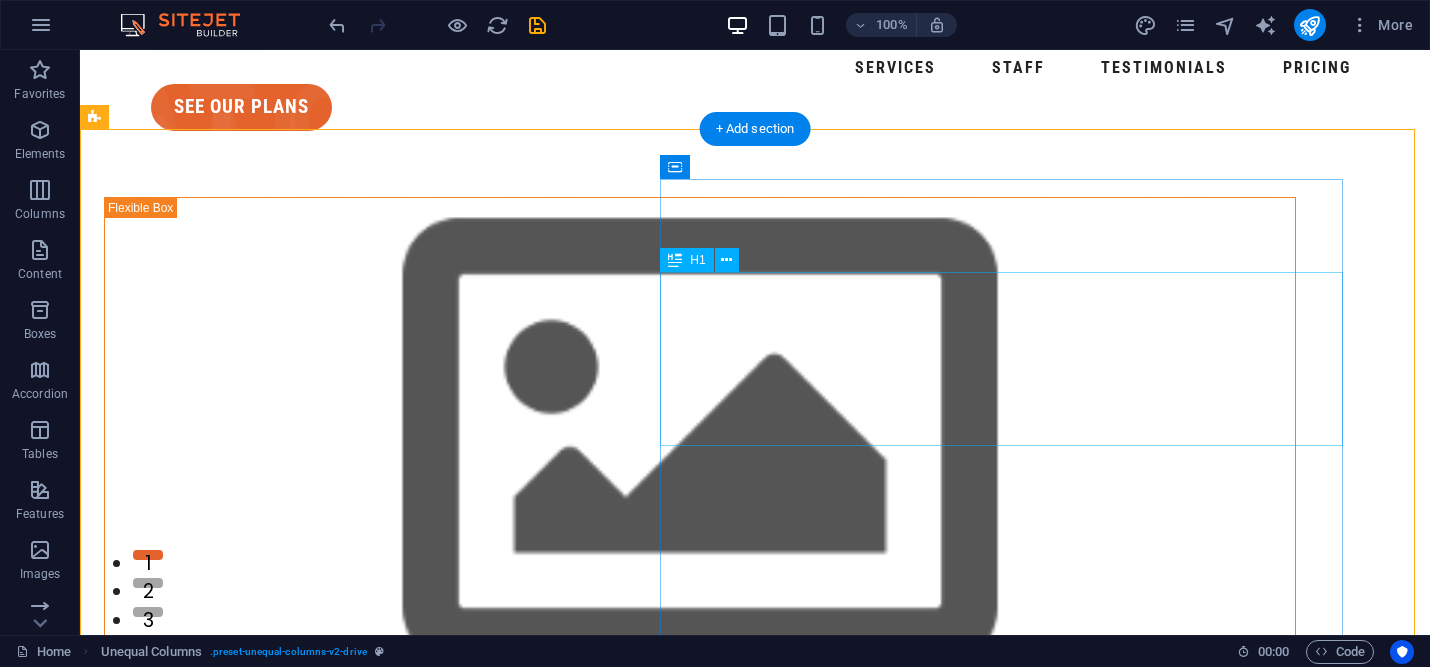 scroll, scrollTop: 143, scrollLeft: 0, axis: vertical 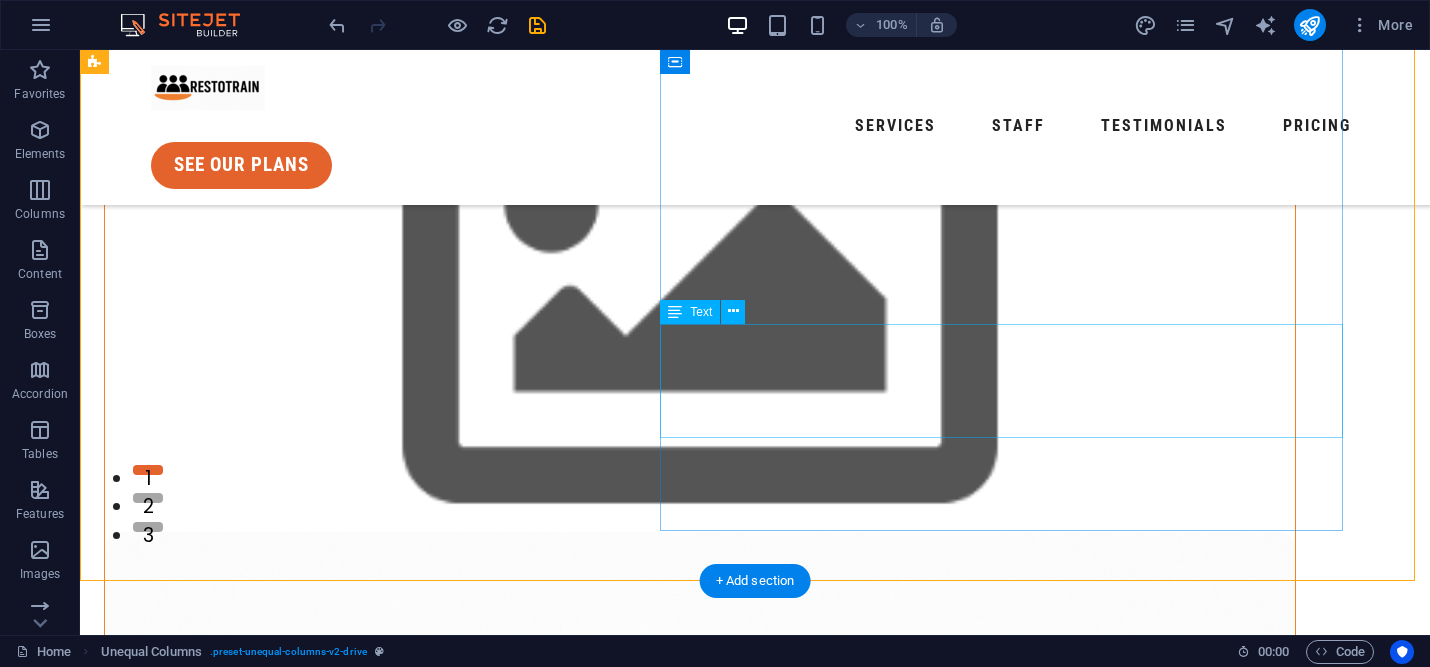 click on "ResoTrain isn’t just a consultant; it’s your committed partner in building a stronger, smarter restaurant team. "Training that Puts Butts in Chairs."" at bounding box center [700, 1980] 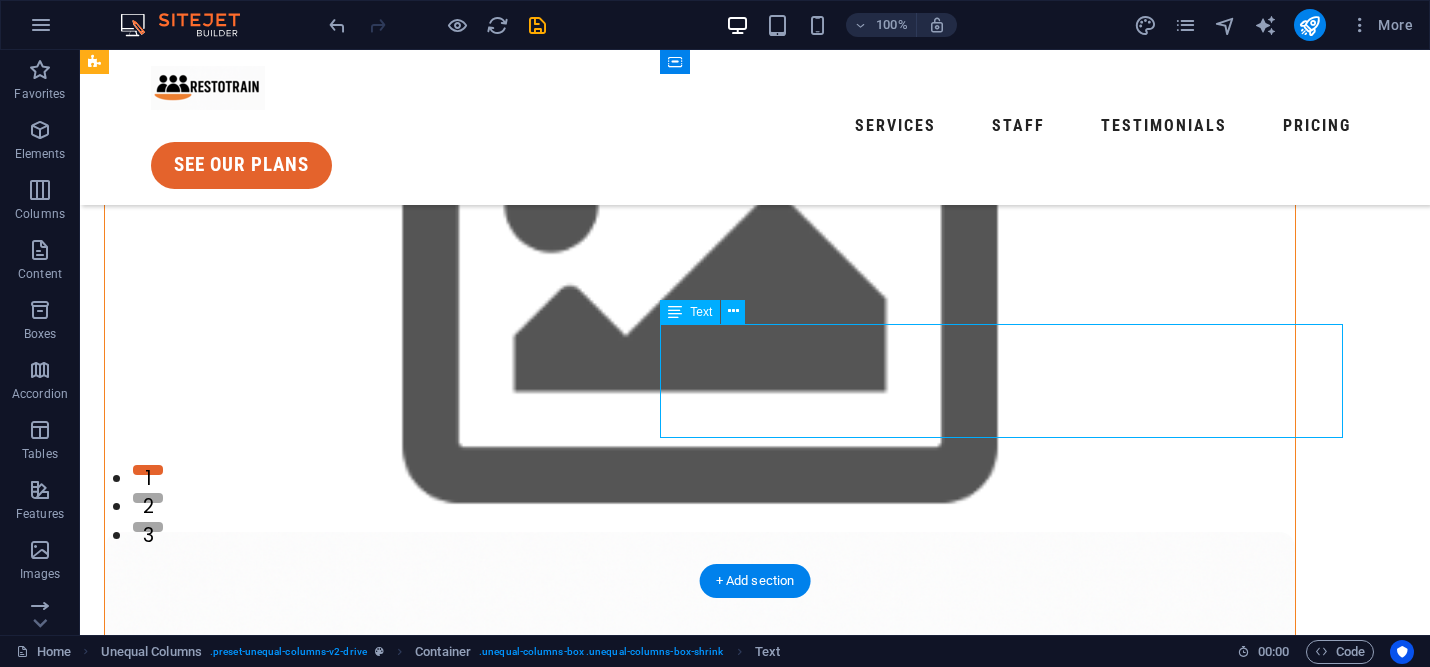 click on "ResoTrain isn’t just a consultant; it’s your committed partner in building a stronger, smarter restaurant team. "Training that Puts Butts in Chairs."" at bounding box center [700, 1980] 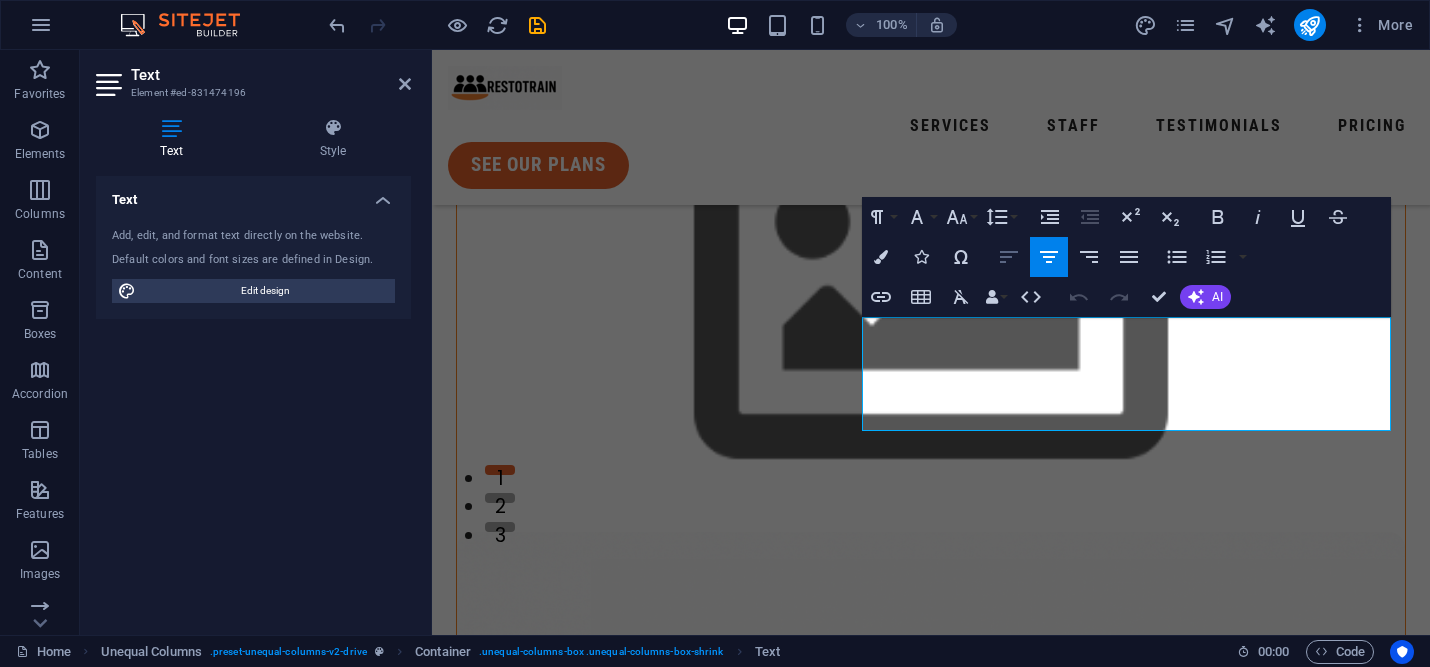 click 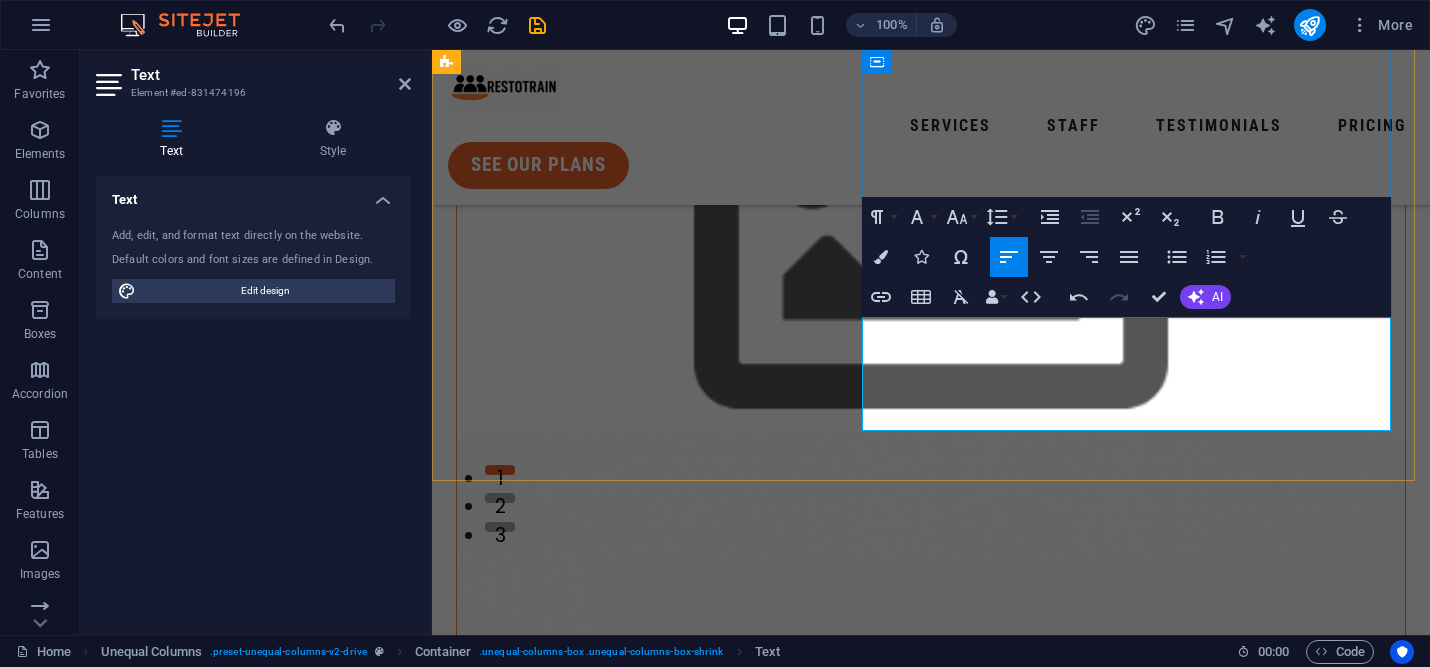 click on ""Training that Puts Butts in Chairs."" at bounding box center (931, 1780) 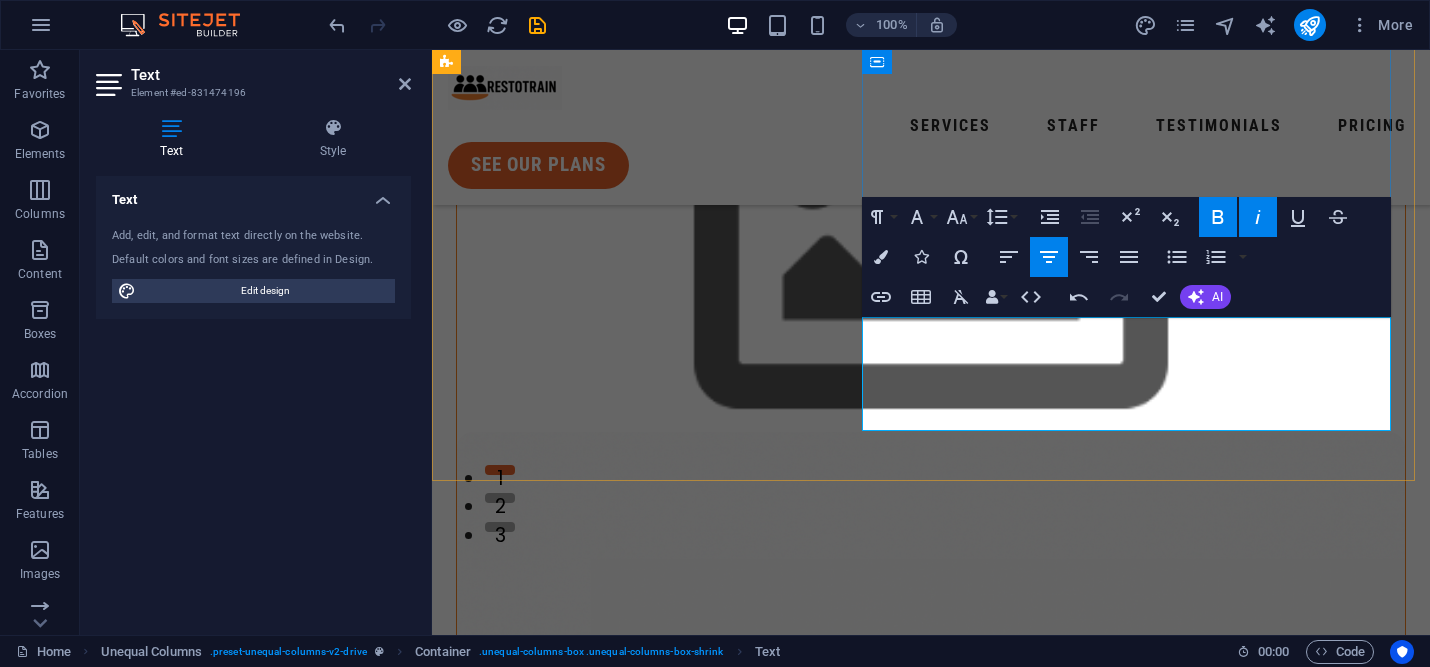 click on ""Training that Puts Butts in Chairs."" at bounding box center [931, 1780] 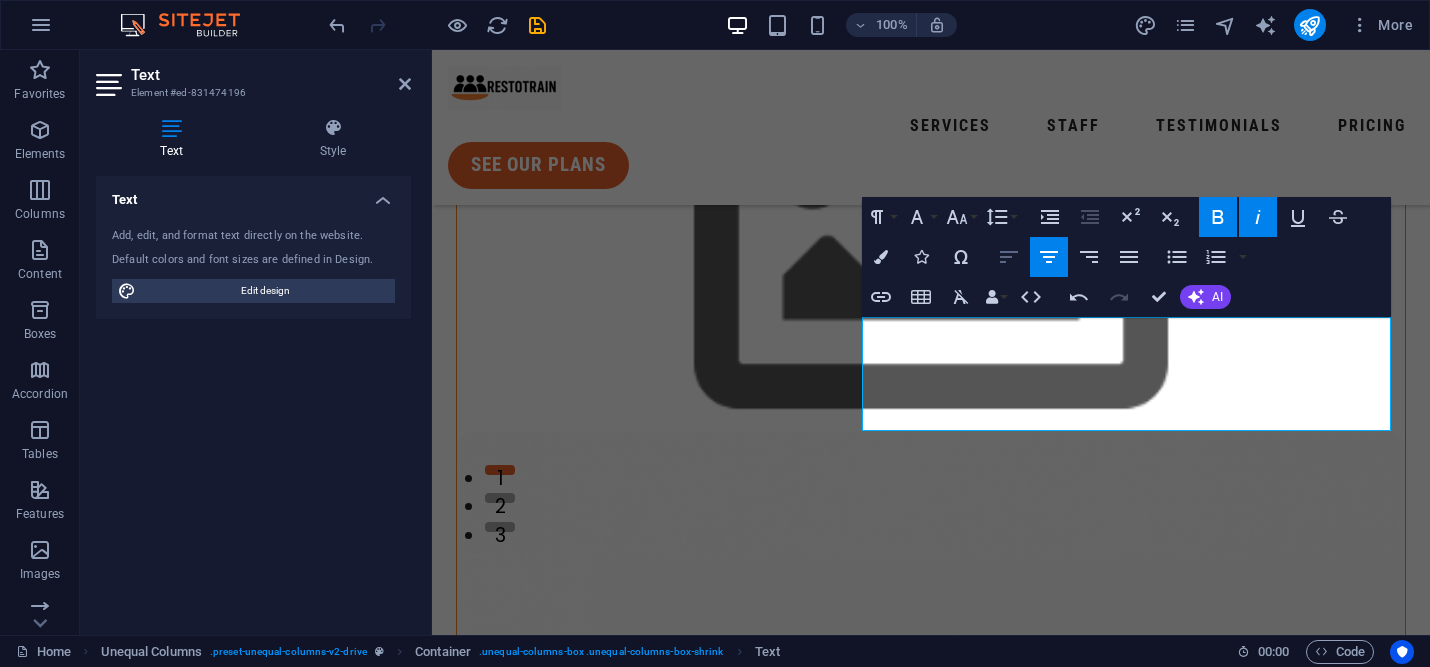 click 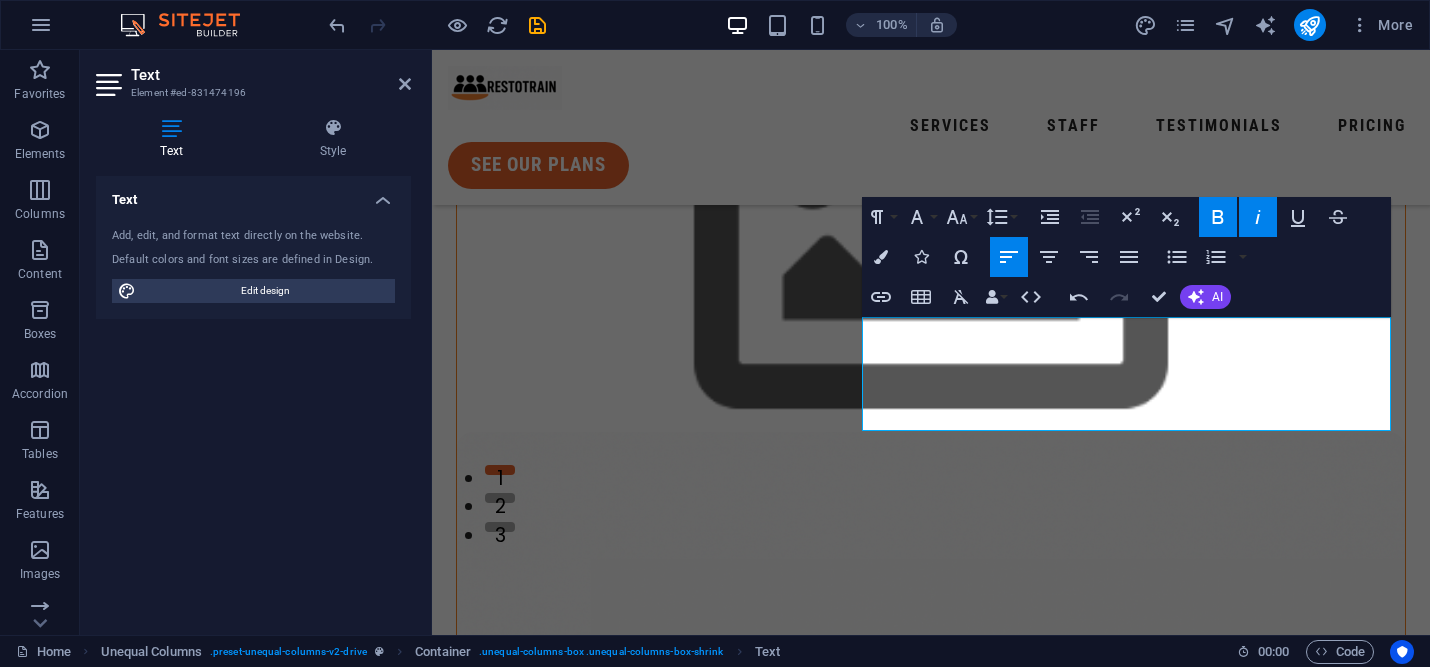 click on "ResoTrain isn’t just a consultant; it’s your committed partner in building a stronger, smarter restaurant team." at bounding box center [931, 1710] 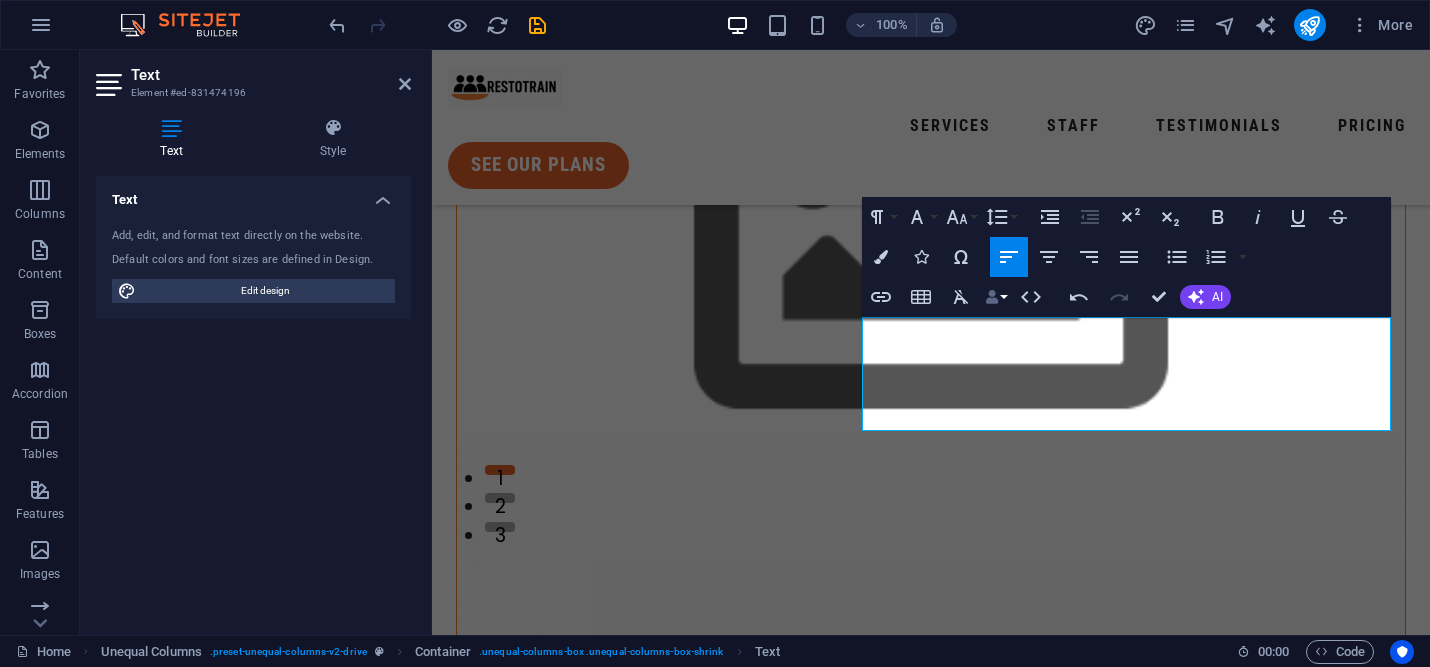 click on "Data Bindings" at bounding box center (996, 297) 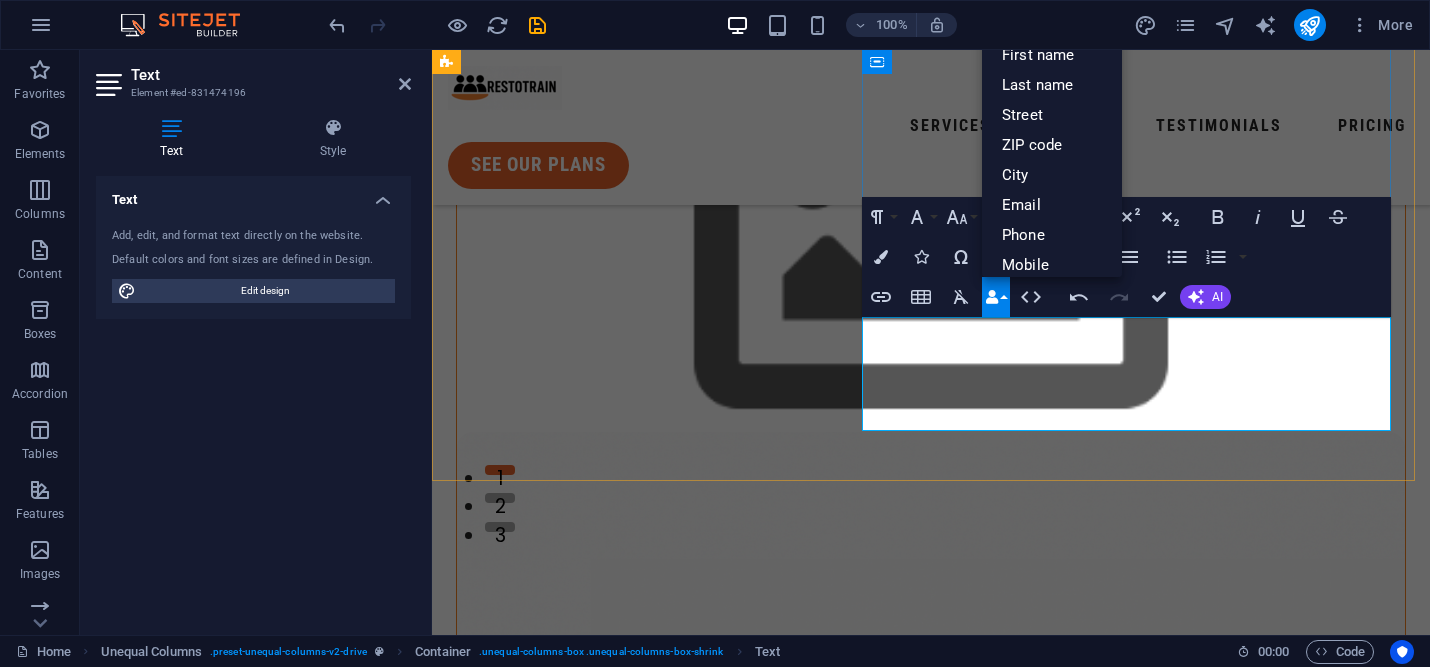click at bounding box center (931, 1753) 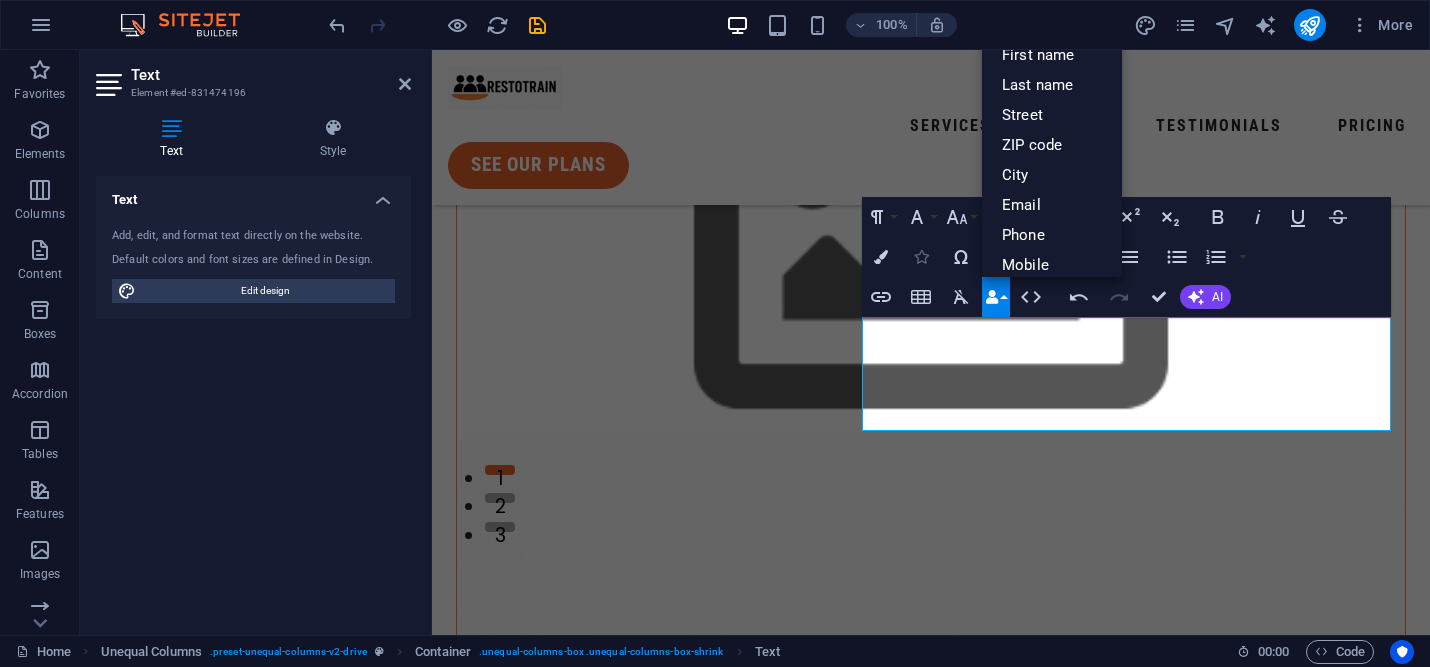 click at bounding box center [921, 257] 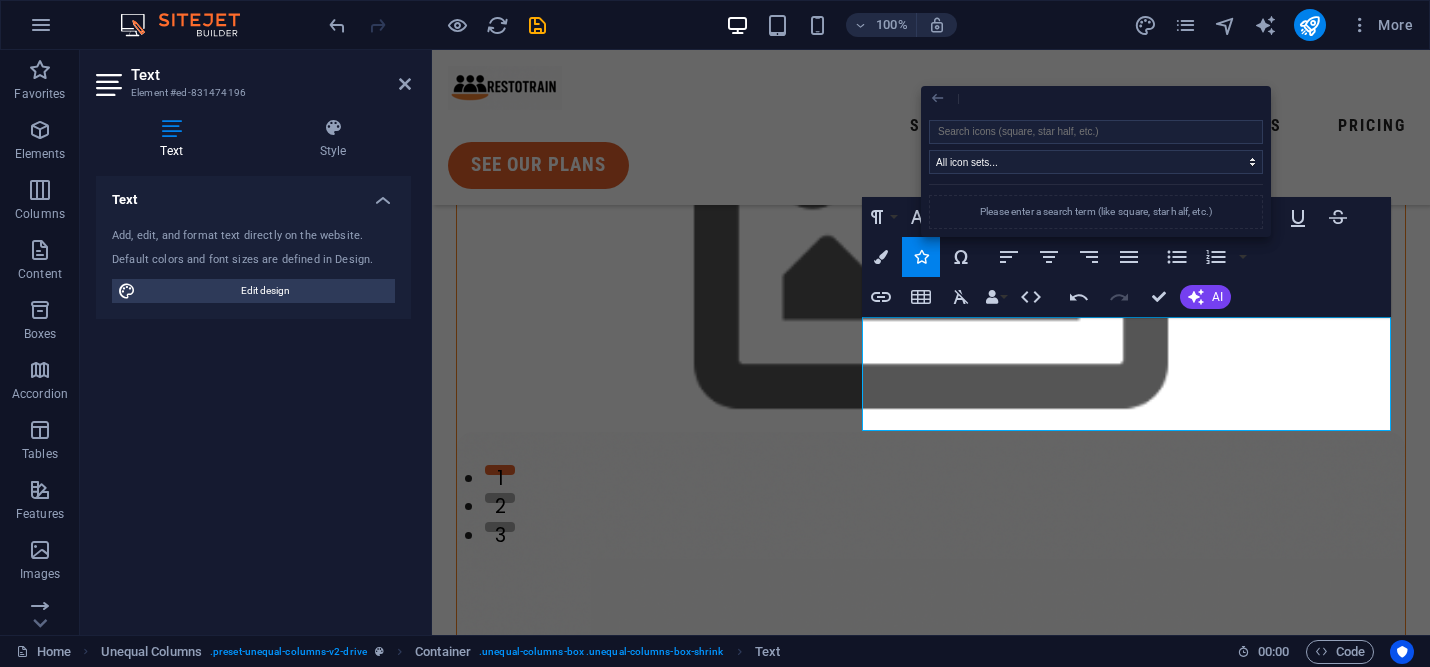 click 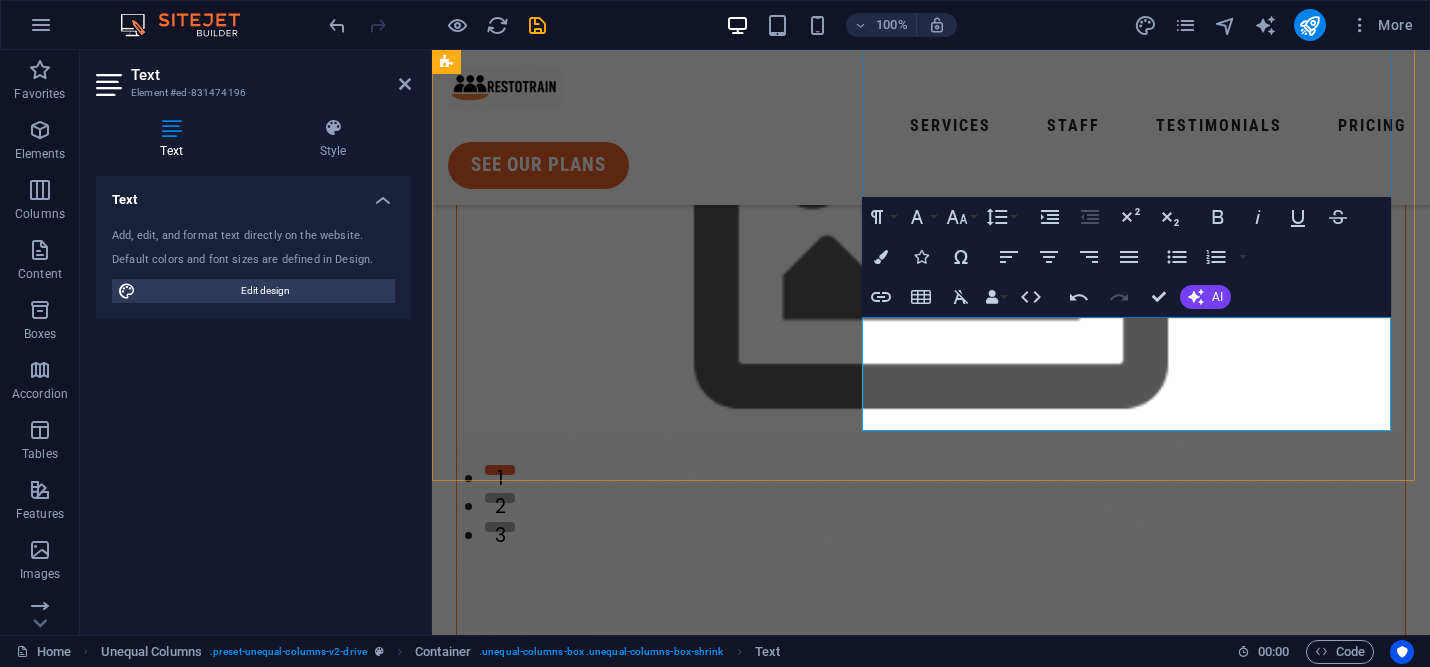 click on ""Training that Puts Butts in Chairs."" at bounding box center [629, 1780] 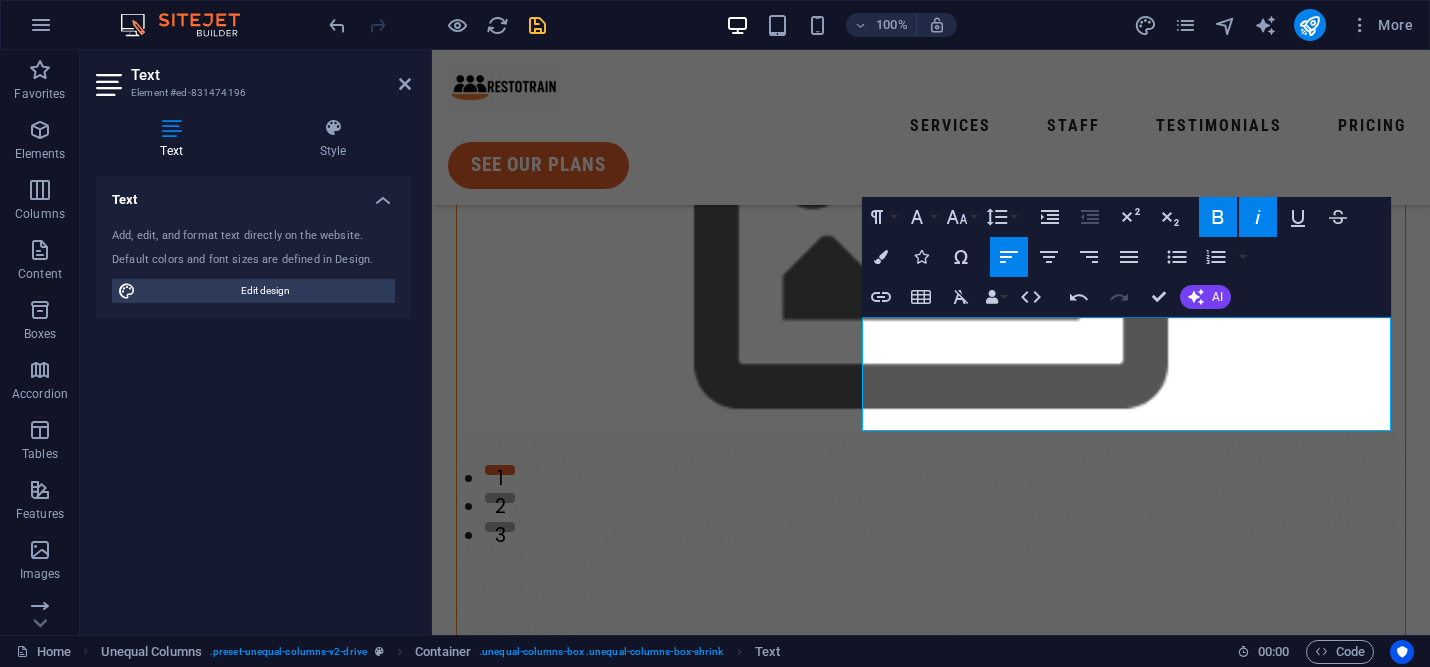 click at bounding box center [537, 25] 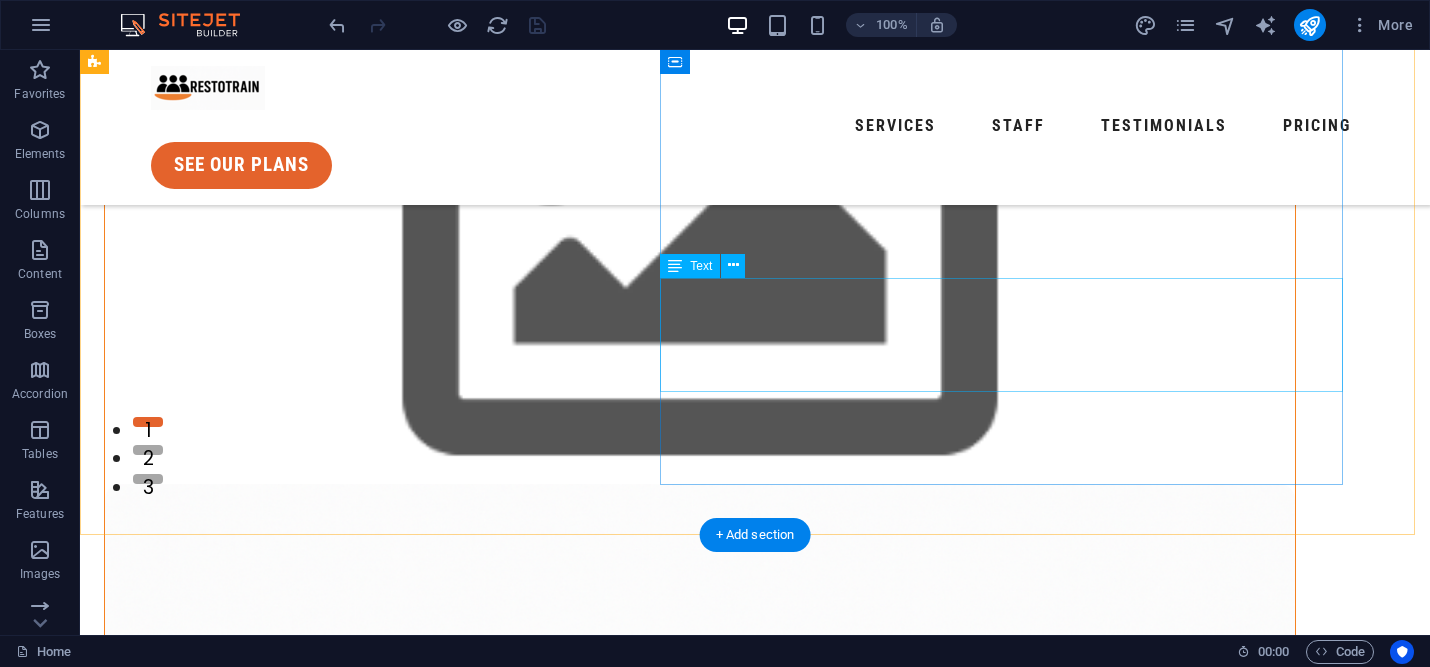 scroll, scrollTop: 189, scrollLeft: 0, axis: vertical 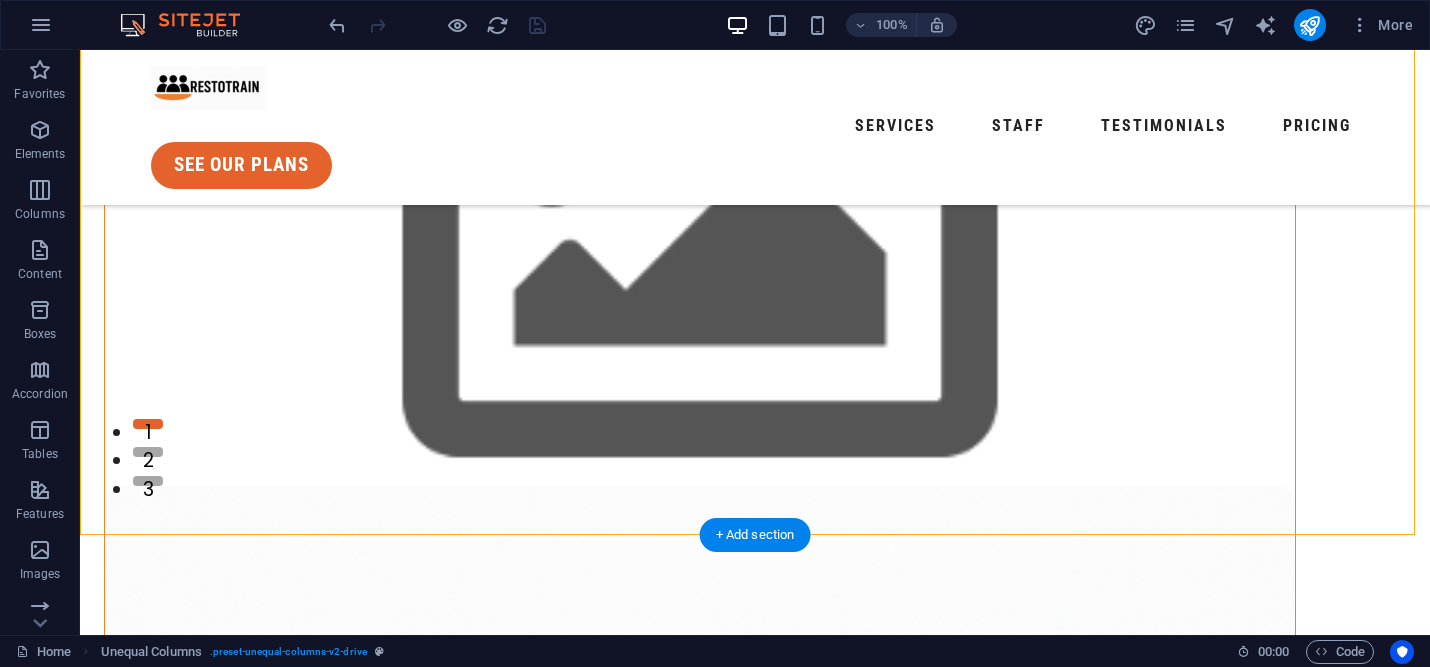 drag, startPoint x: 271, startPoint y: 456, endPoint x: 766, endPoint y: 411, distance: 497.04126 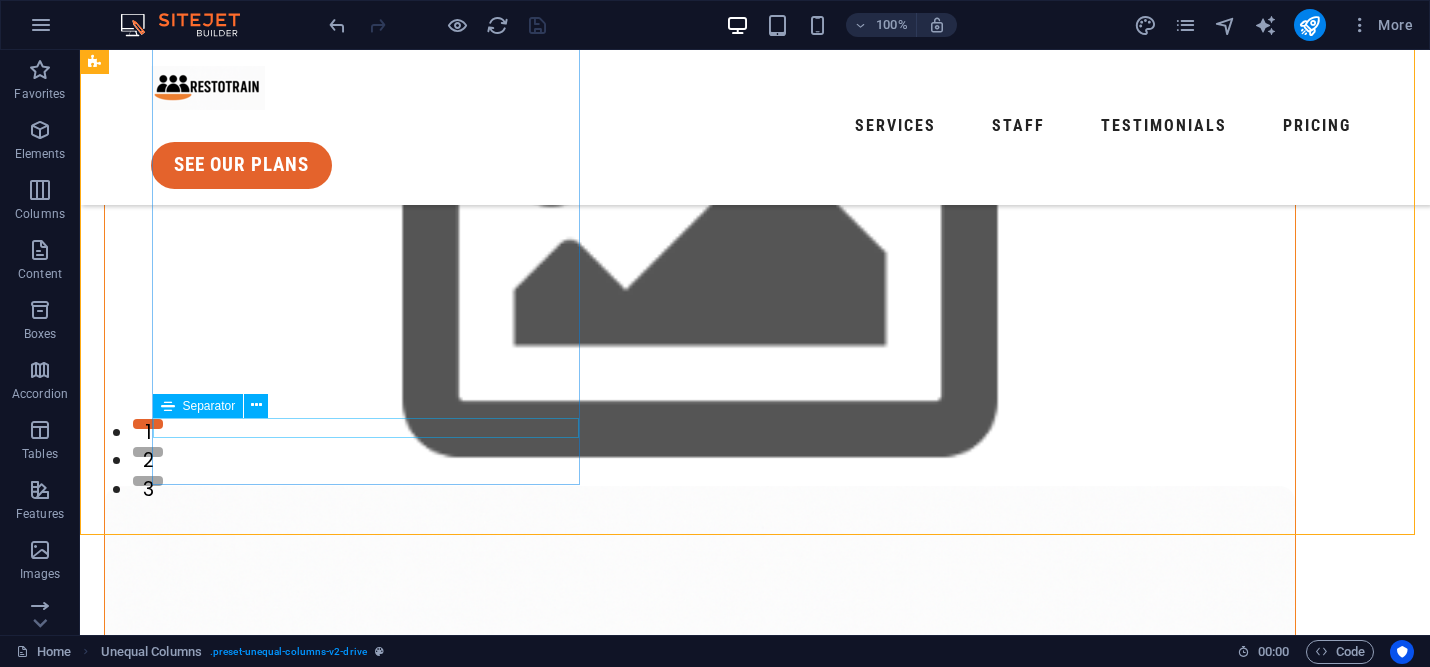 click on "Separator" at bounding box center [217, 406] 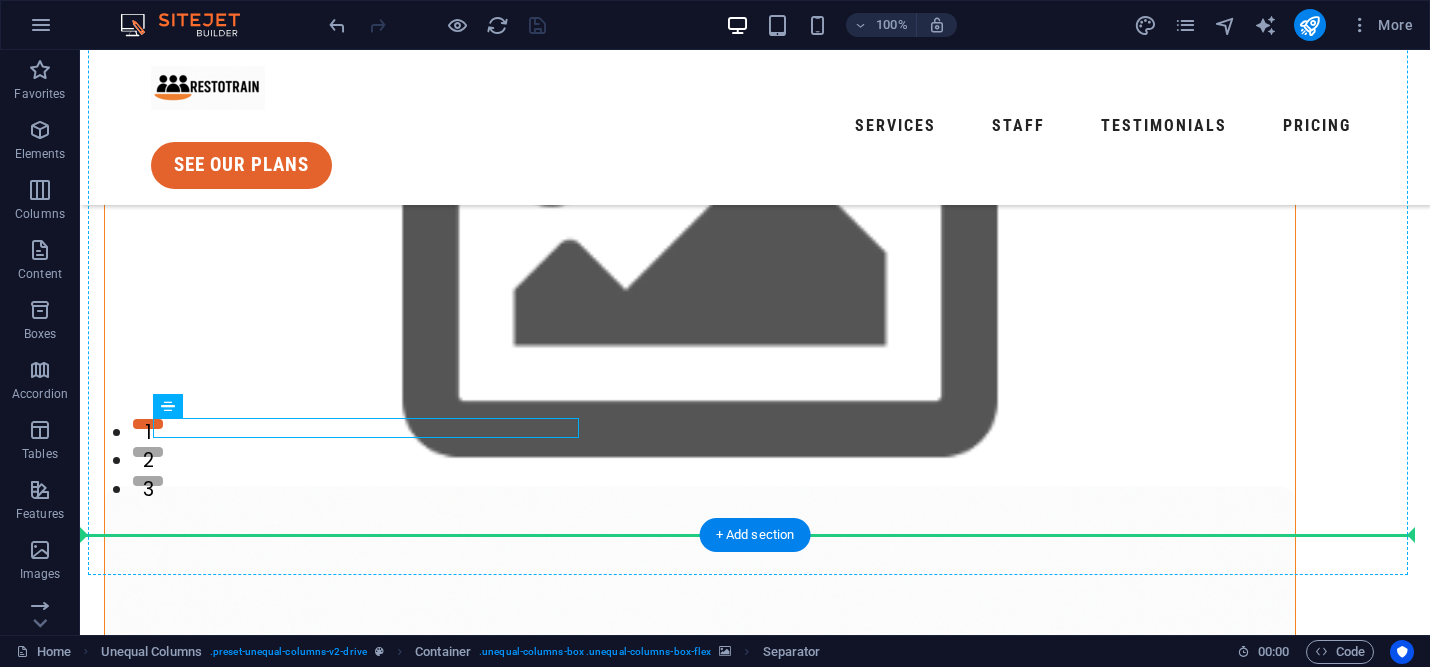 drag, startPoint x: 288, startPoint y: 457, endPoint x: 656, endPoint y: 416, distance: 370.27692 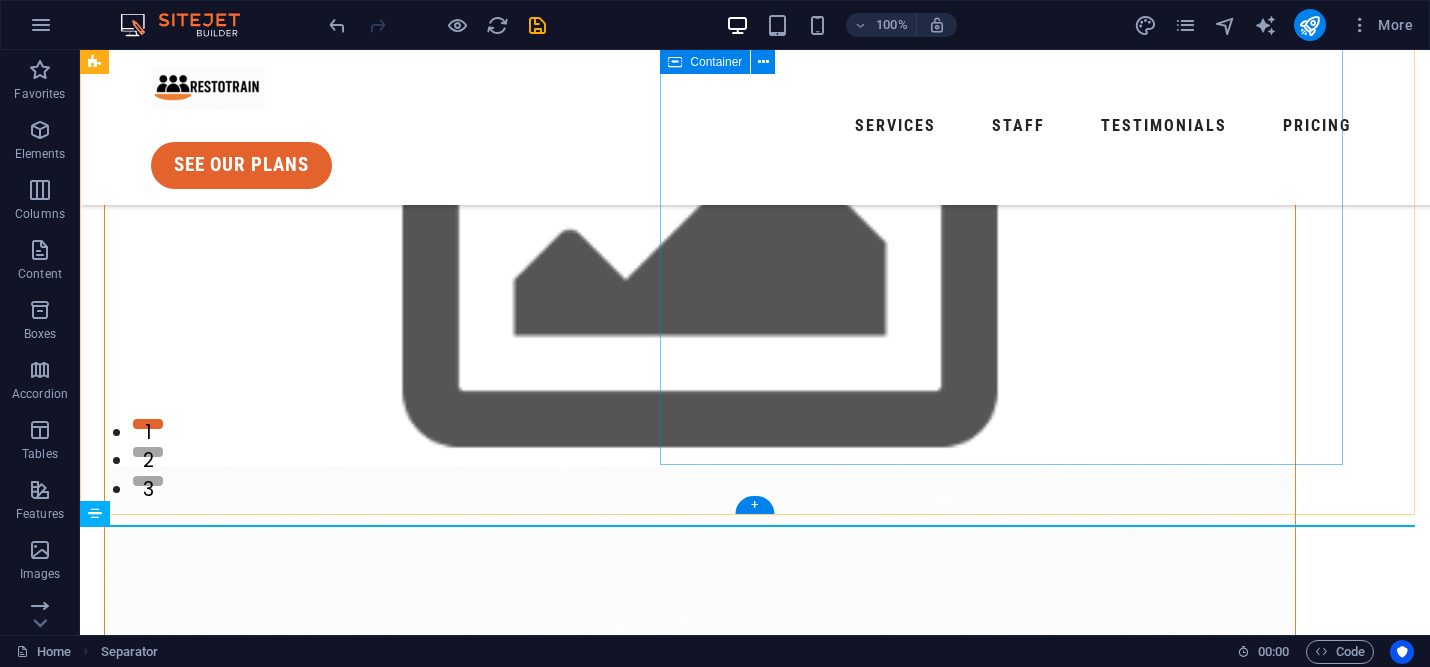 click on "Hospitality Training and Operations ResoTrain isn’t just a consultant; it’s your committed partner in building a stronger, smarter restaurant team. "Training that Puts Butts in Chairs"" at bounding box center [700, 1840] 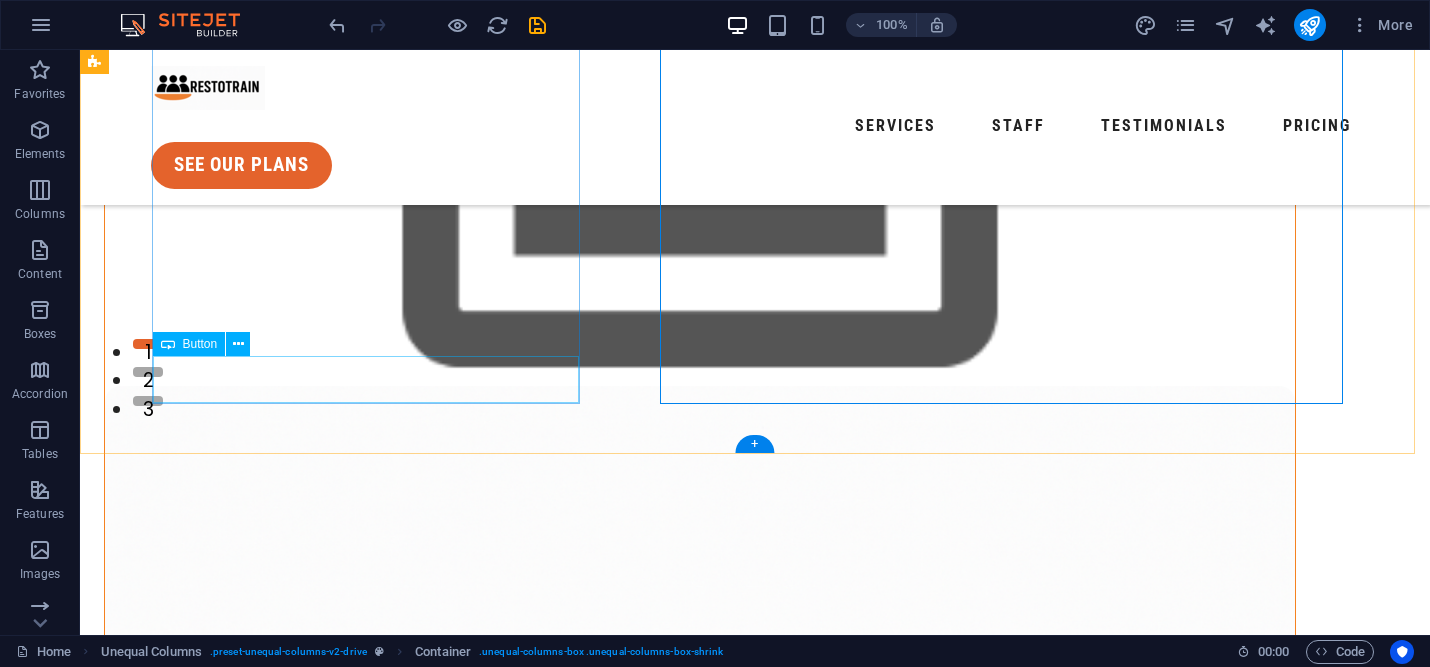 scroll, scrollTop: 250, scrollLeft: 0, axis: vertical 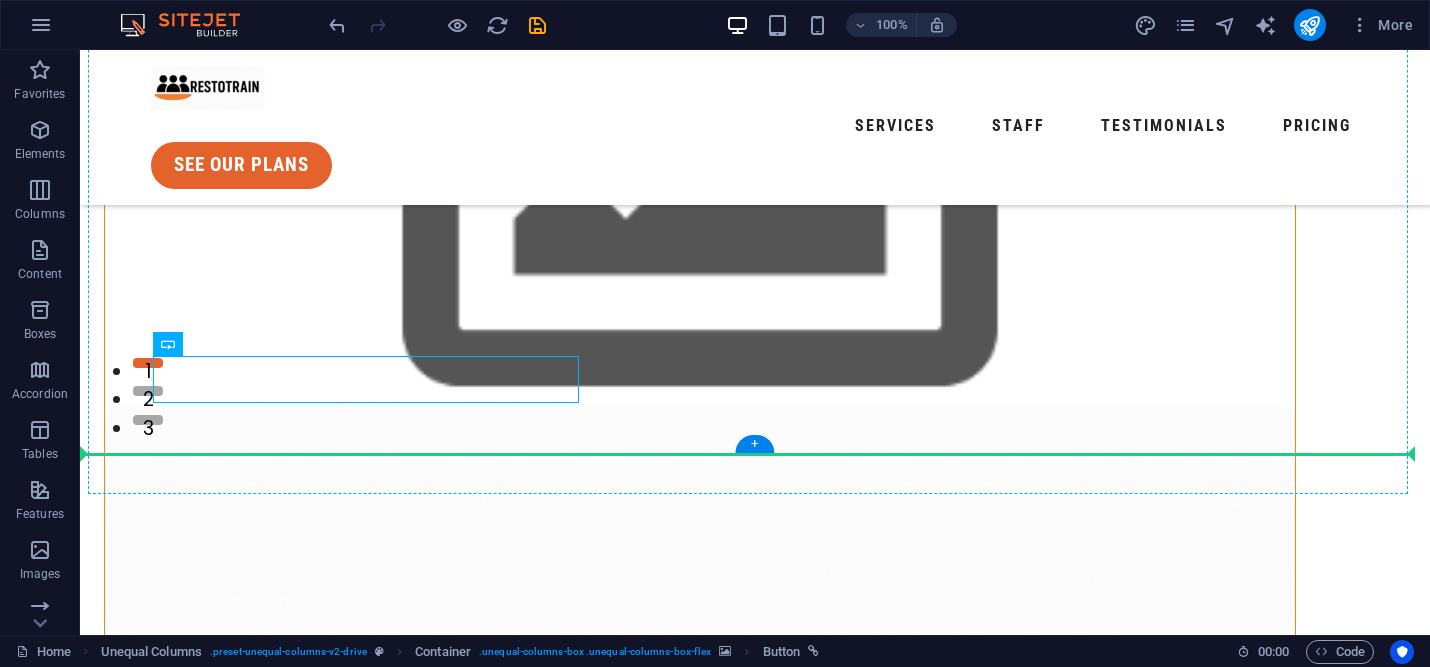 drag, startPoint x: 278, startPoint y: 394, endPoint x: 788, endPoint y: 339, distance: 512.9571 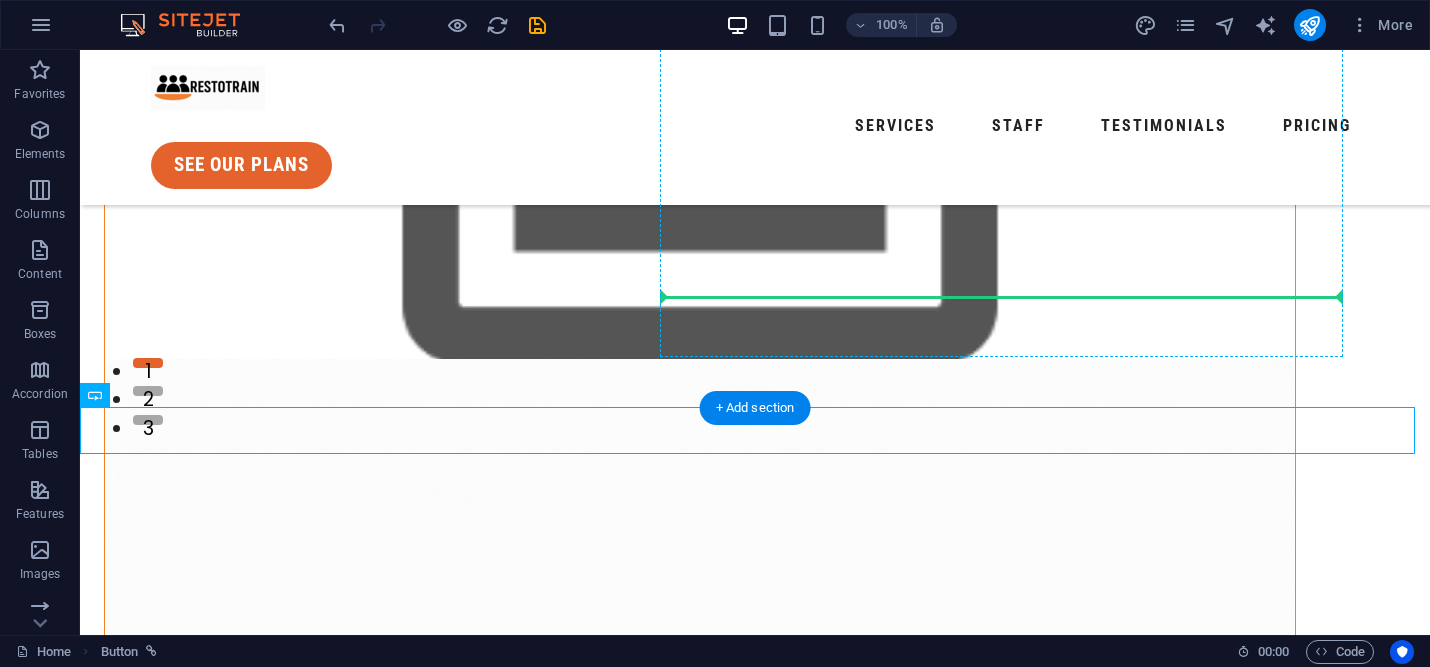 drag, startPoint x: 186, startPoint y: 443, endPoint x: 690, endPoint y: 261, distance: 535.85443 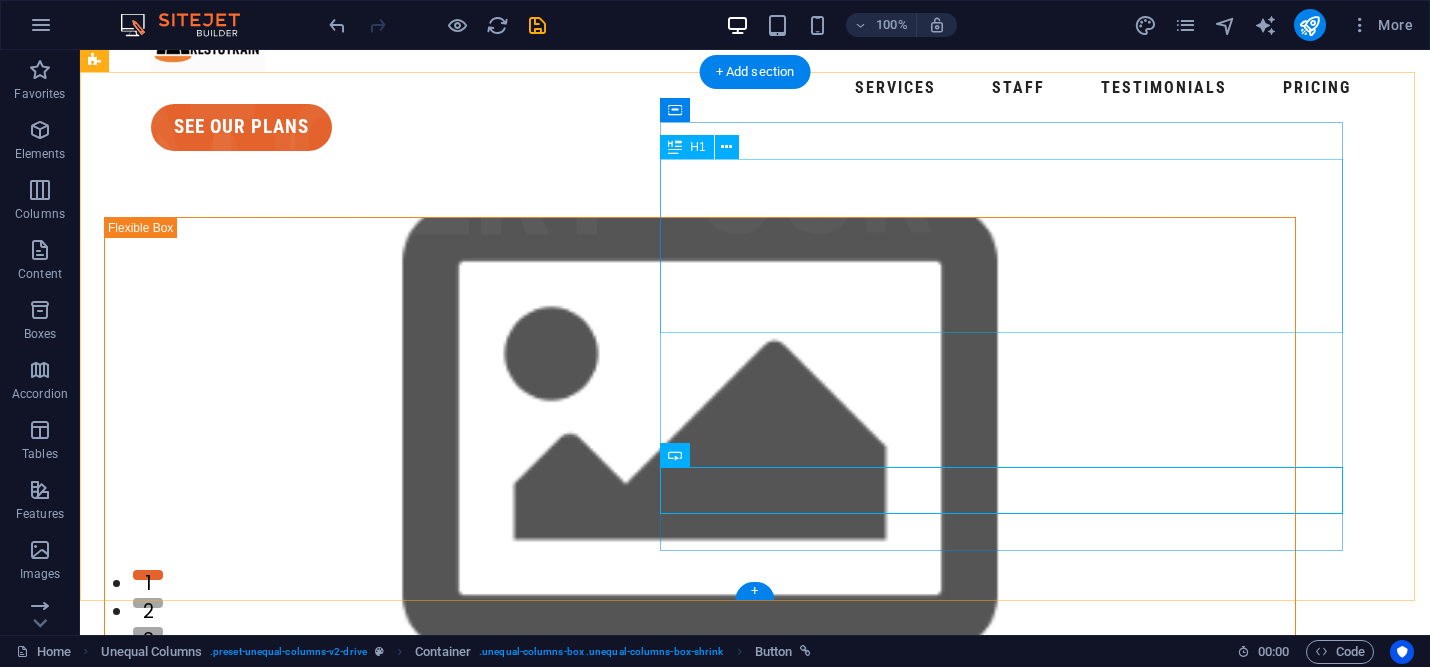 scroll, scrollTop: 22, scrollLeft: 0, axis: vertical 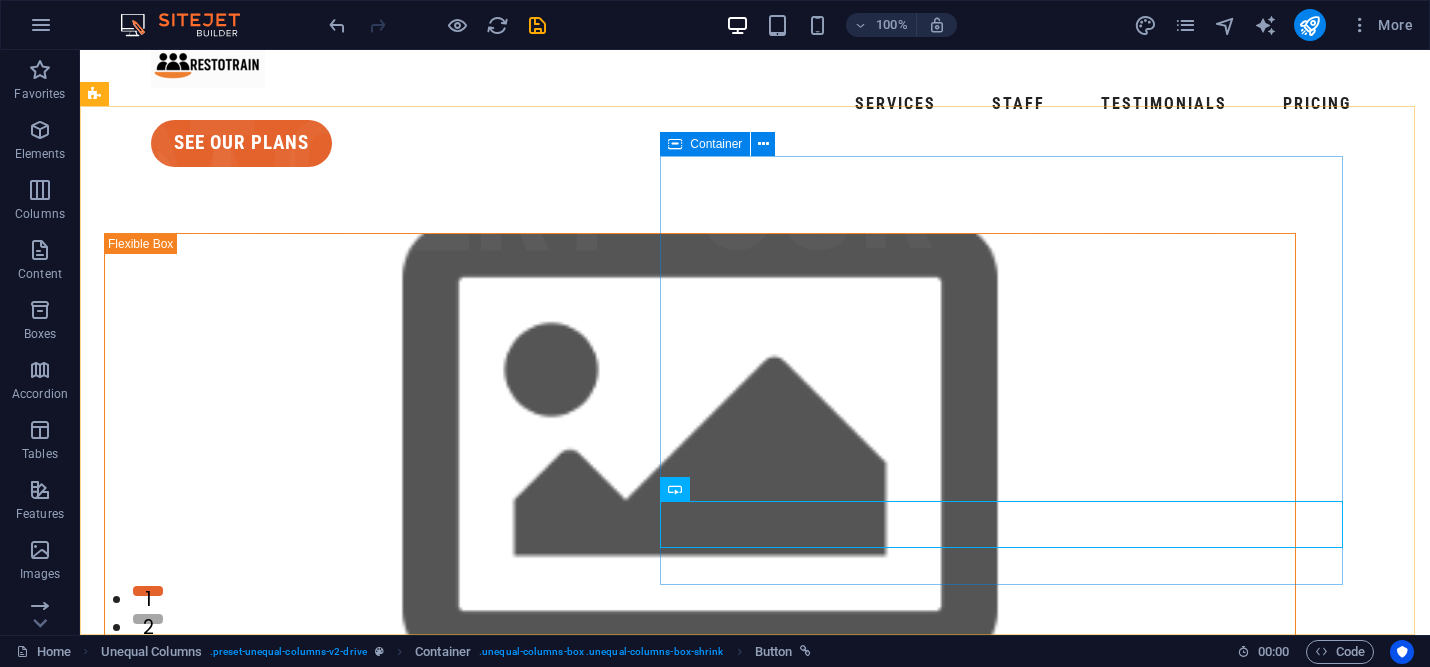 click on "Container" at bounding box center [705, 144] 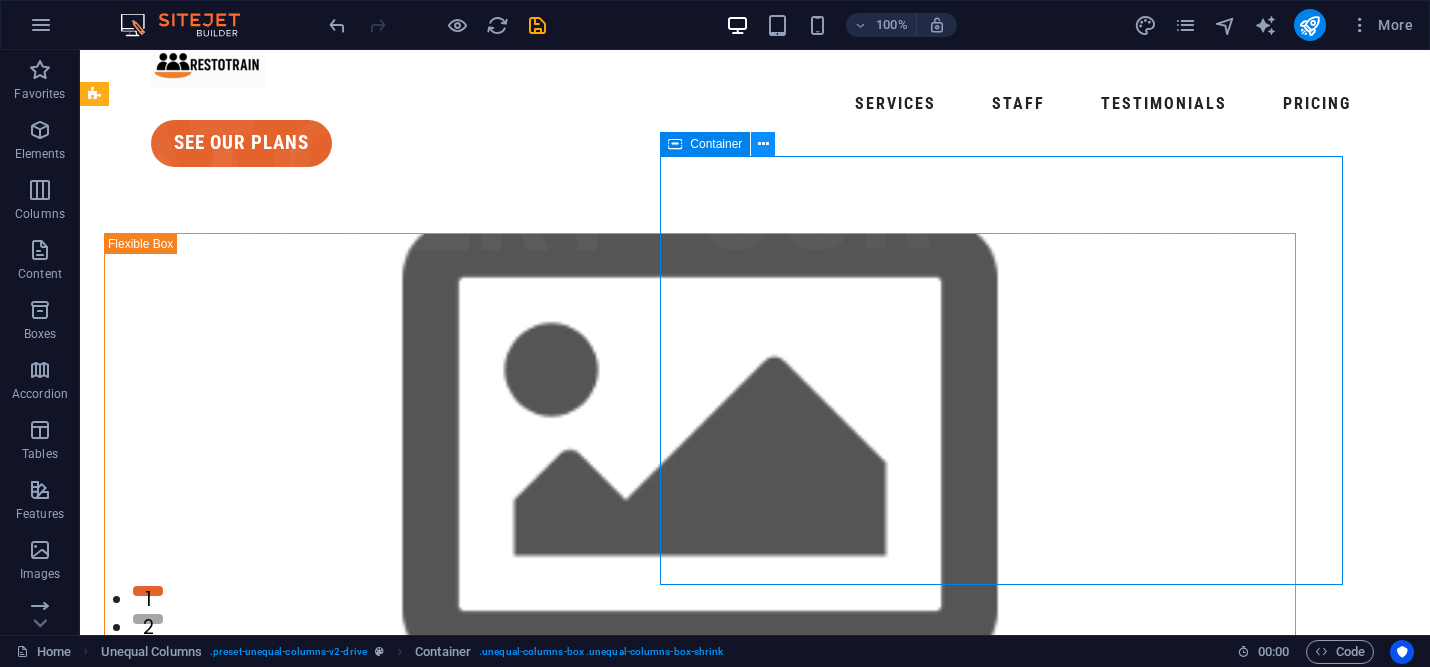 click at bounding box center (763, 144) 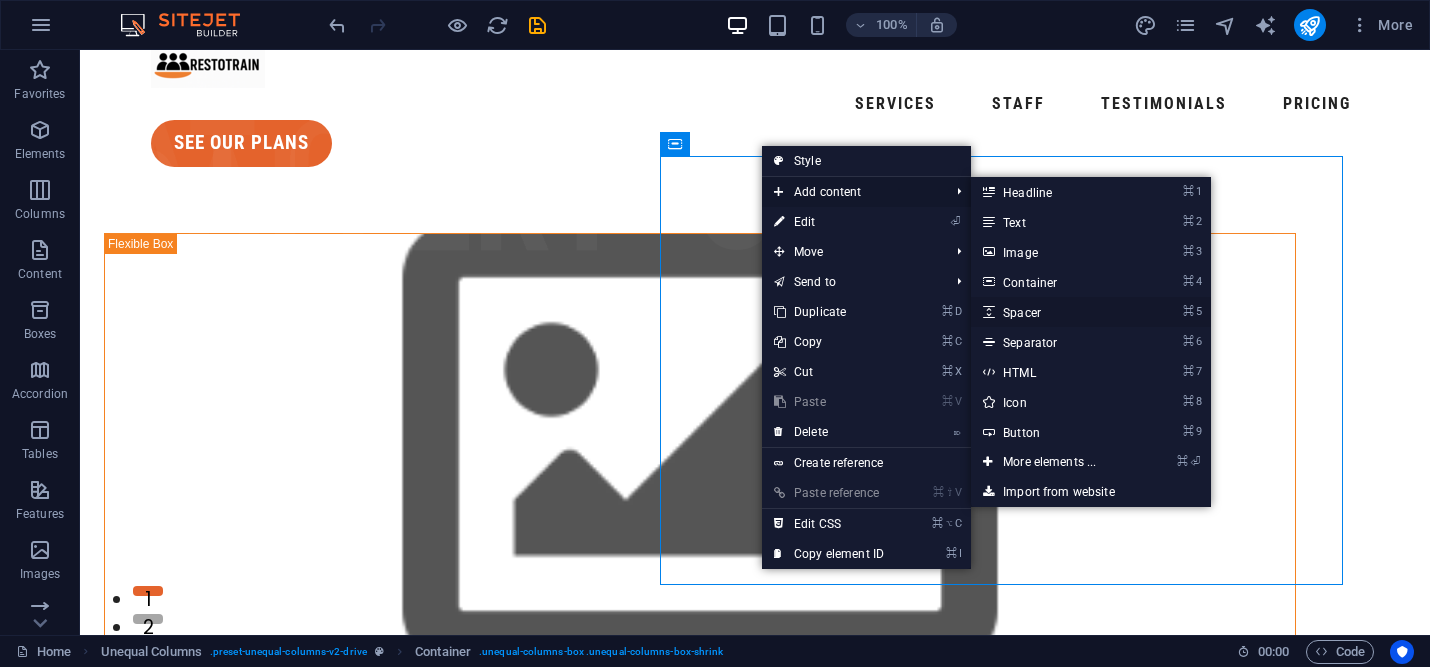 click on "⌘ 5  Spacer" at bounding box center [1053, 312] 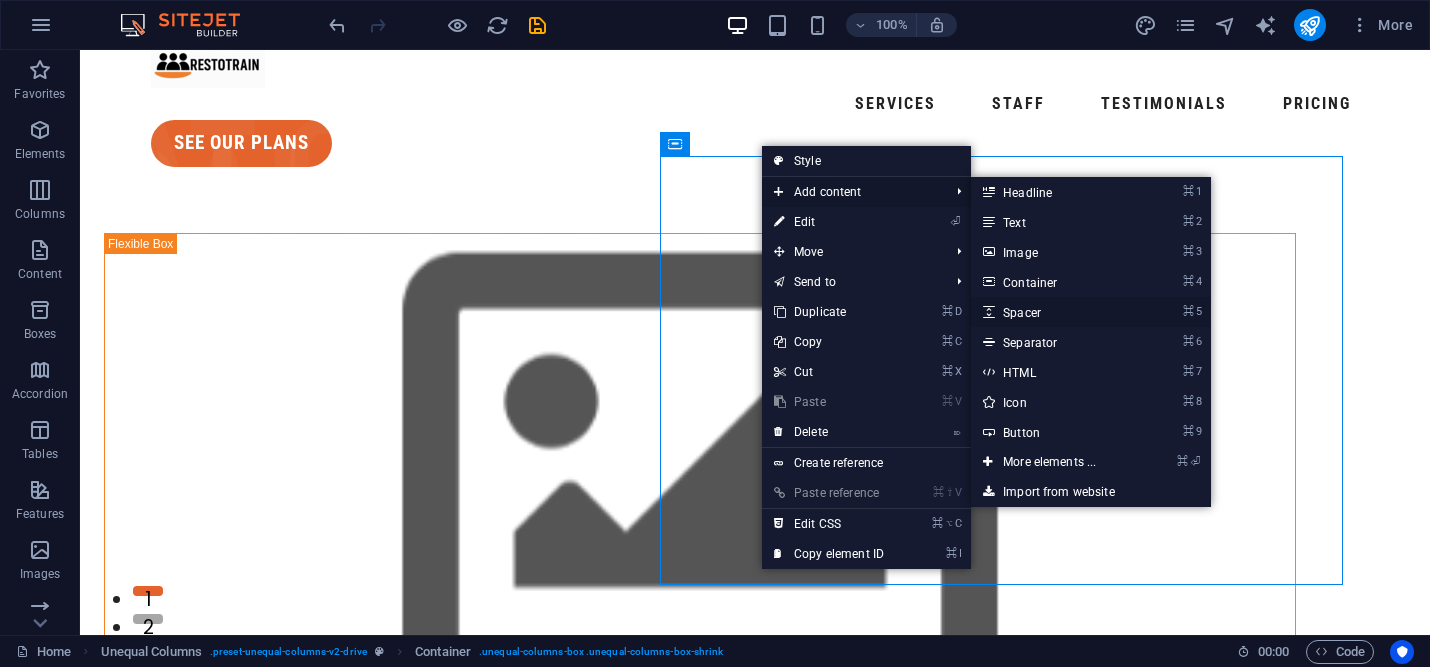 select on "px" 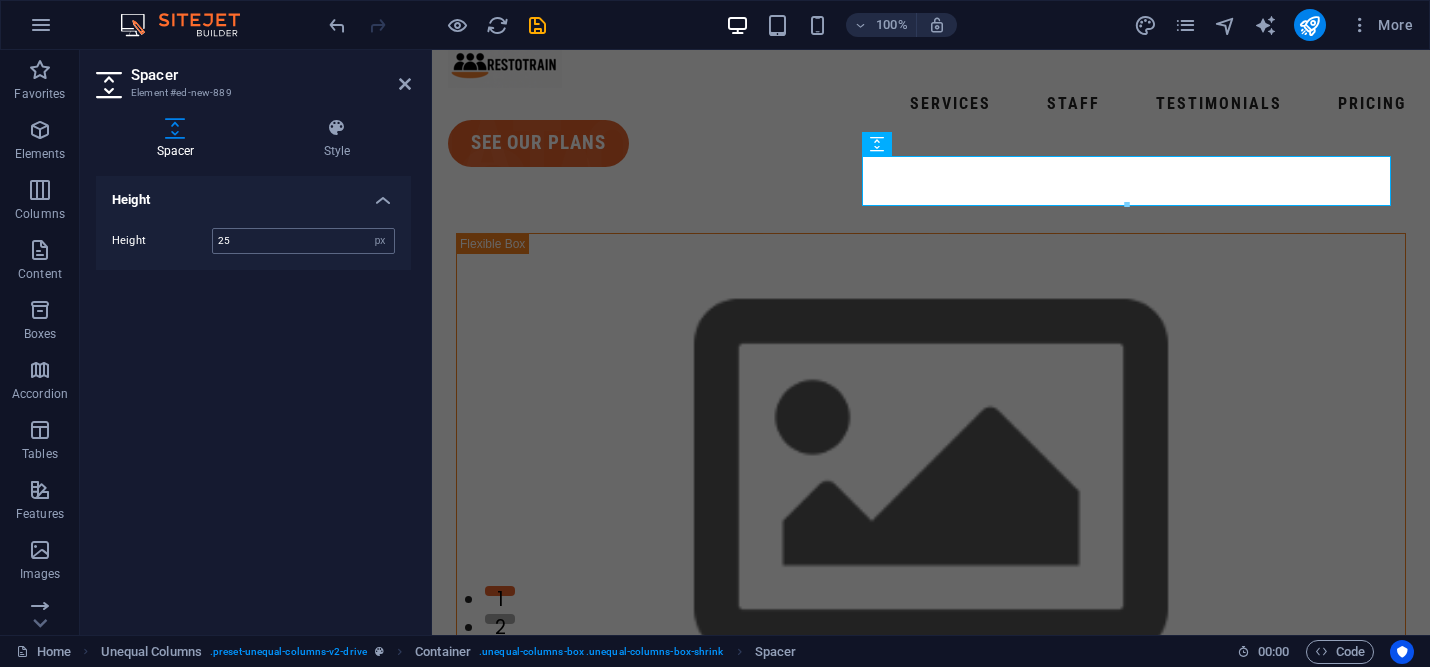 type on "25" 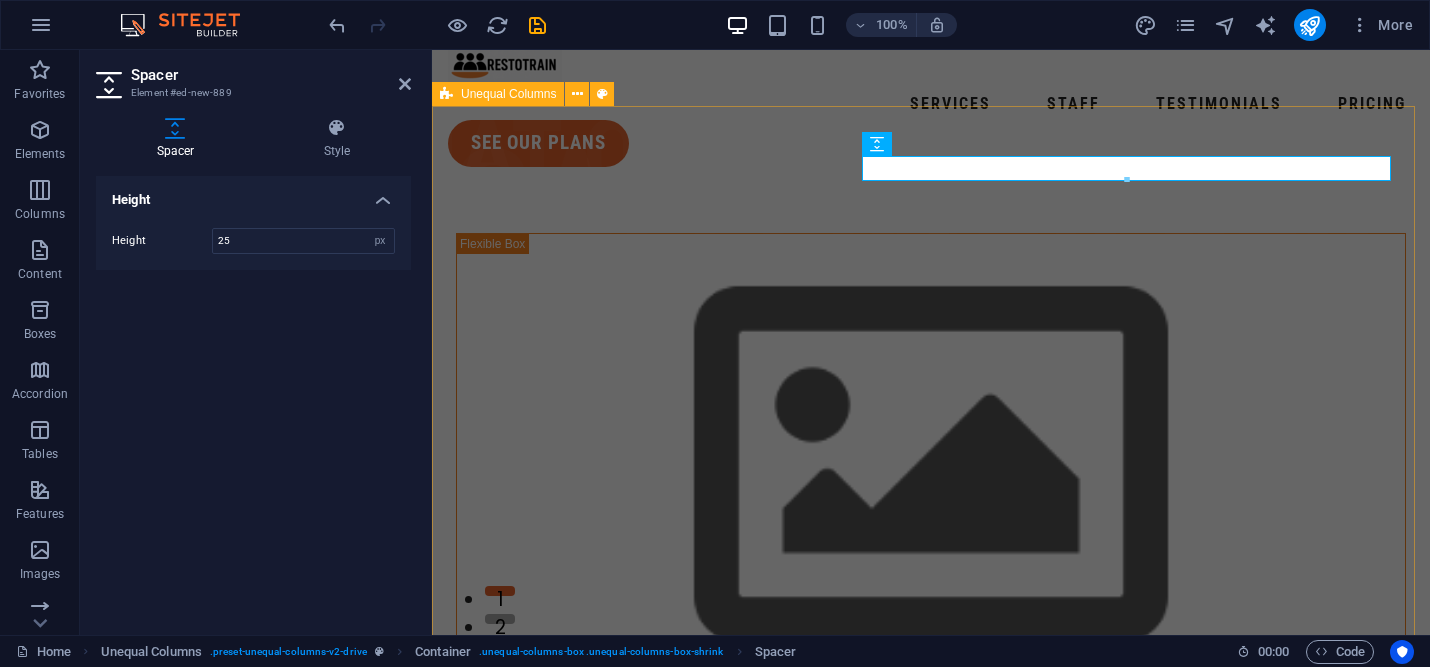 click on "Hospitality Training and Operations ResoTrain isn’t just a consultant; it’s your committed partner in building a stronger, smarter restaurant team. "Training that Puts Butts in Chairs" contact us" at bounding box center [931, 1151] 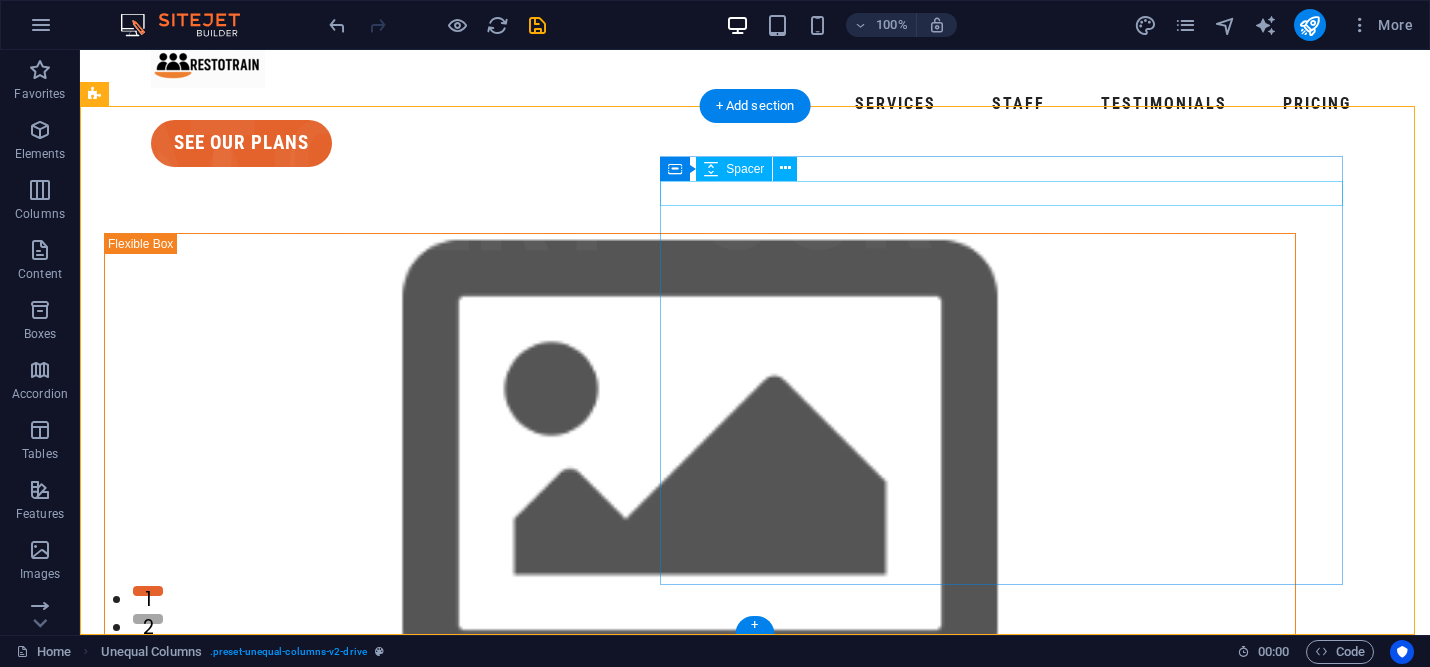 click at bounding box center (700, 1944) 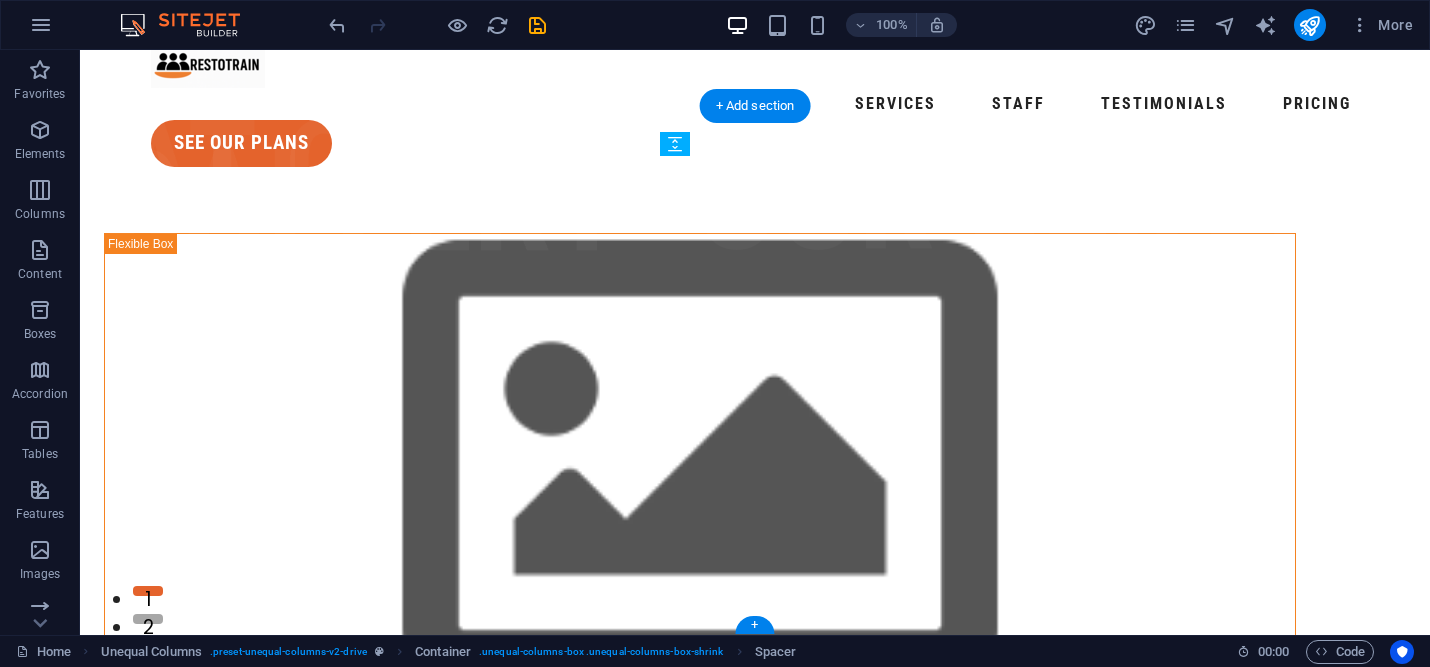 drag, startPoint x: 820, startPoint y: 221, endPoint x: 740, endPoint y: 508, distance: 297.94128 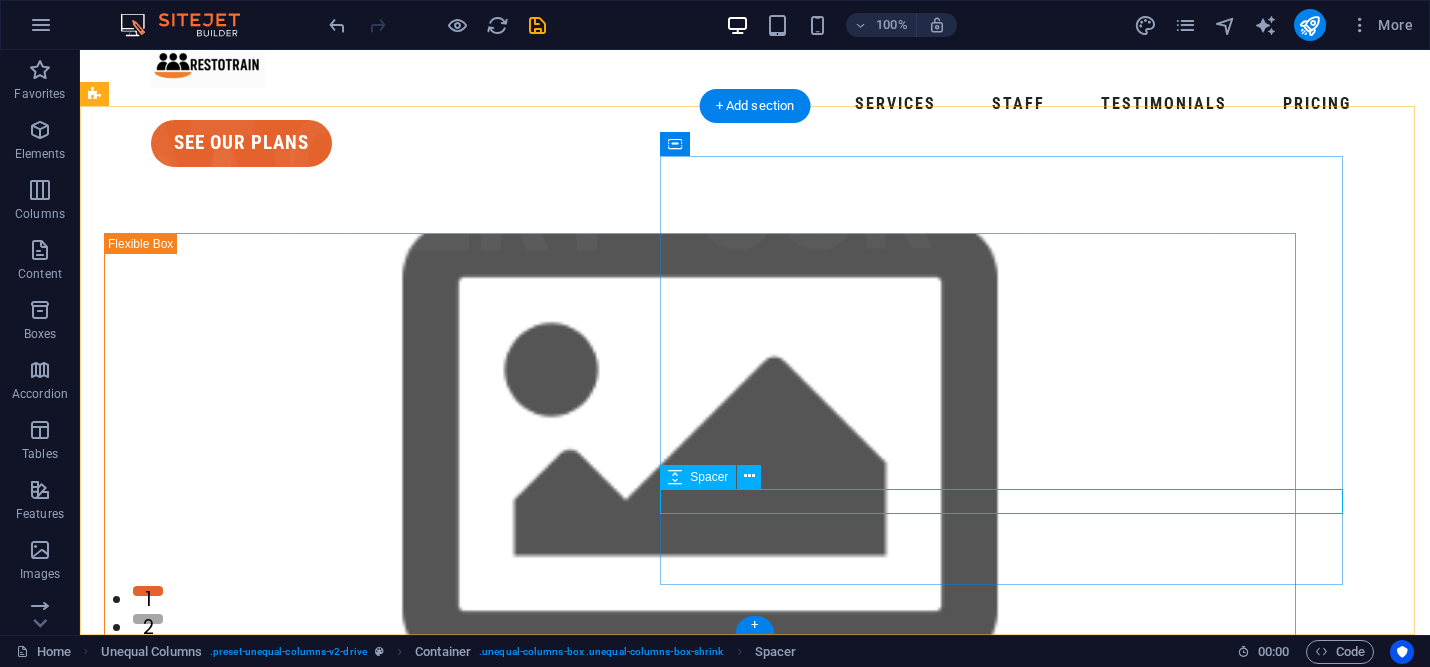 scroll, scrollTop: 139, scrollLeft: 0, axis: vertical 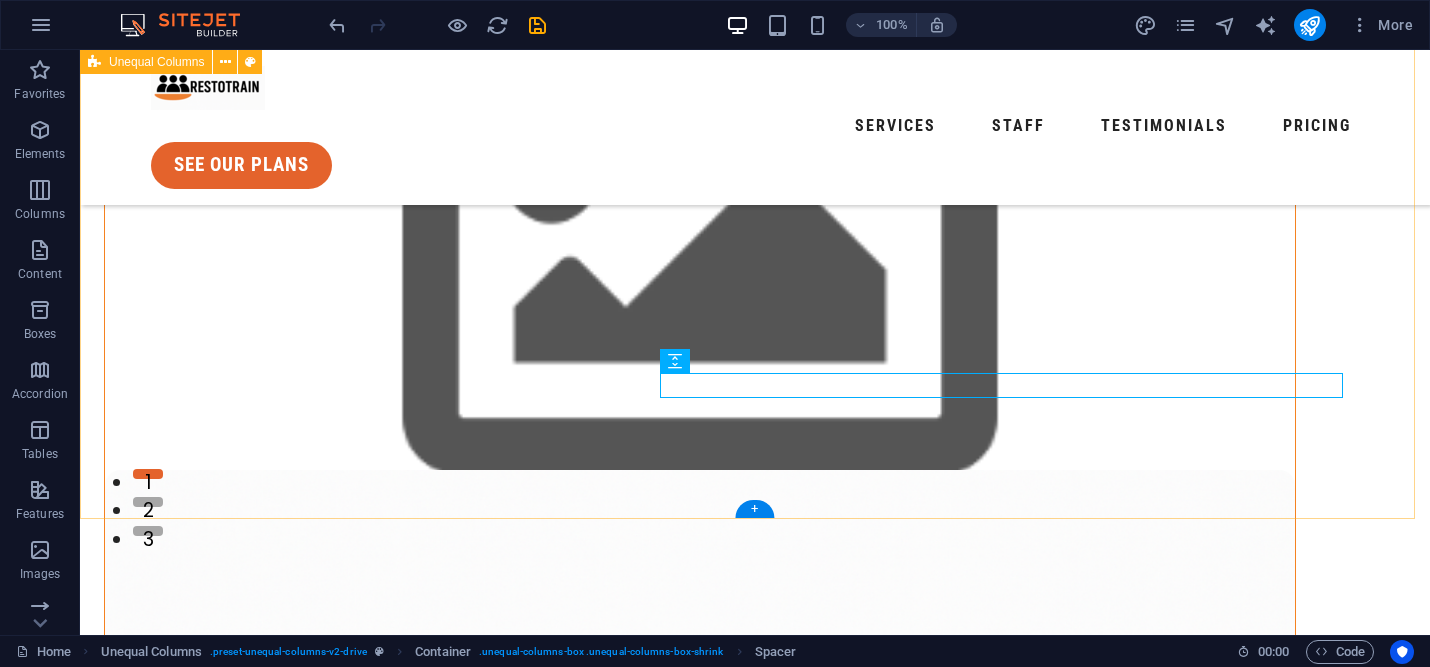 click on "Hospitality Training and Operations ResoTrain isn’t just a consultant; it’s your committed partner in building a stronger, smarter restaurant team. "Training that Puts Butts in Chairs" contact us" at bounding box center [755, 963] 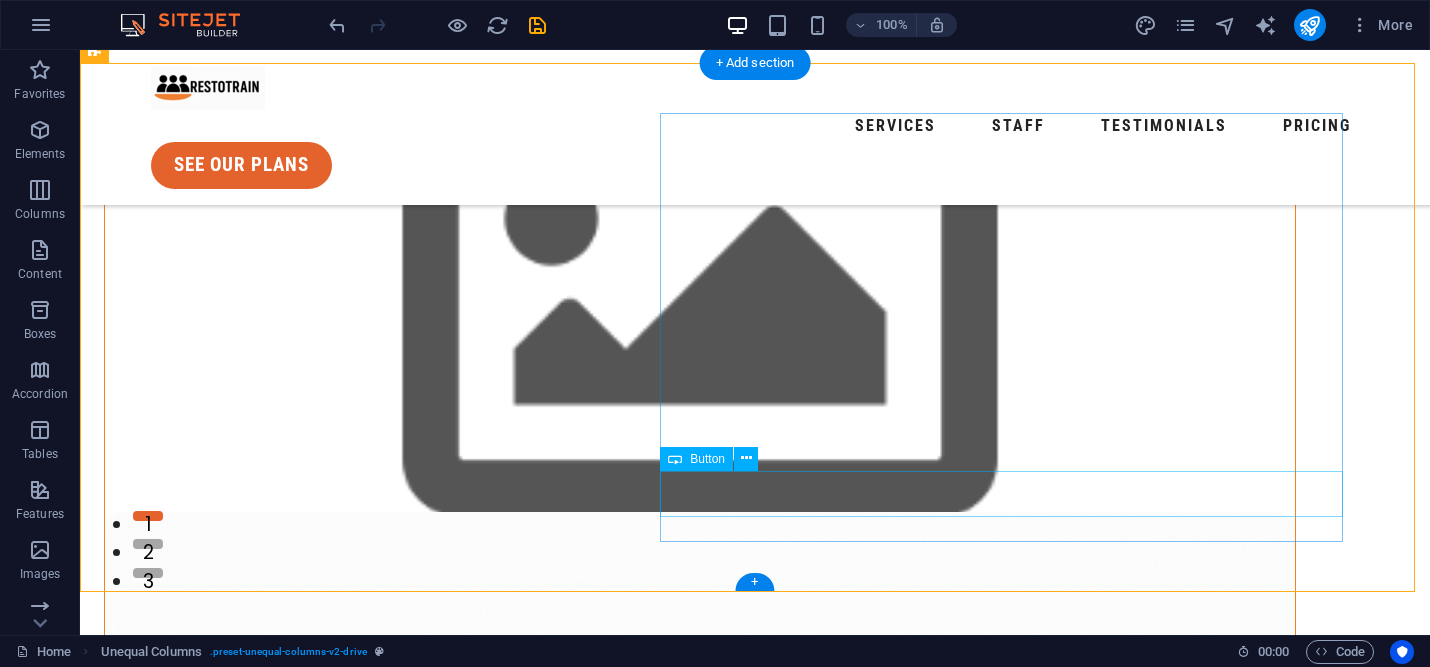 scroll, scrollTop: 165, scrollLeft: 0, axis: vertical 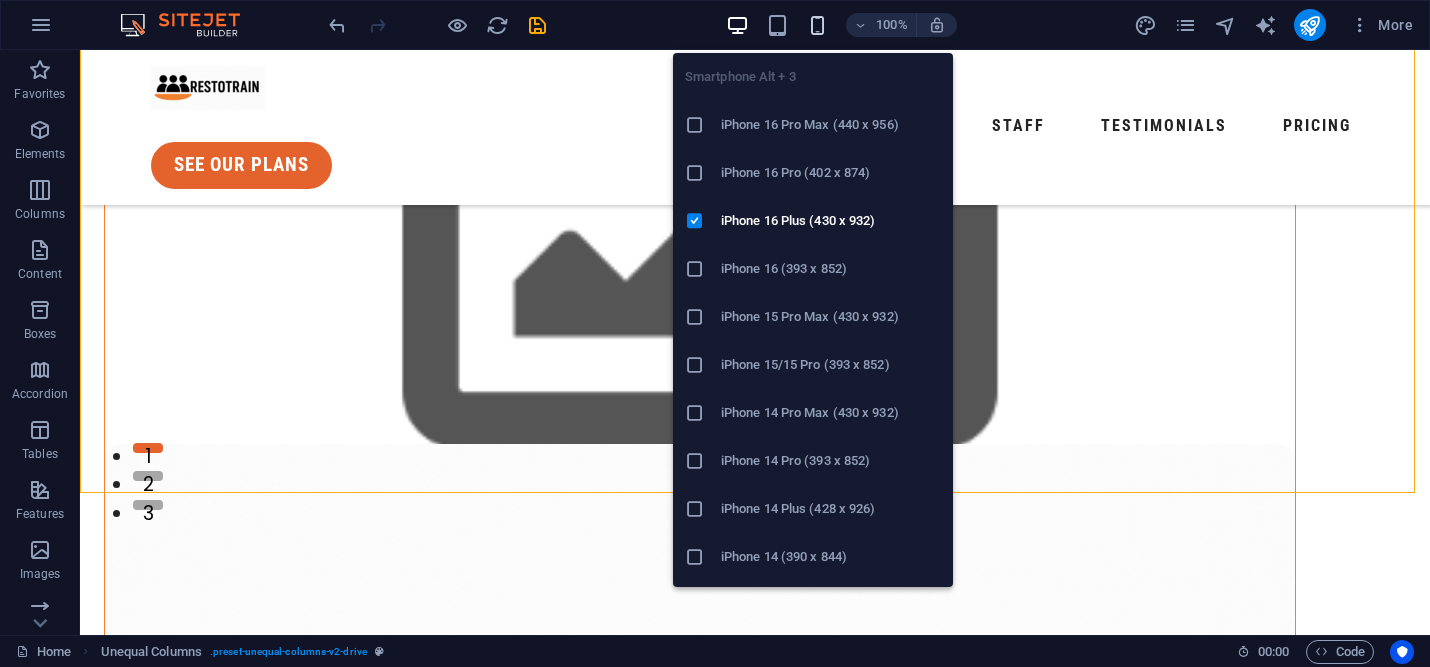 click at bounding box center (817, 25) 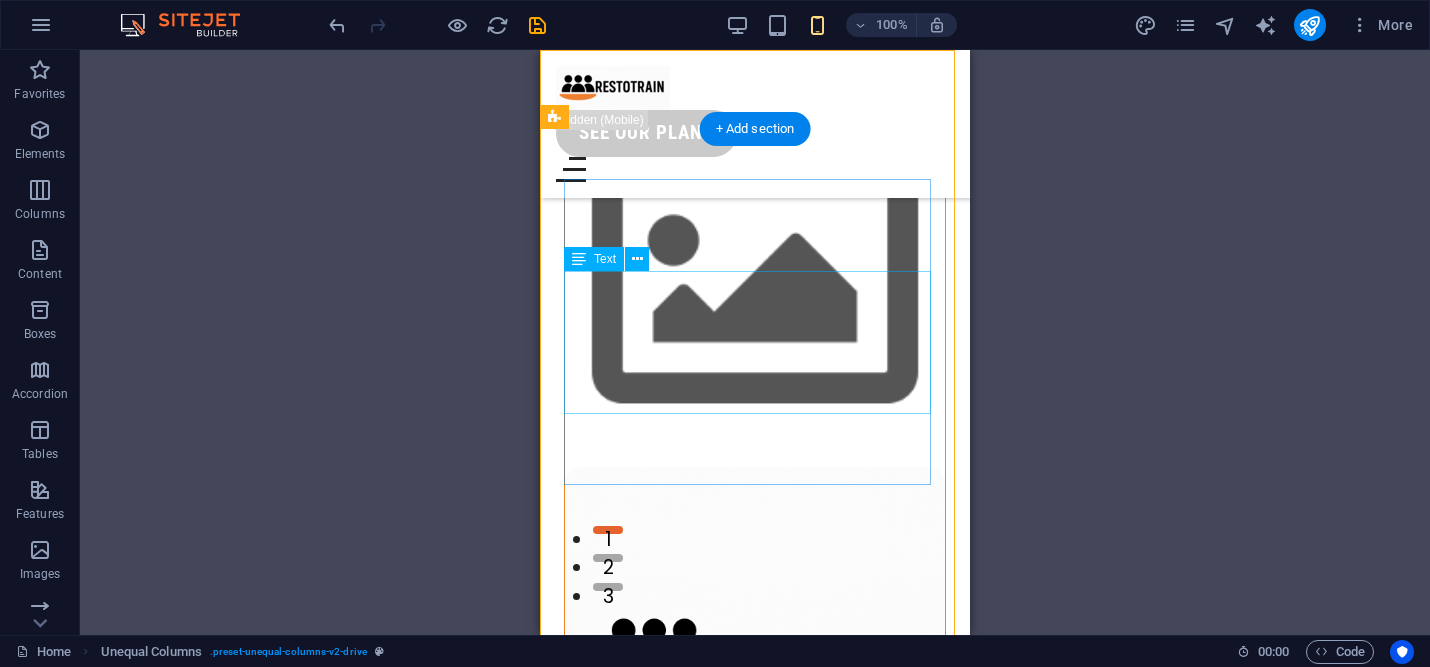 scroll, scrollTop: 0, scrollLeft: 0, axis: both 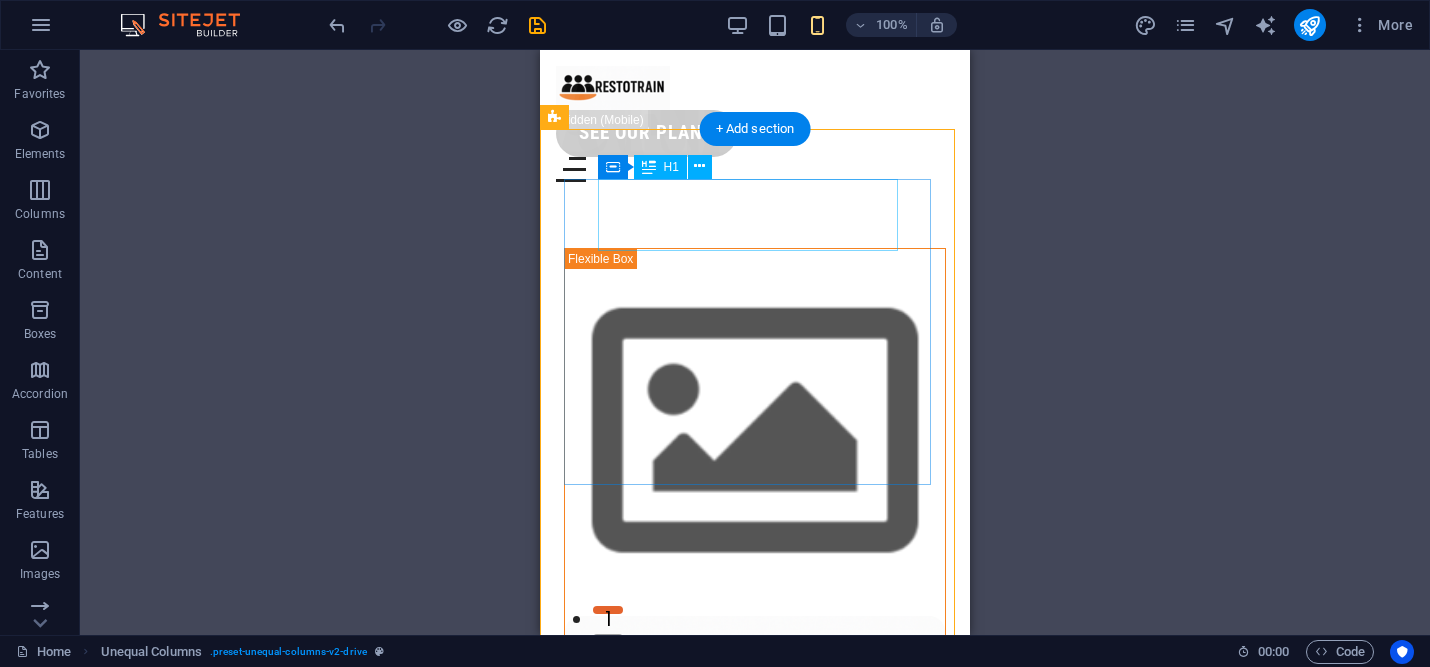 click on "Hospitality Training and Operations" at bounding box center [755, 1058] 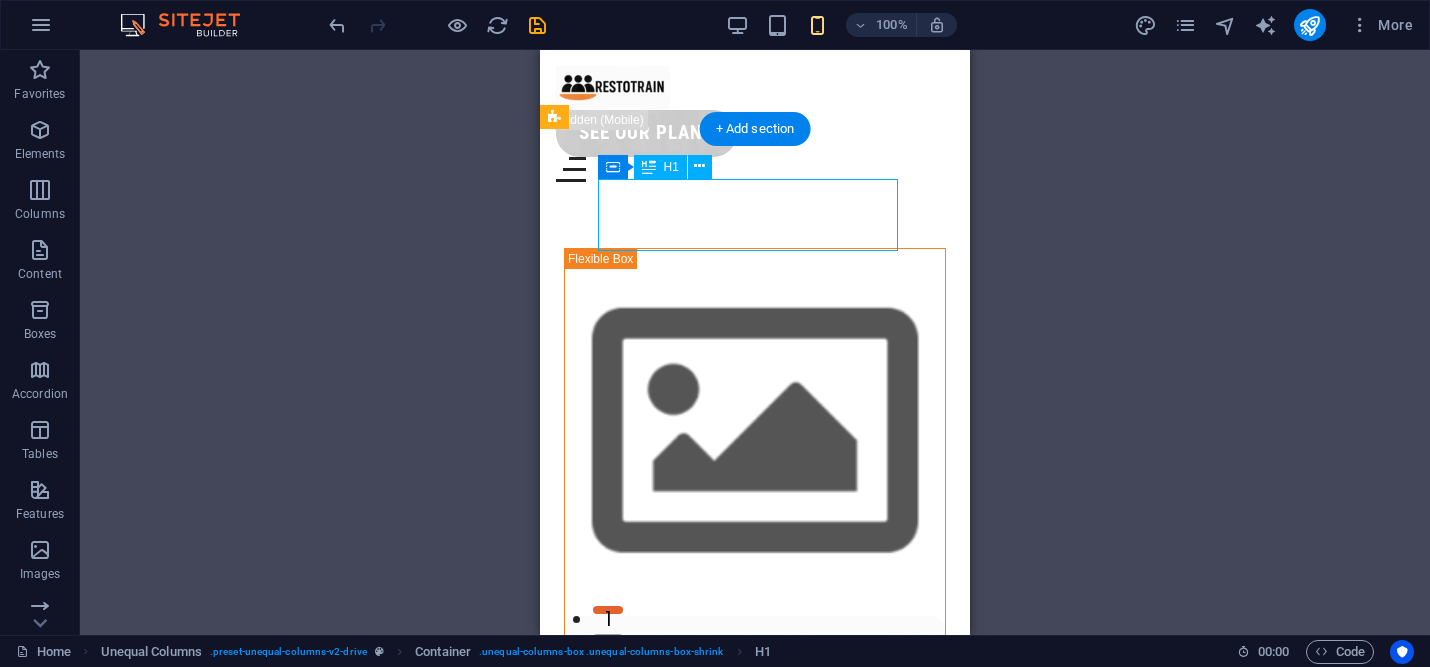 click on "Hospitality Training and Operations" at bounding box center (755, 1058) 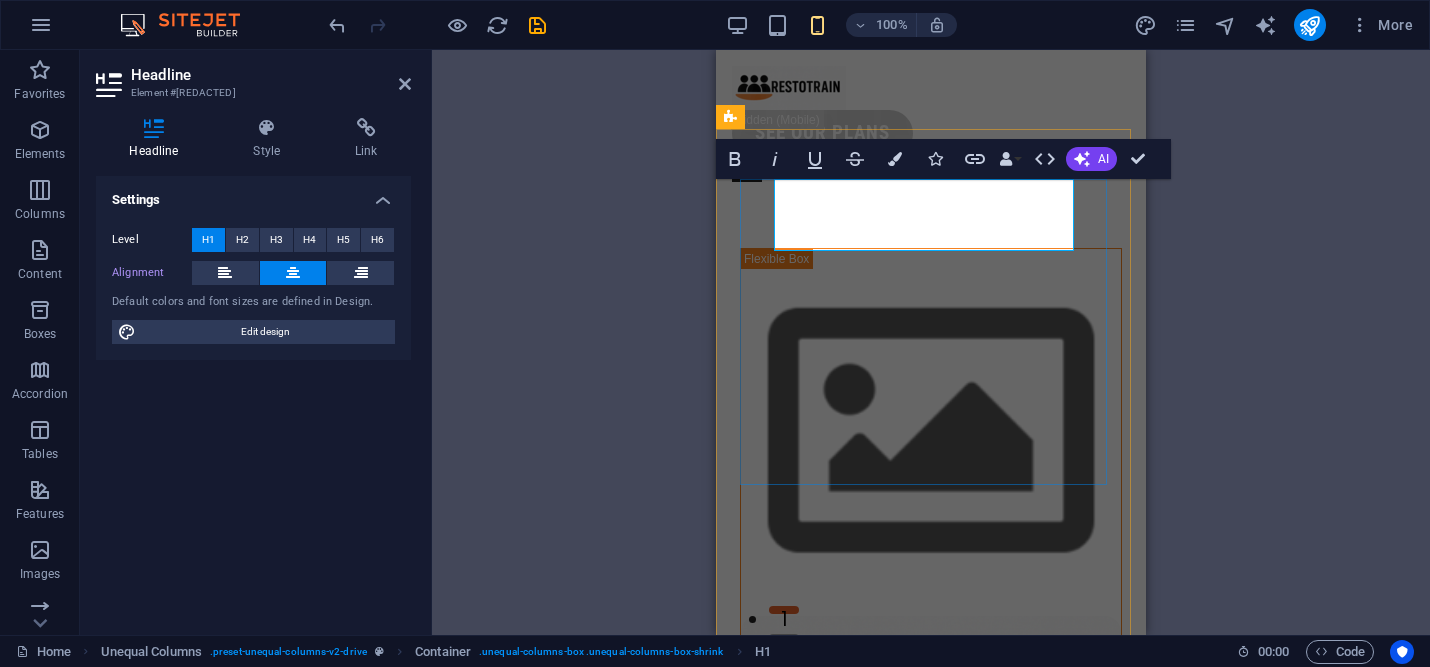 drag, startPoint x: 1027, startPoint y: 230, endPoint x: 1036, endPoint y: 217, distance: 15.811388 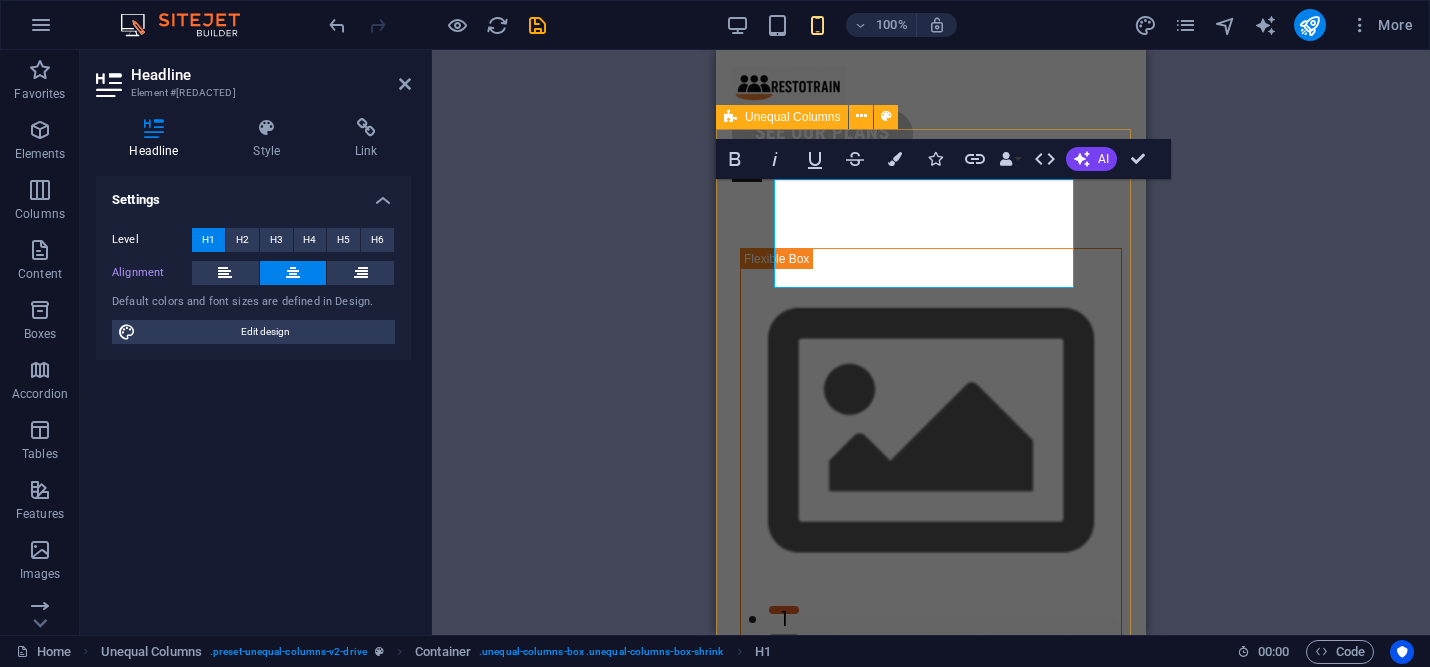 drag, startPoint x: 1005, startPoint y: 264, endPoint x: 788, endPoint y: 167, distance: 237.69308 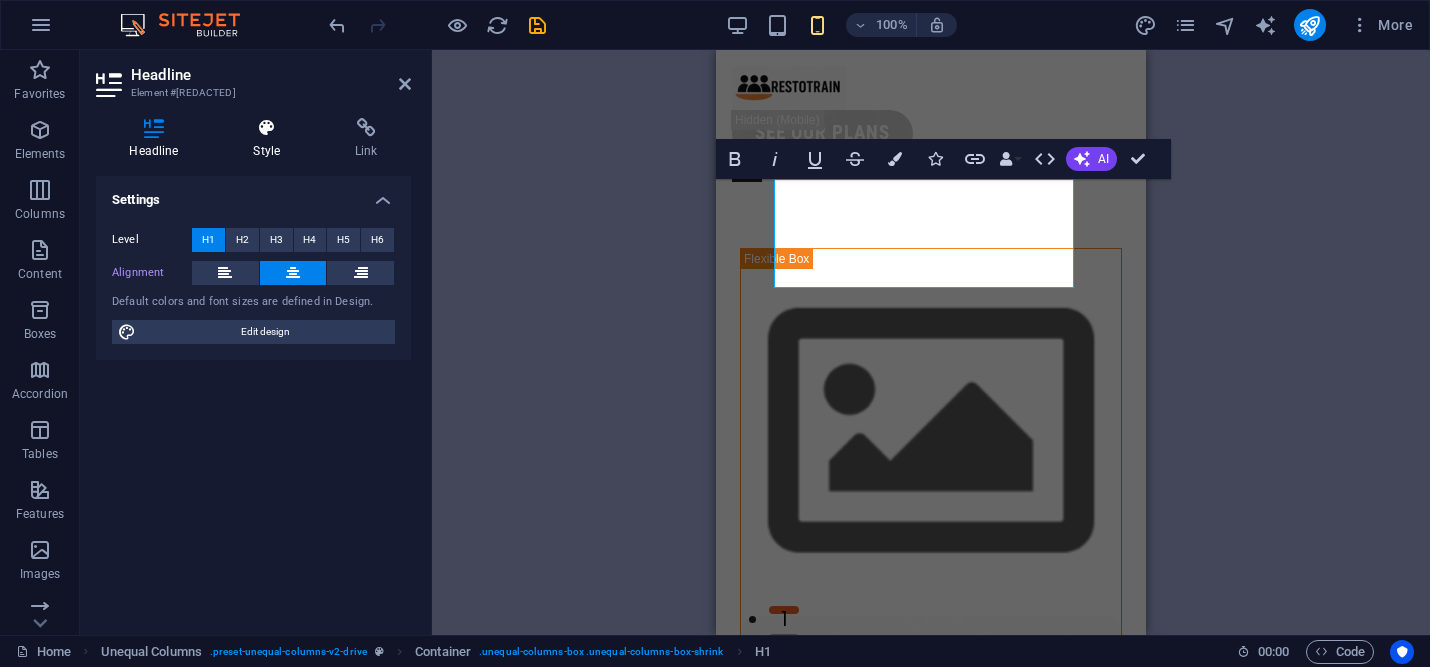 click at bounding box center [267, 128] 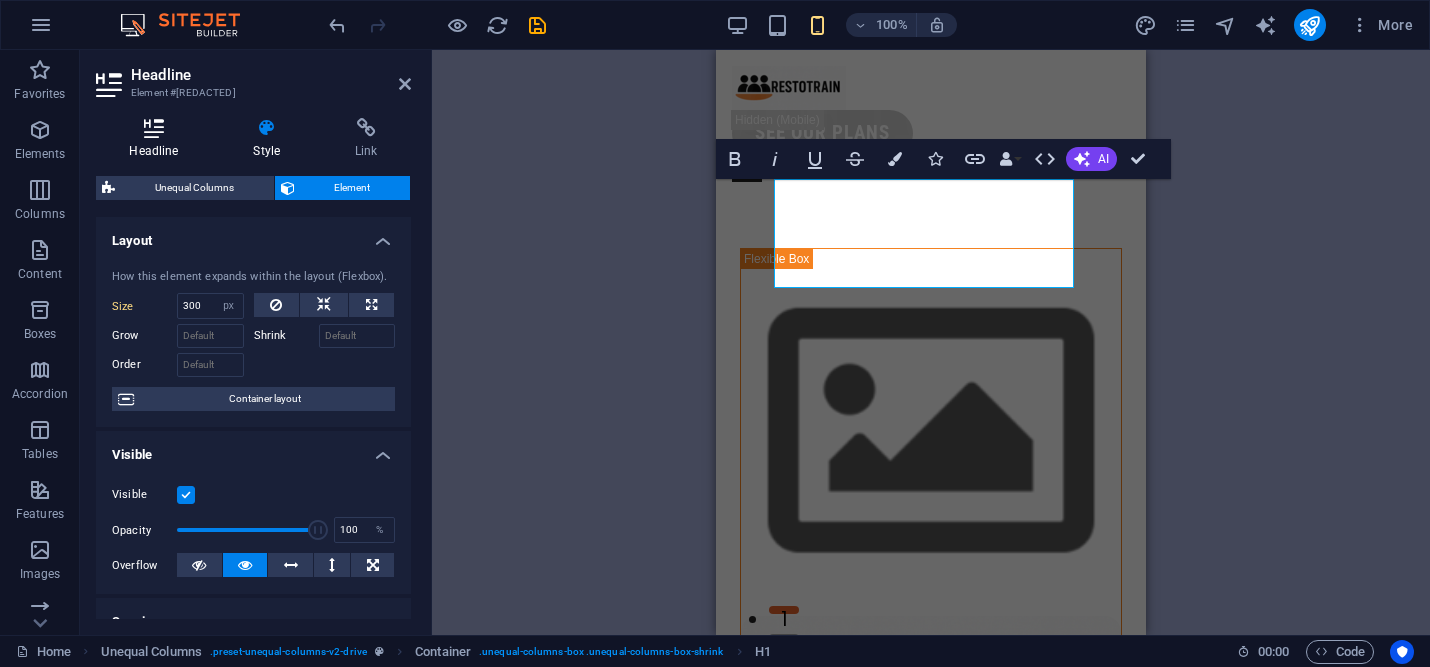 click at bounding box center (154, 128) 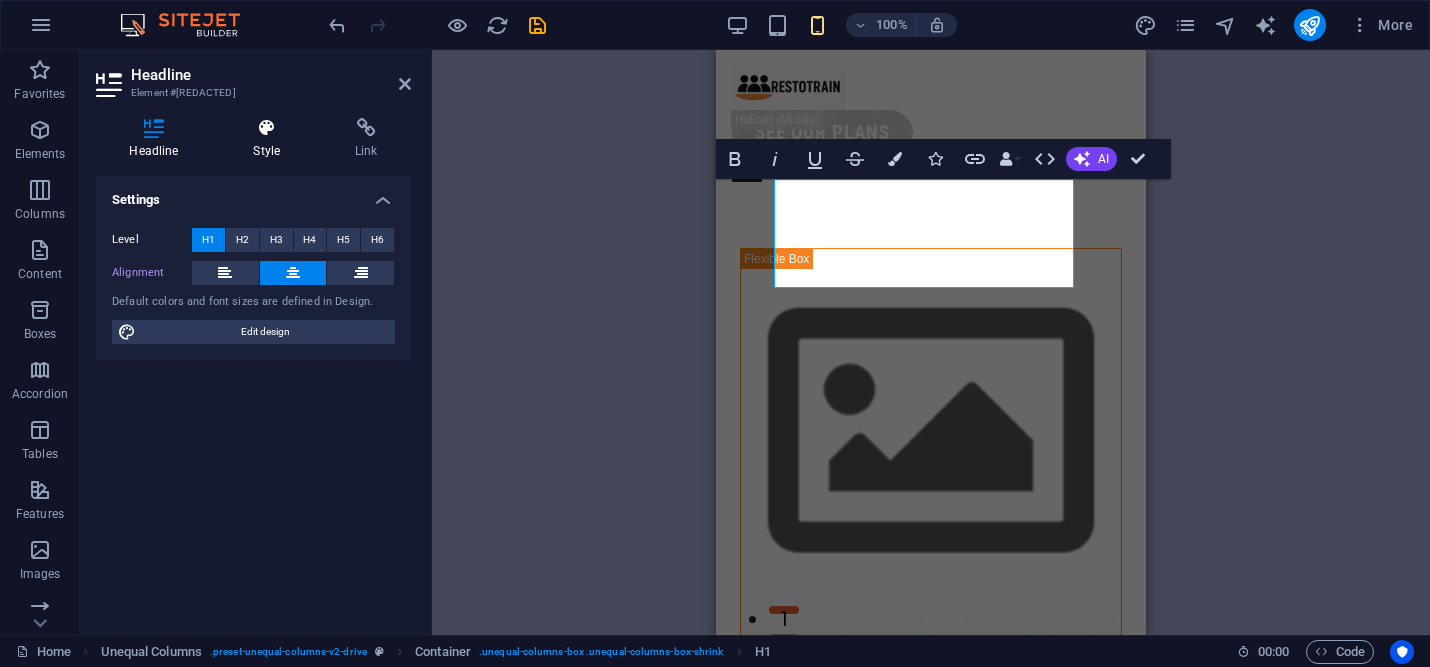 click on "Style" at bounding box center (271, 139) 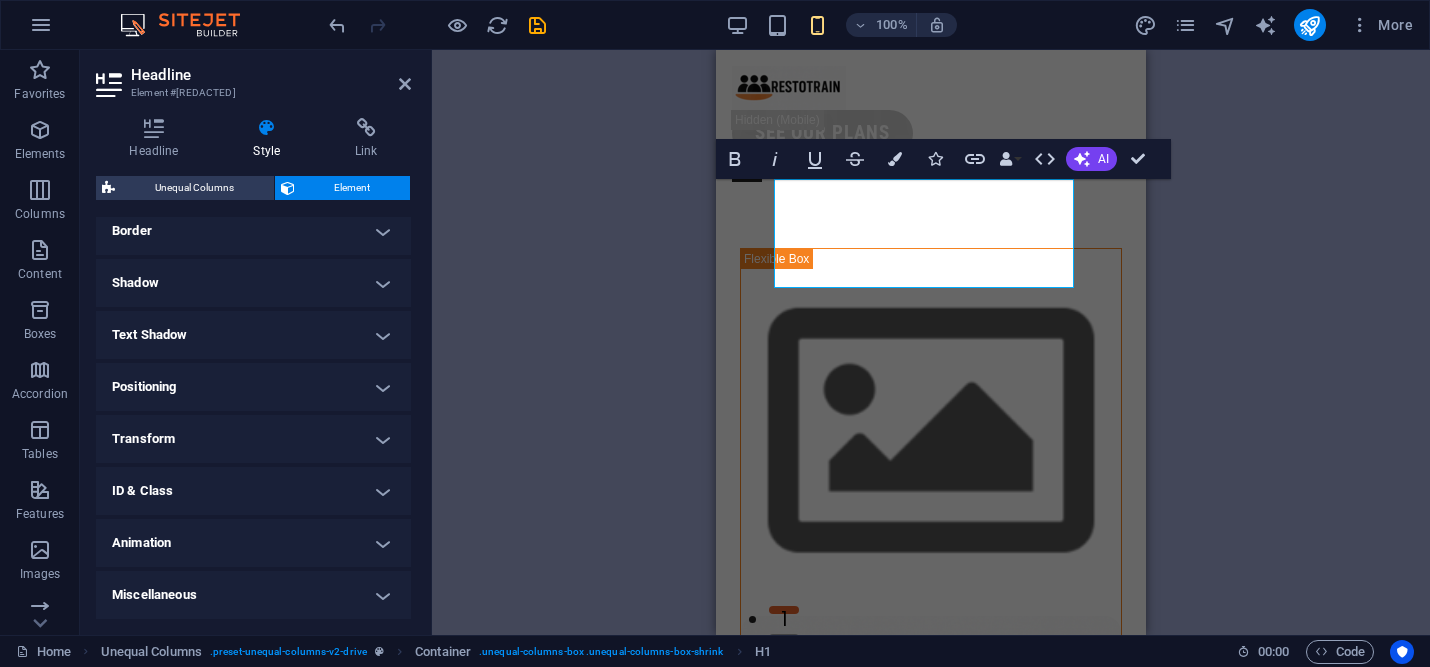 scroll, scrollTop: 0, scrollLeft: 0, axis: both 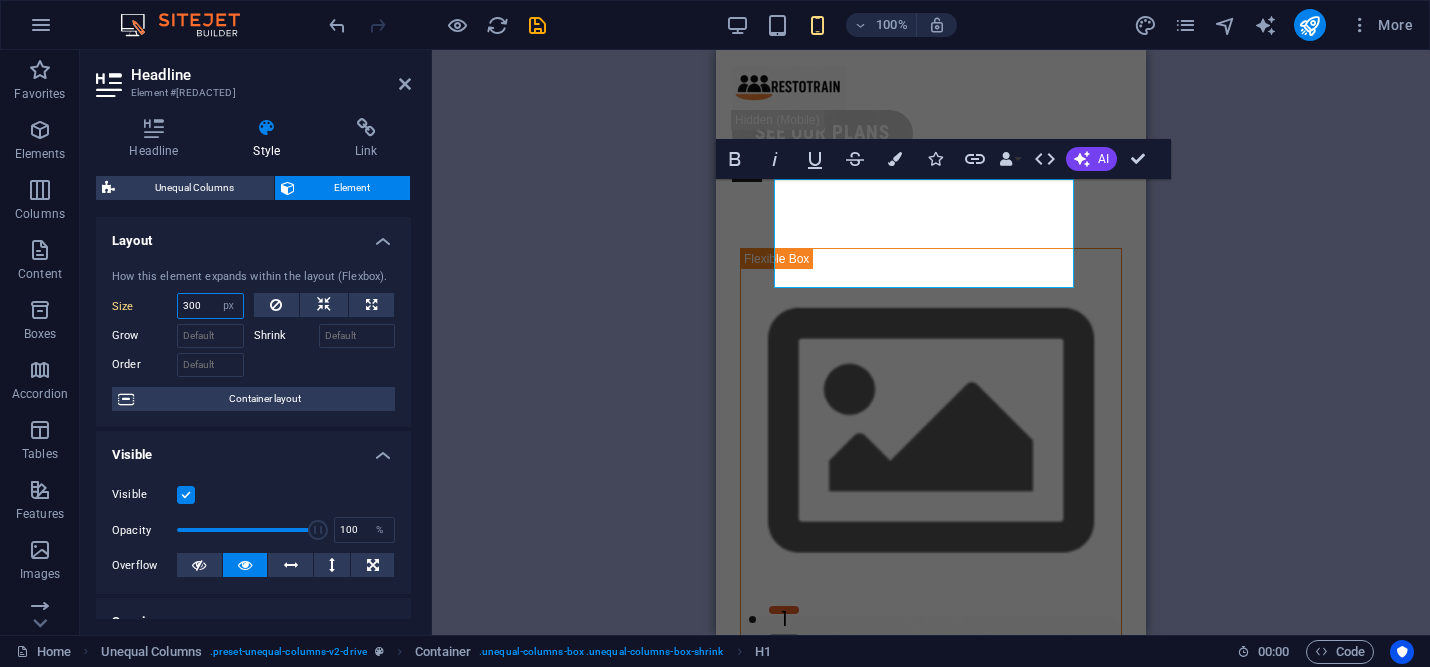 drag, startPoint x: 208, startPoint y: 306, endPoint x: 155, endPoint y: 298, distance: 53.600372 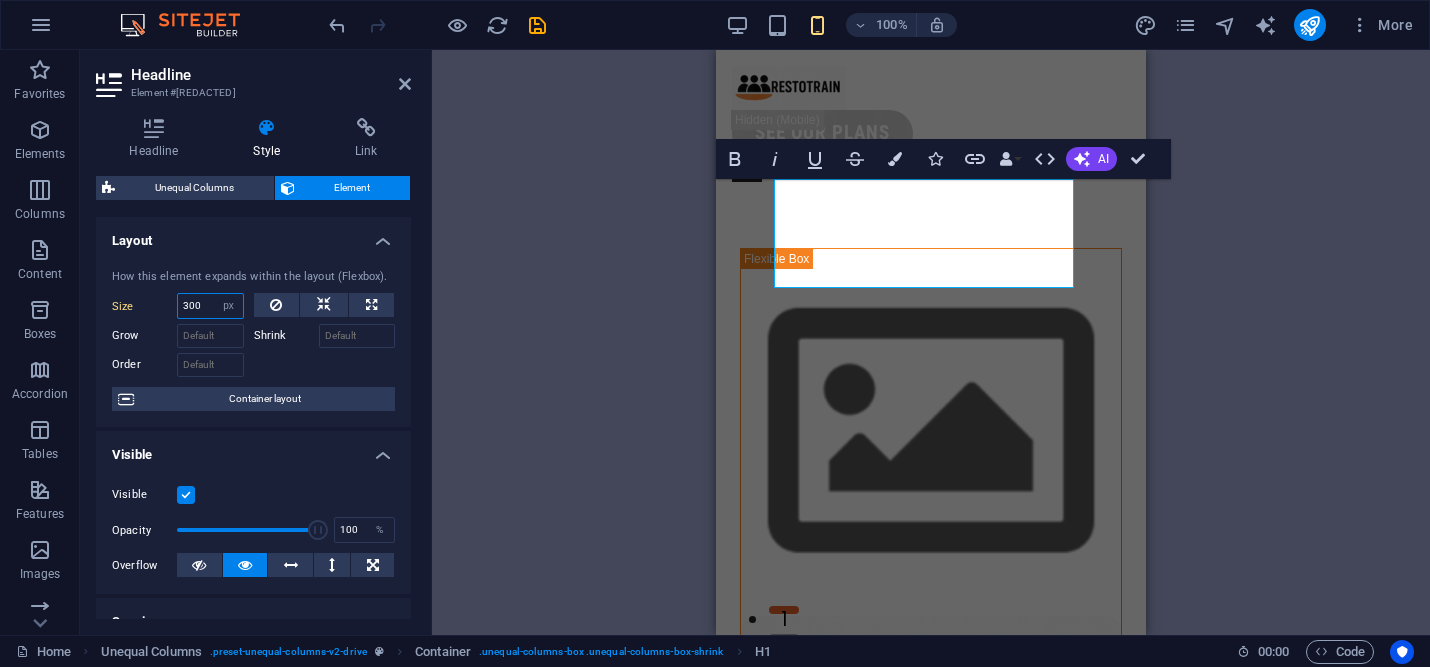 click on "Size 300 Default auto px % 1/1 1/2 1/3 1/4 1/5 1/6 1/7 1/8 1/9 1/10" at bounding box center (178, 306) 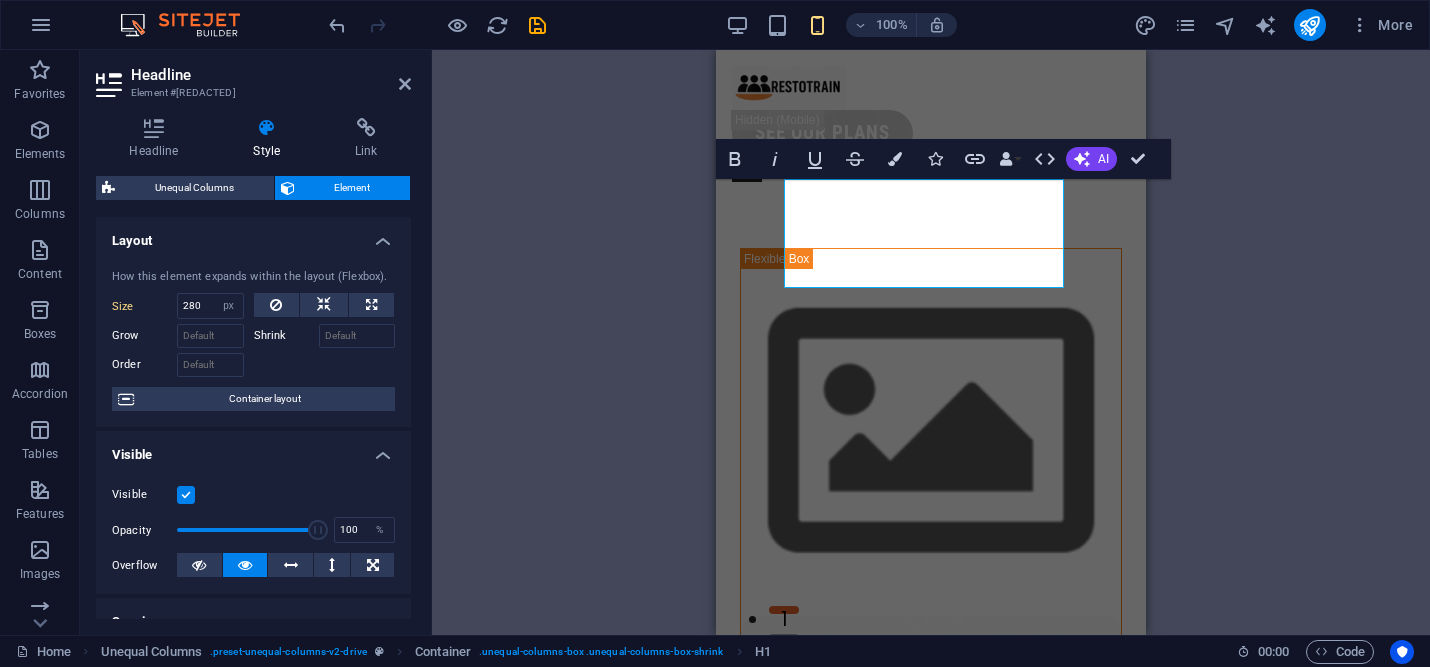 type on "300" 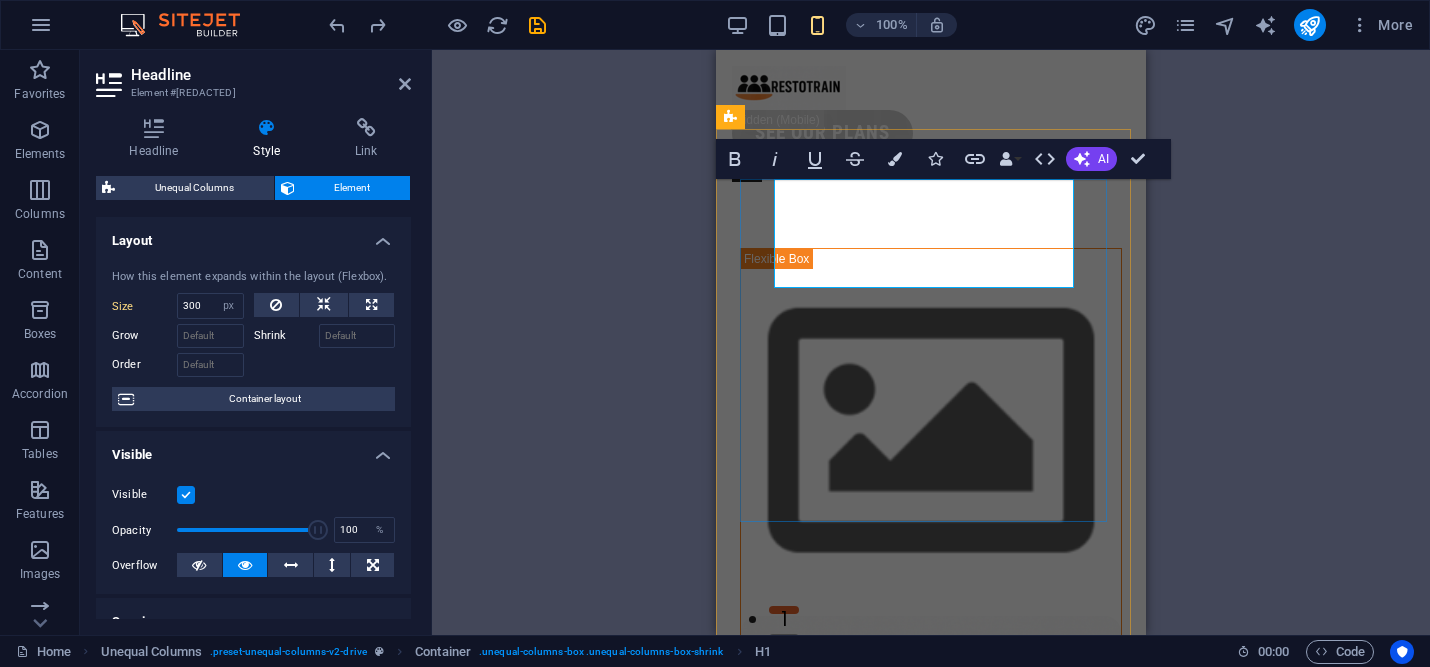 click on "Hospitality Training and Operations EXPERTS" at bounding box center (931, 1058) 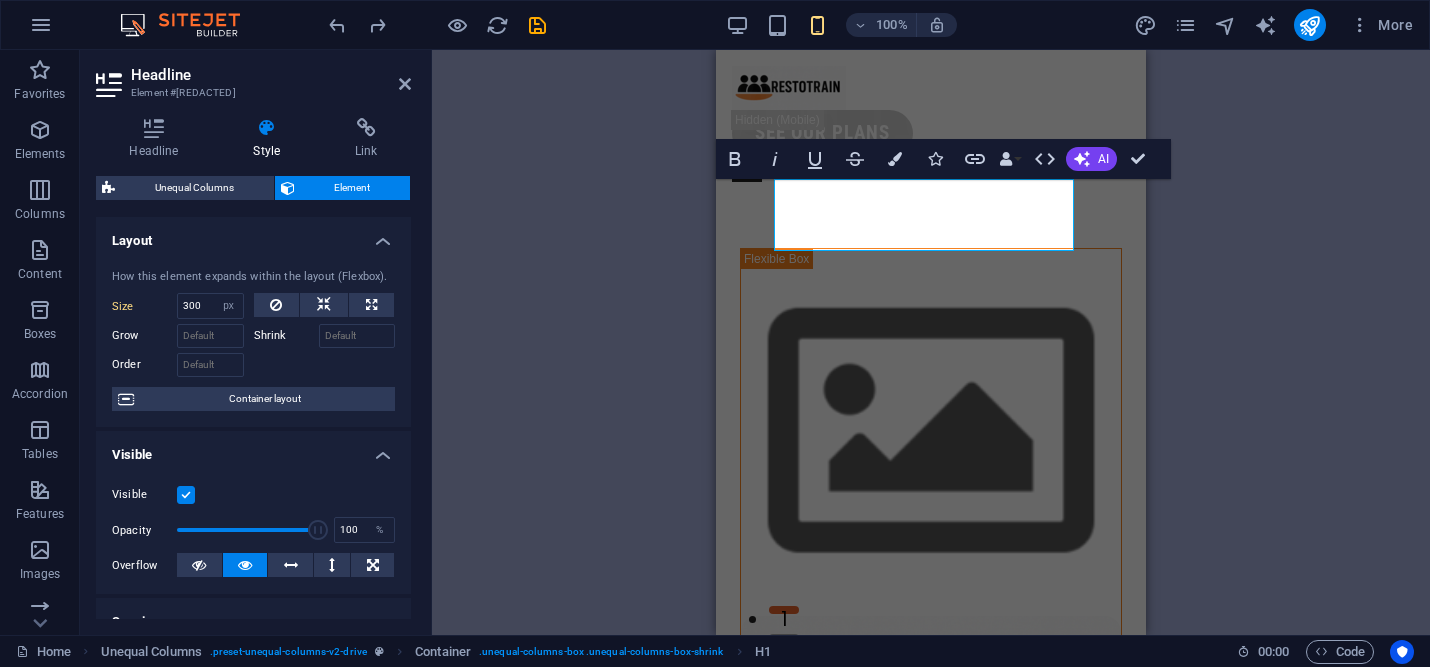 click on "Container   H1   Unequal Columns   Container   Menu Bar   Separator   Text   Container   Image   Container   Container   Boxes   Container   Icon   Container   Menu   Separator   Container   H3   Container   Text   Spacer   Text   Container   Spacer   Container   H3   Container   Button   Container   H3   Spacer   Button   Container   Logo   Spacer Bold Italic Underline Strikethrough Colors Icons Link Data Bindings Company First name Last name Street ZIP code City Email Phone Mobile Fax Custom field 1 Custom field 2 Custom field 3 Custom field 4 Custom field 5 Custom field 6 HTML AI Improve Make shorter Make longer Fix spelling & grammar Translate to English Generate text Confirm (⌘+⏎)   Button" at bounding box center [931, 342] 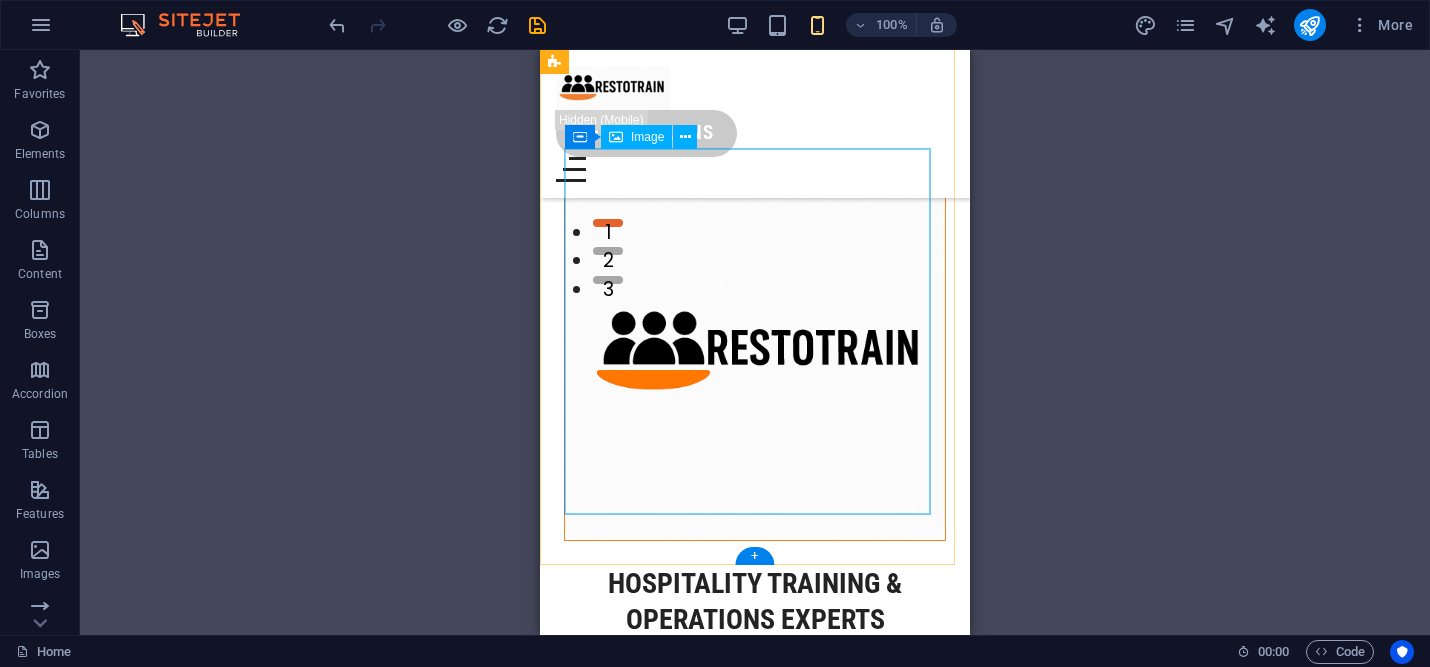 scroll, scrollTop: 553, scrollLeft: 0, axis: vertical 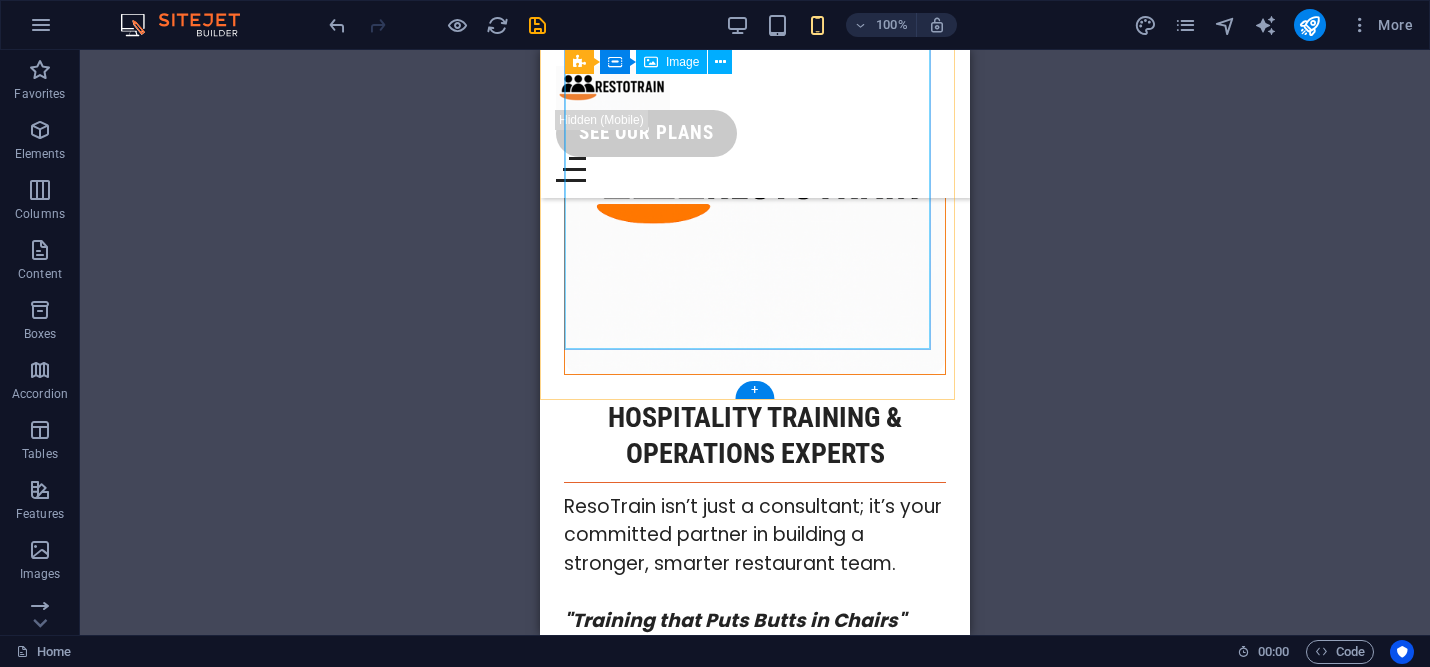 click at bounding box center (755, 184) 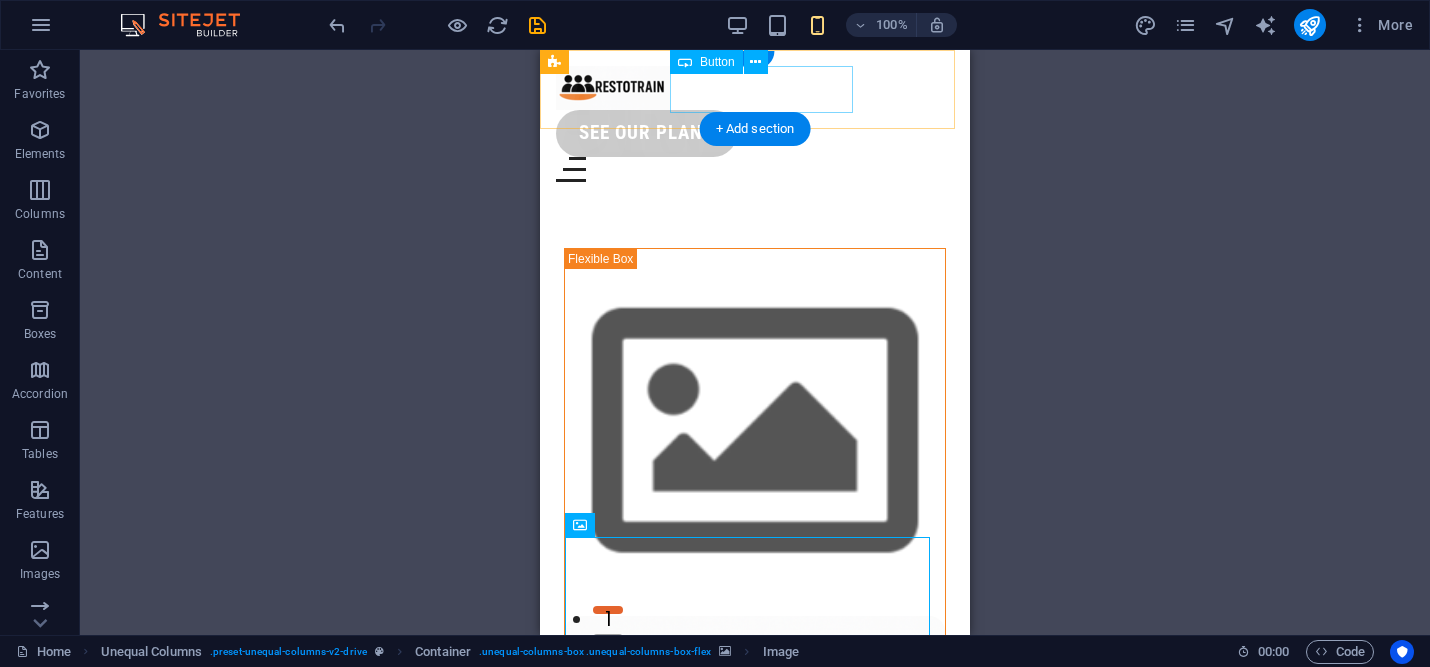 scroll, scrollTop: 0, scrollLeft: 0, axis: both 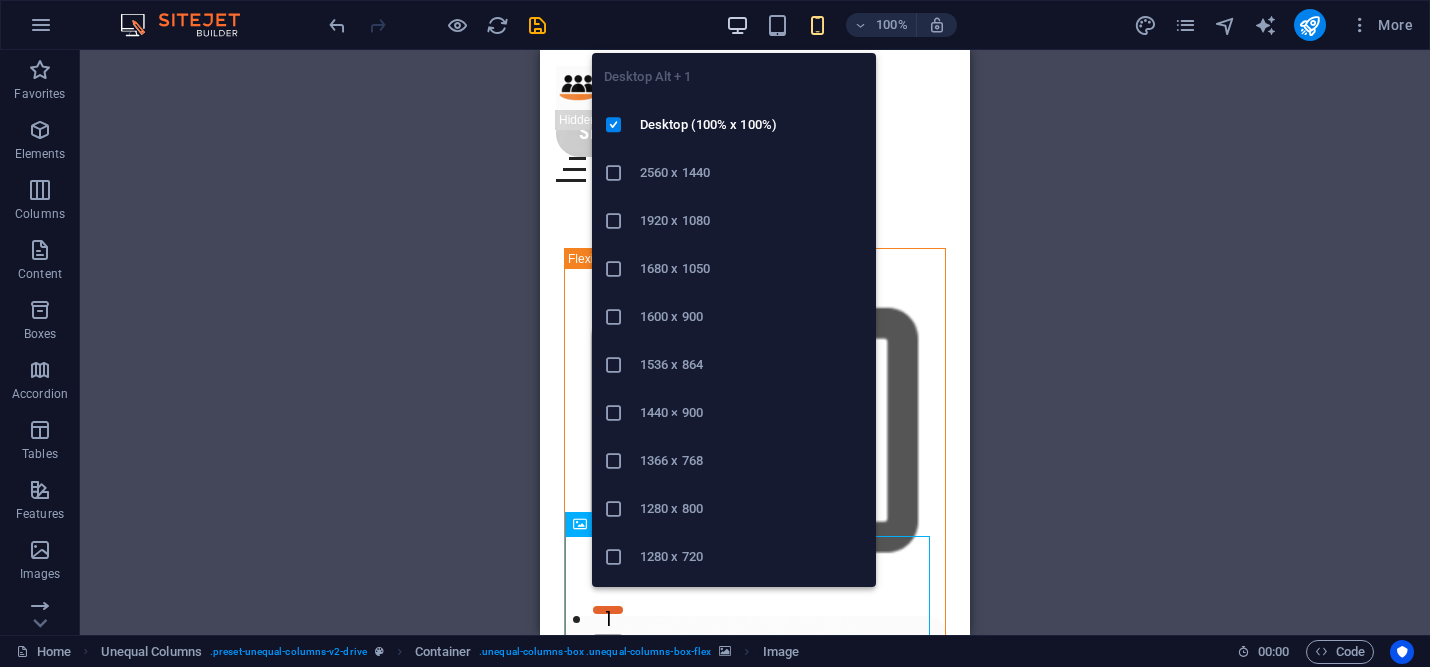 click at bounding box center [737, 25] 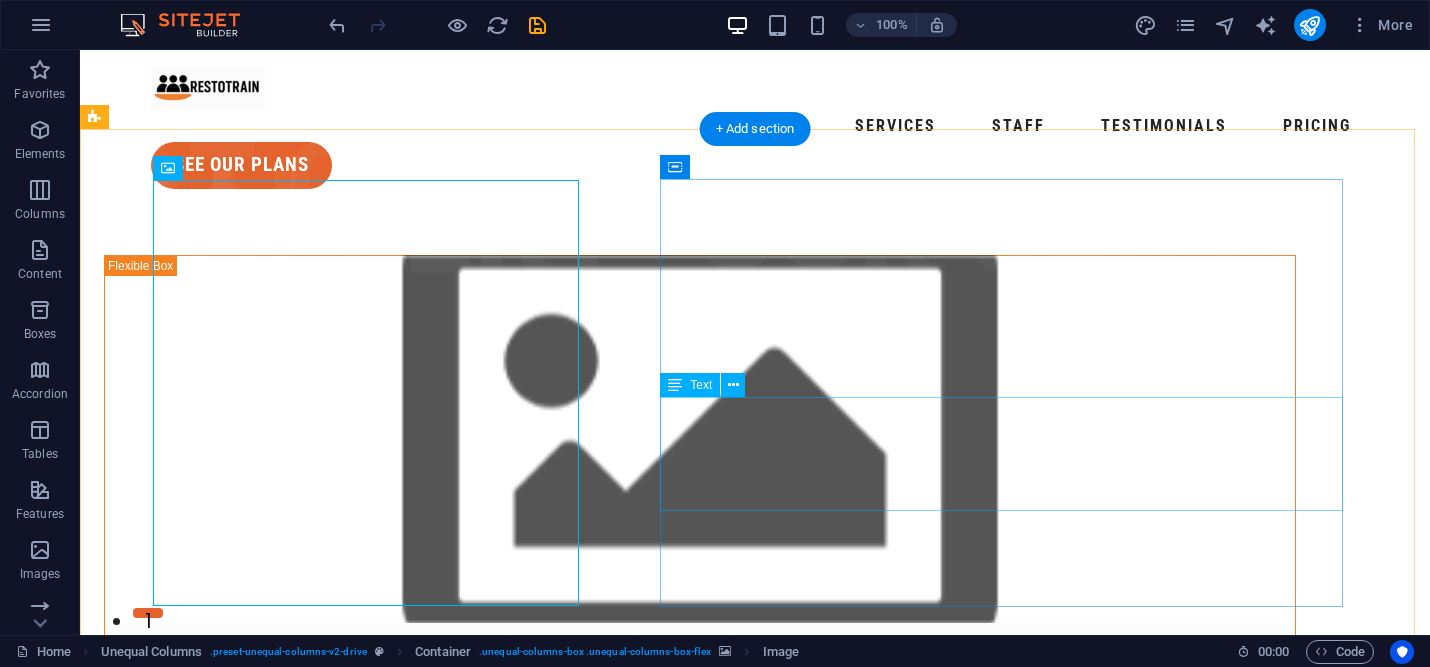 click on "ResoTrain isn’t just a consultant; it’s your committed partner in building a stronger, smarter restaurant team. "Training that Puts Butts in Chairs"" at bounding box center [700, 2091] 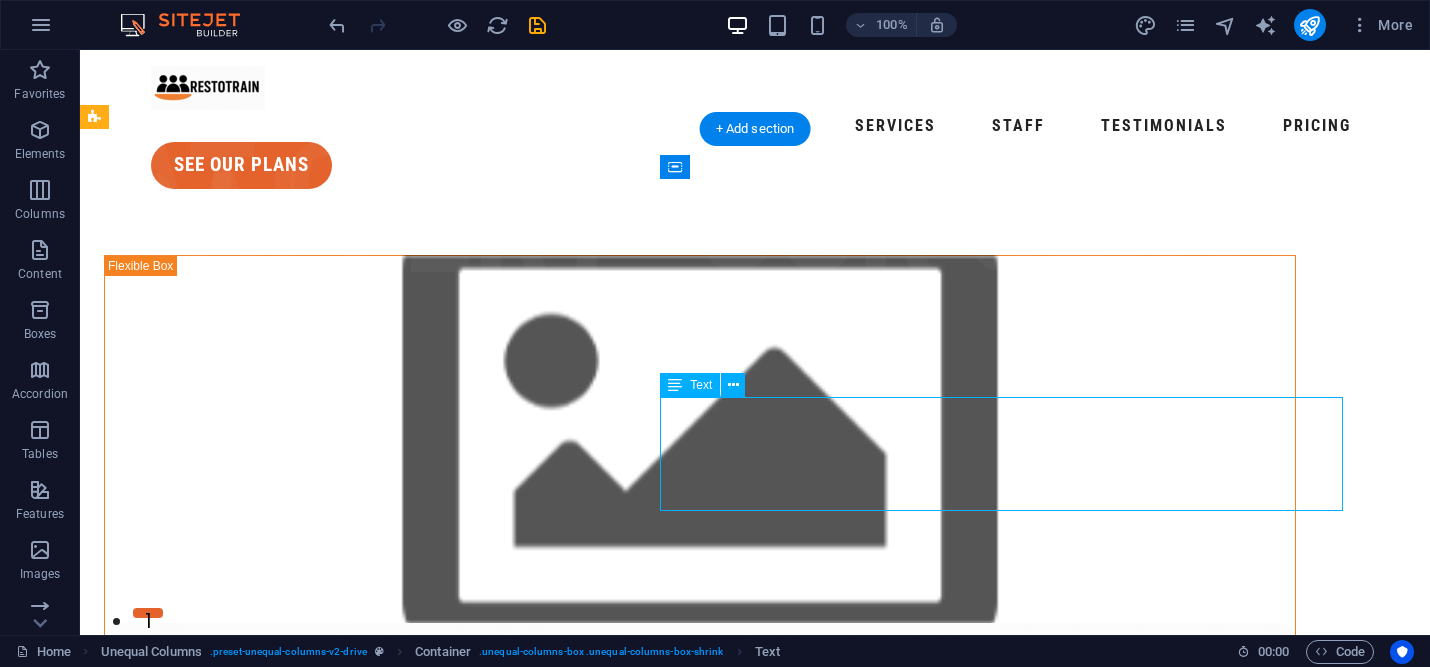 click on "ResoTrain isn’t just a consultant; it’s your committed partner in building a stronger, smarter restaurant team. "Training that Puts Butts in Chairs"" at bounding box center [700, 2091] 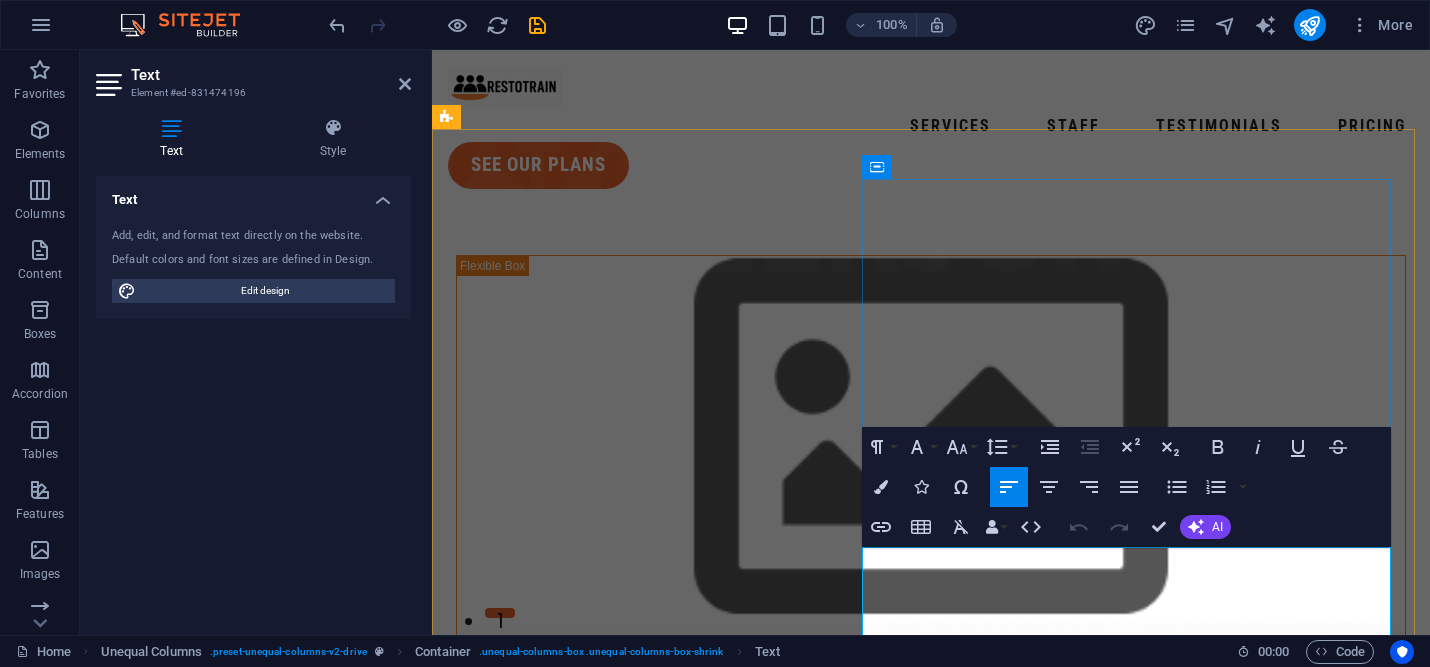 drag, startPoint x: 1060, startPoint y: 561, endPoint x: 1074, endPoint y: 547, distance: 19.79899 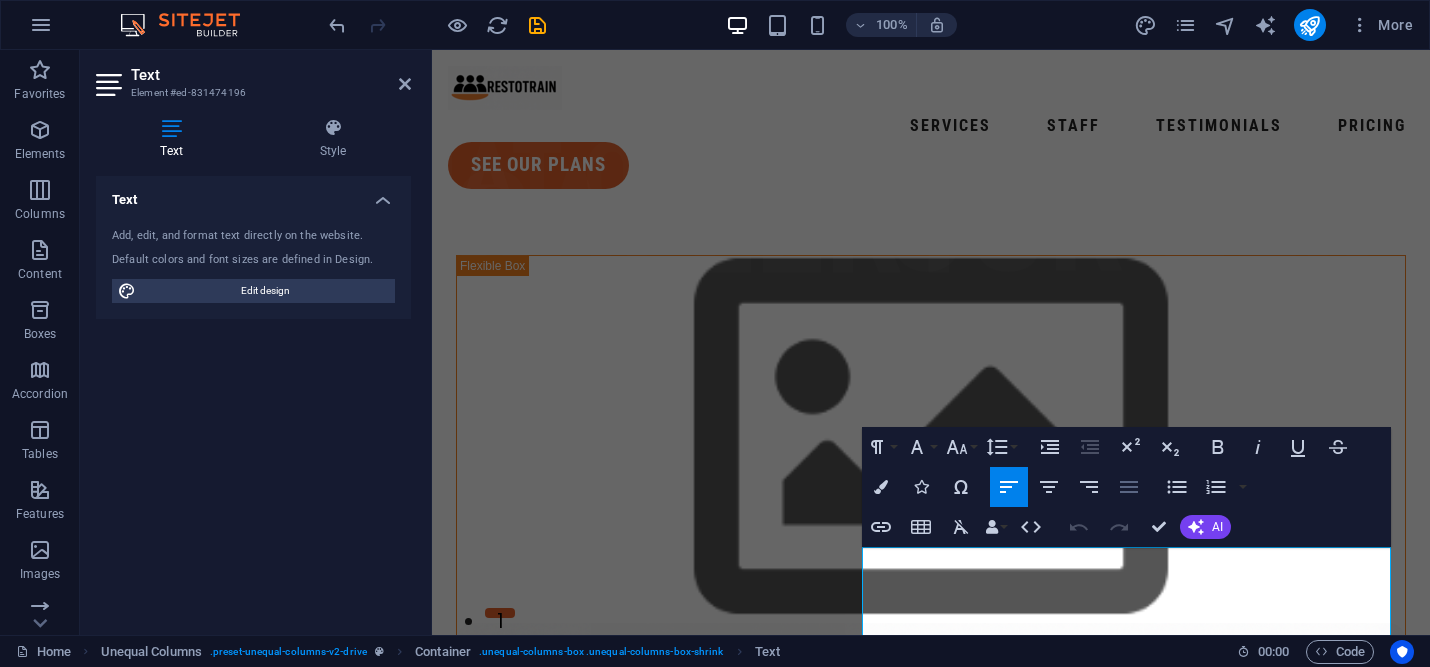 type 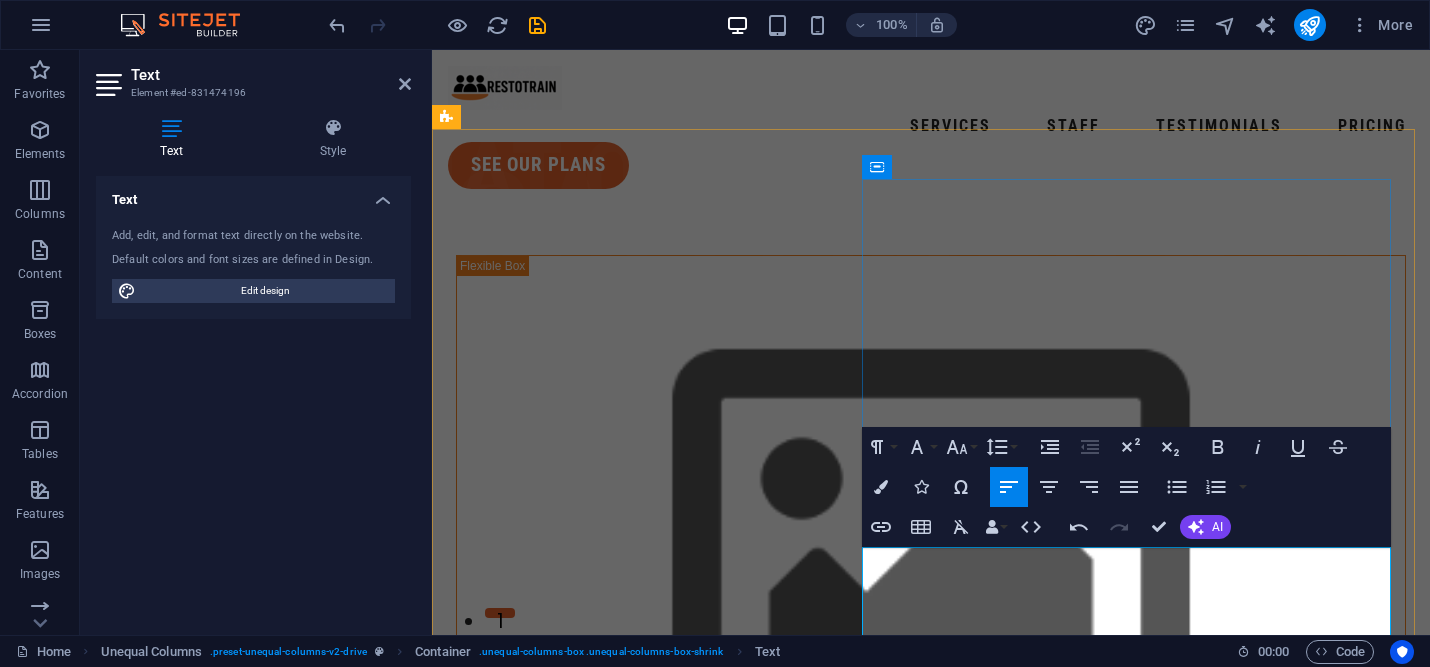 drag, startPoint x: 1302, startPoint y: 560, endPoint x: 1276, endPoint y: 559, distance: 26.019224 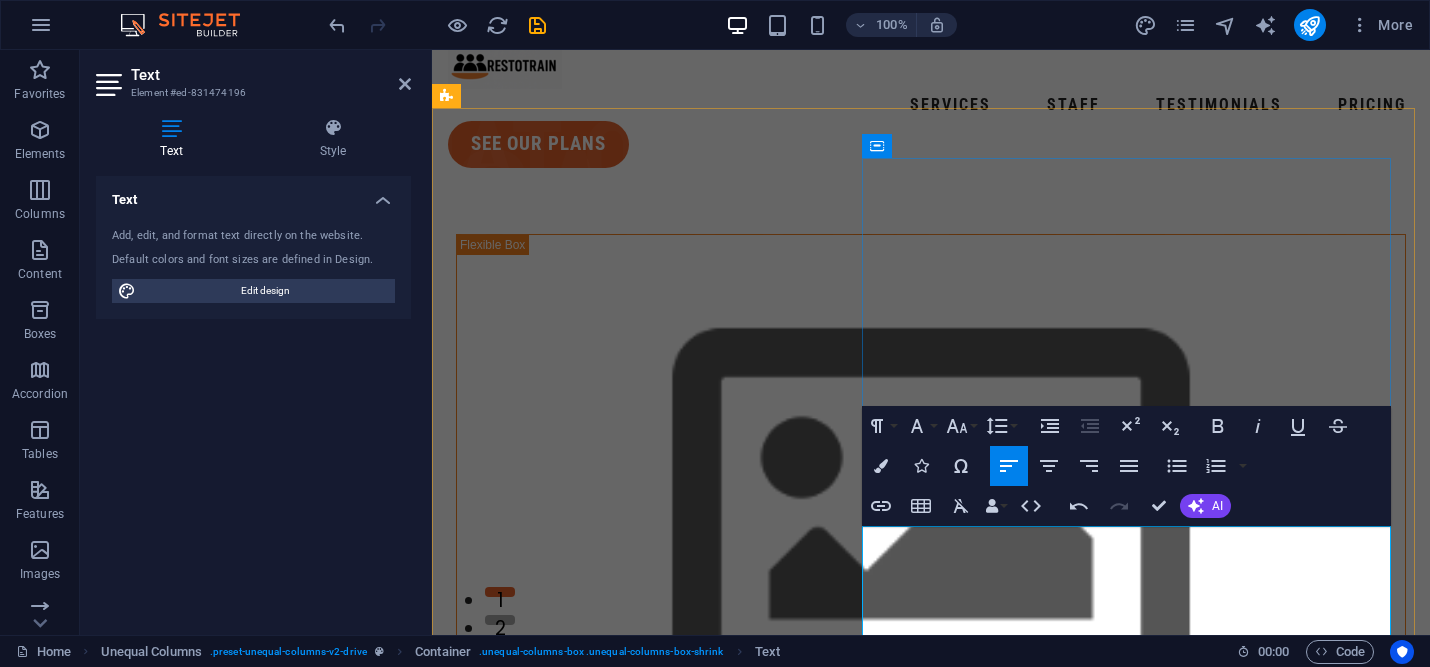 scroll, scrollTop: 186, scrollLeft: 0, axis: vertical 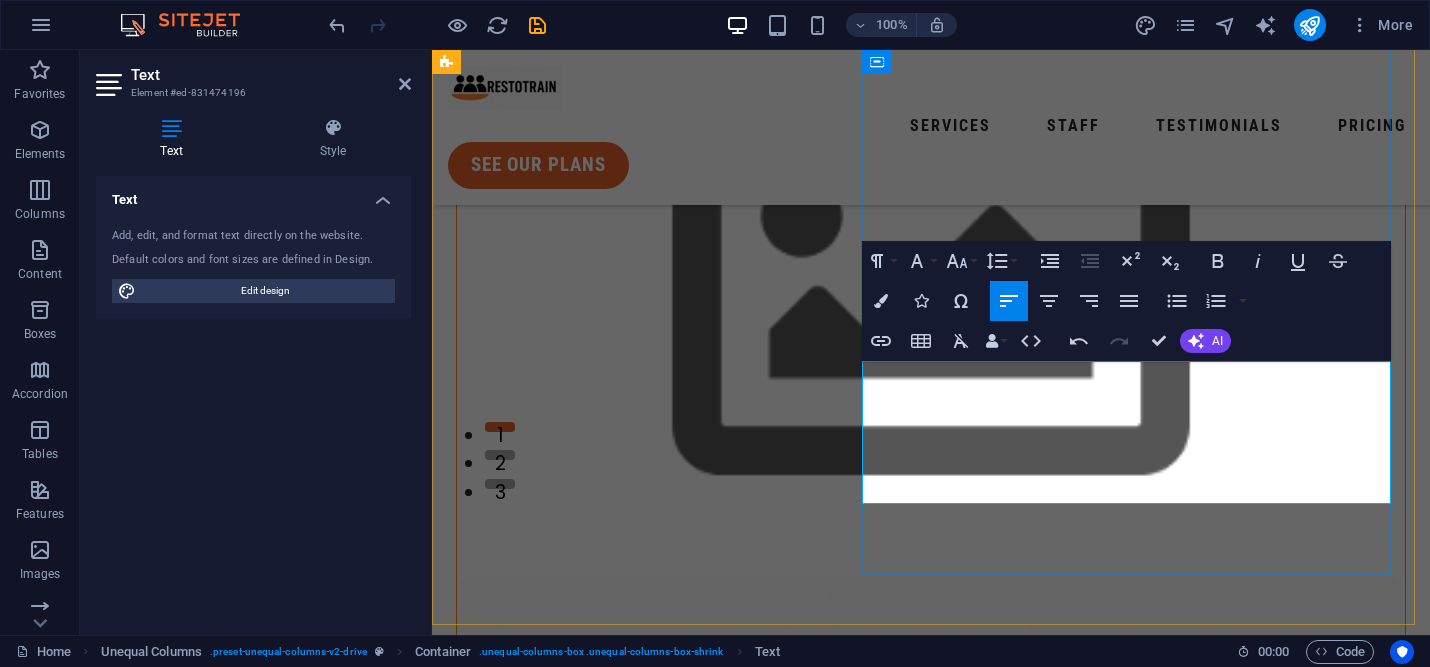 drag, startPoint x: 928, startPoint y: 431, endPoint x: 864, endPoint y: 431, distance: 64 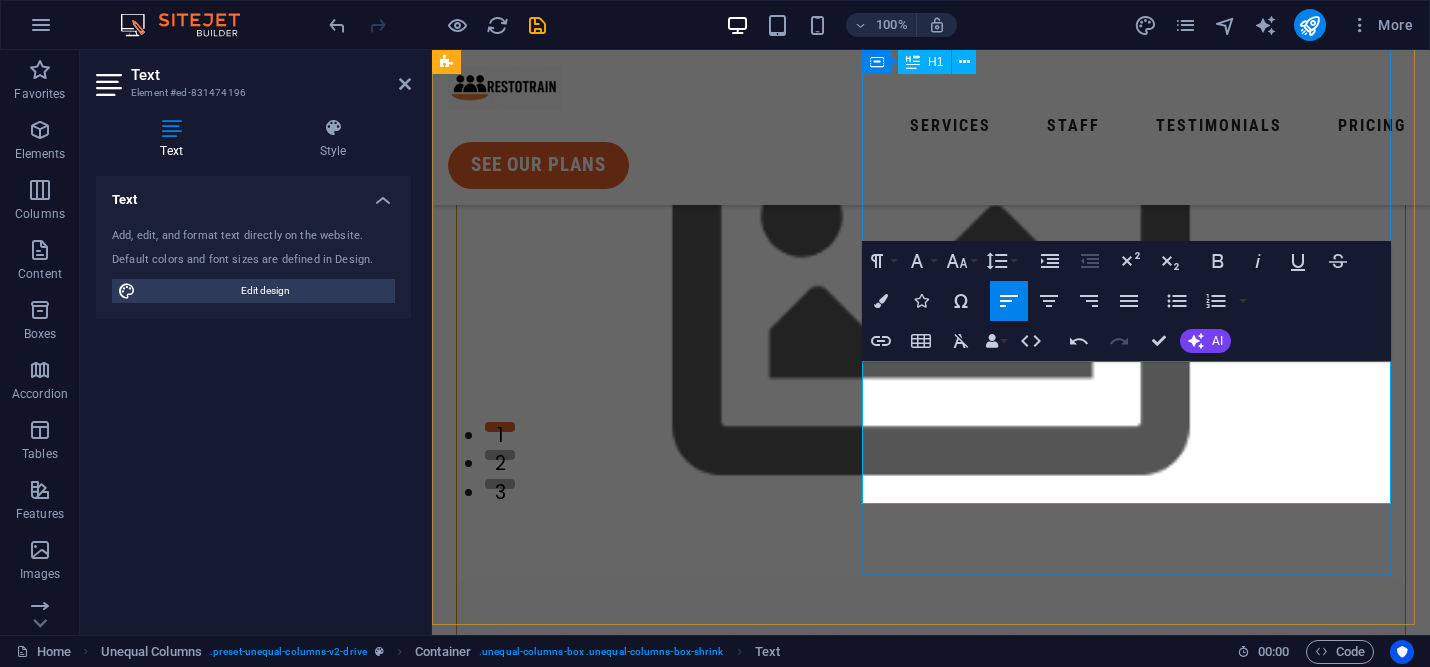 click on "Hospitality Training & Operations EXPERTS" at bounding box center [931, 1652] 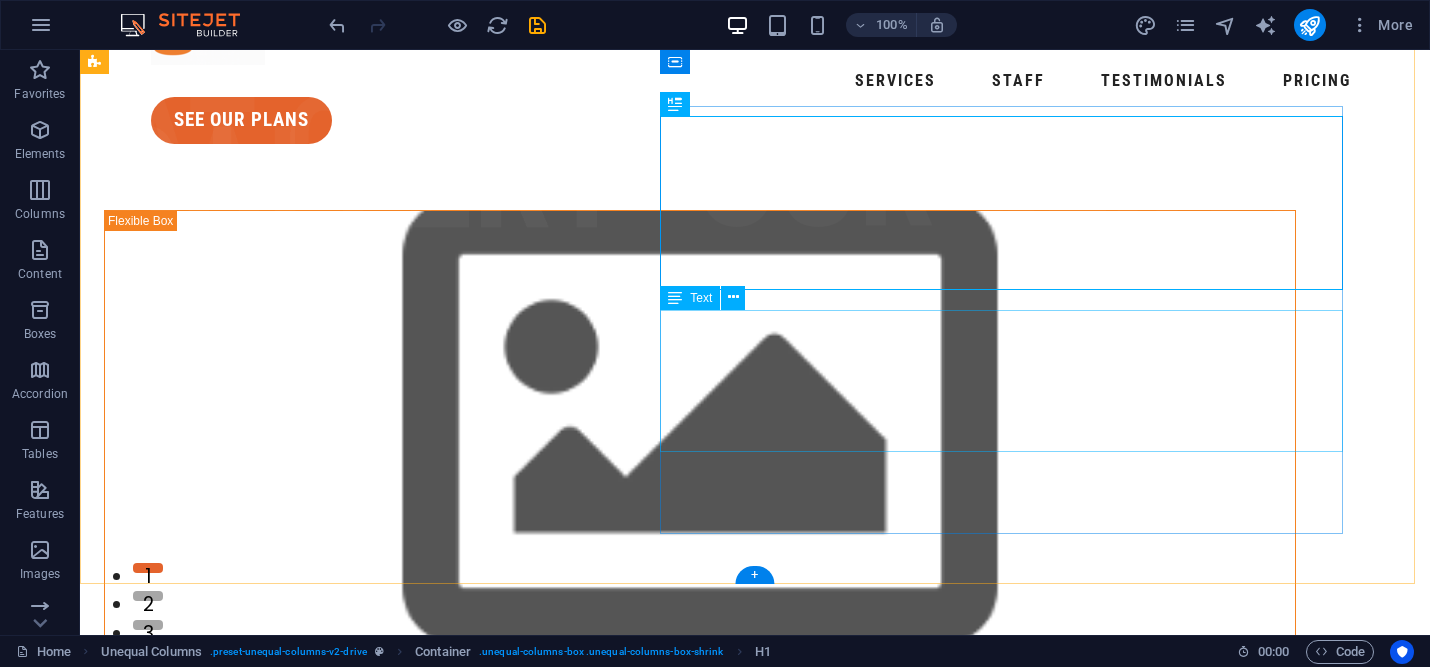 scroll, scrollTop: 39, scrollLeft: 0, axis: vertical 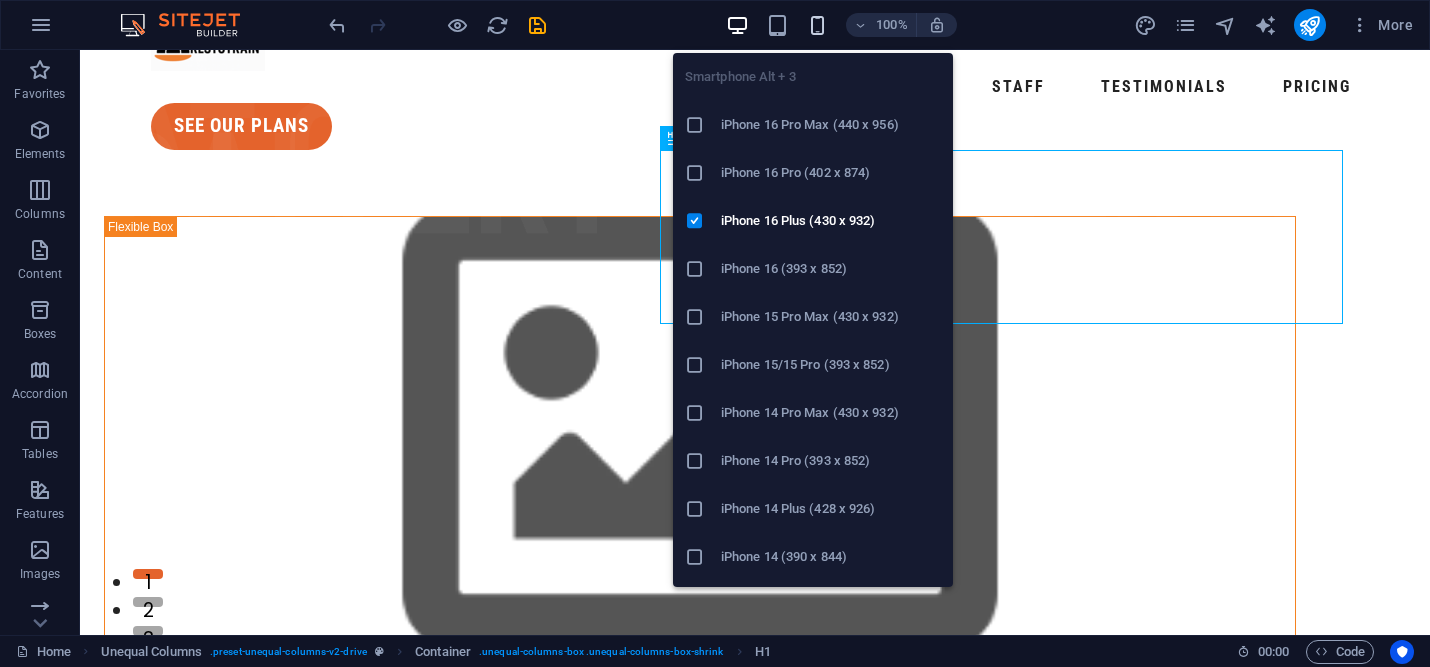 click at bounding box center [817, 25] 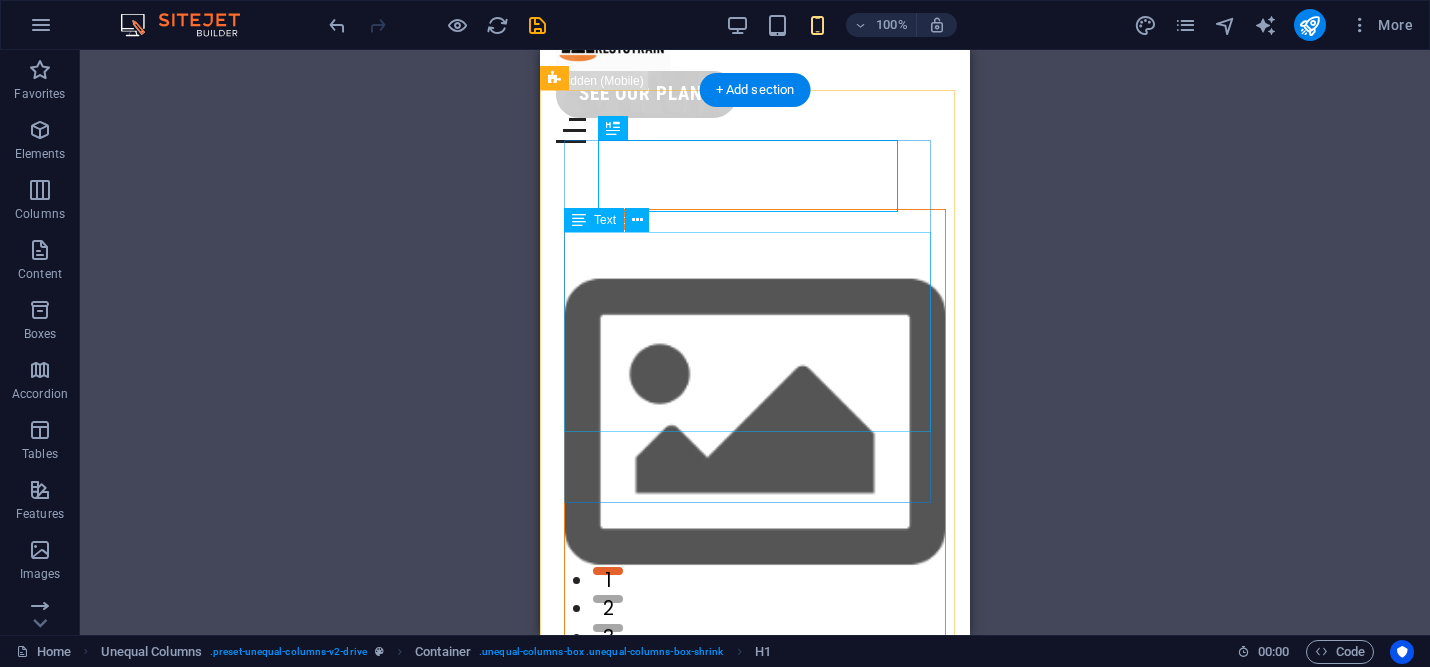 click on "ResoTrain isn’t just a restaurant consultant; we're your committed partner in building a stronger, smarter team that builds guest loyalty through true hospitality. "Training that Puts Butts in Chairs"" at bounding box center [755, 1237] 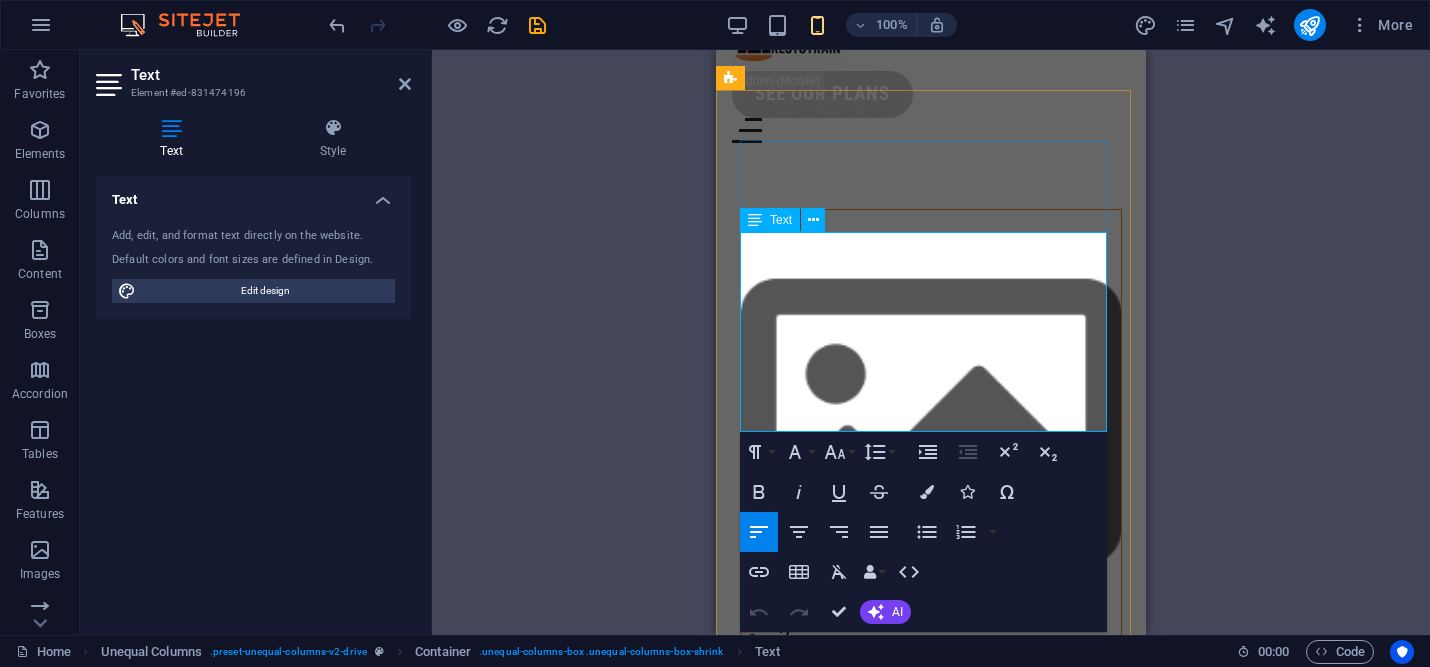 drag, startPoint x: 922, startPoint y: 359, endPoint x: 742, endPoint y: 247, distance: 212 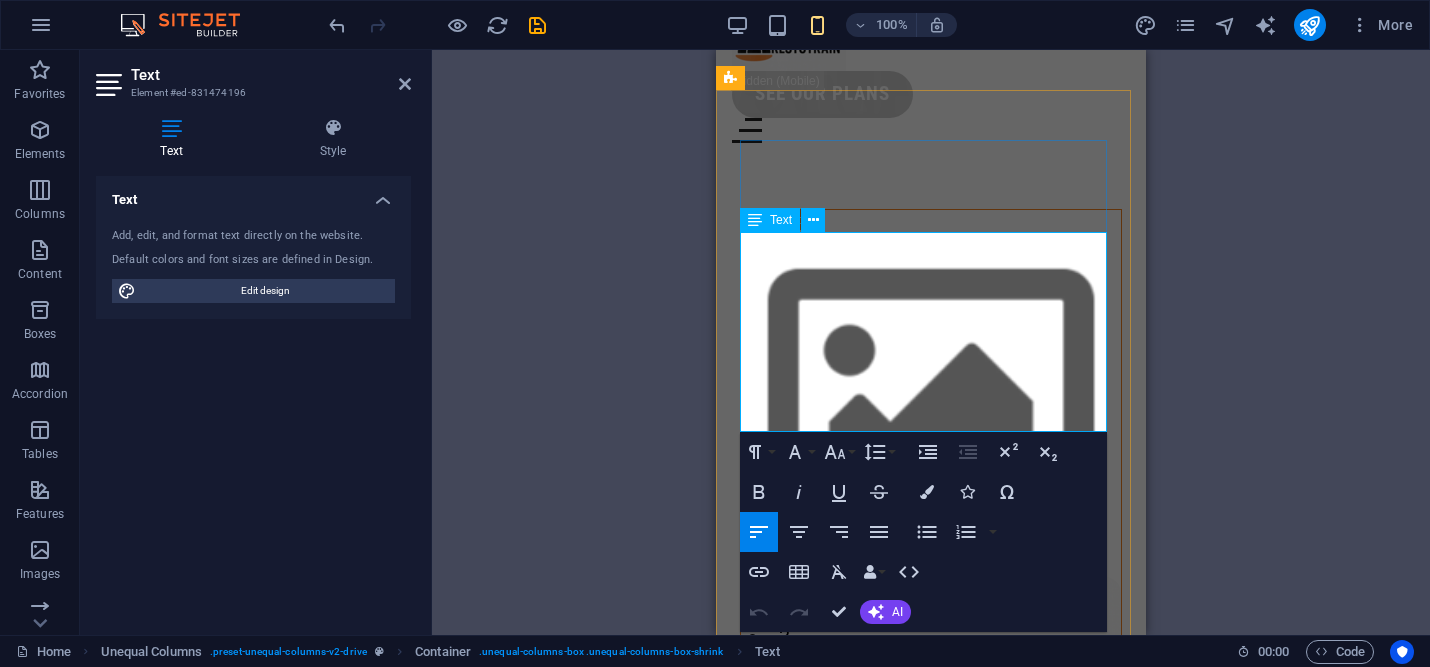 copy on "ResoTrain isn’t just a restaurant consultant; we're your committed partner in building a stronger, smarter team that builds guest loyalty through true hospitality." 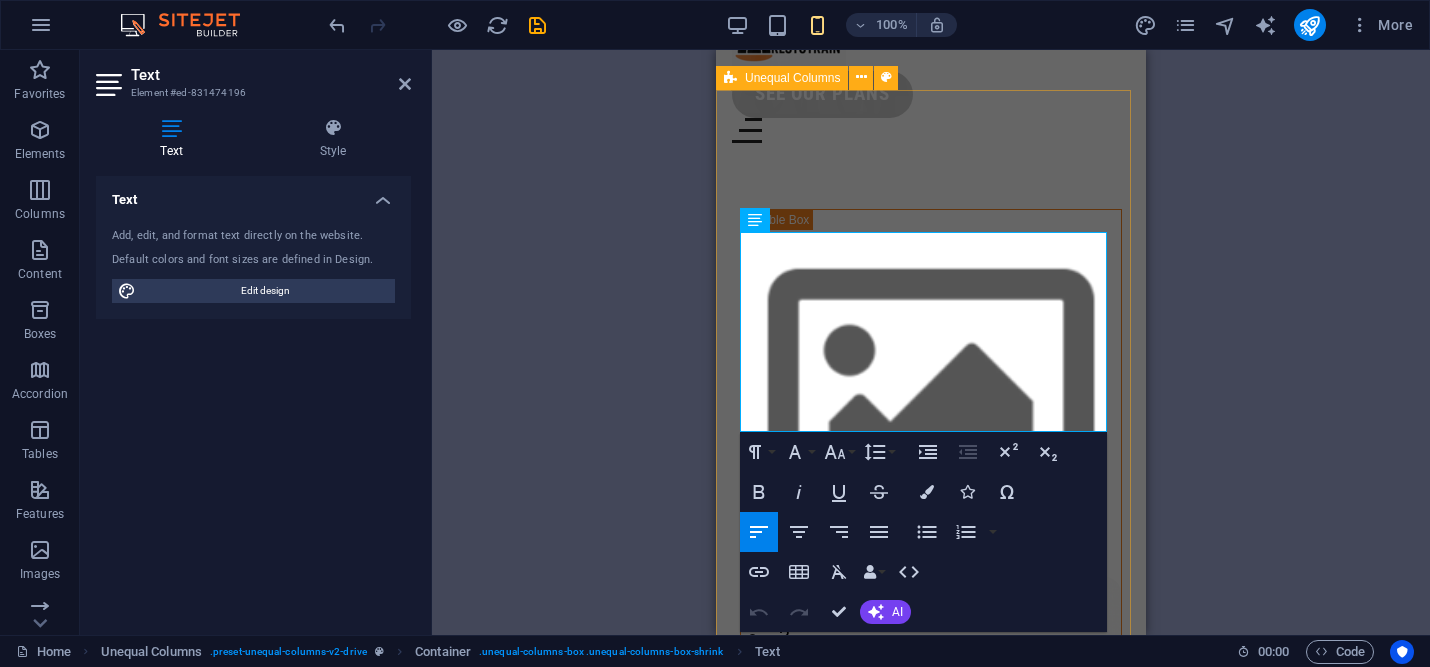 drag, startPoint x: 1083, startPoint y: 412, endPoint x: 737, endPoint y: 239, distance: 386.83975 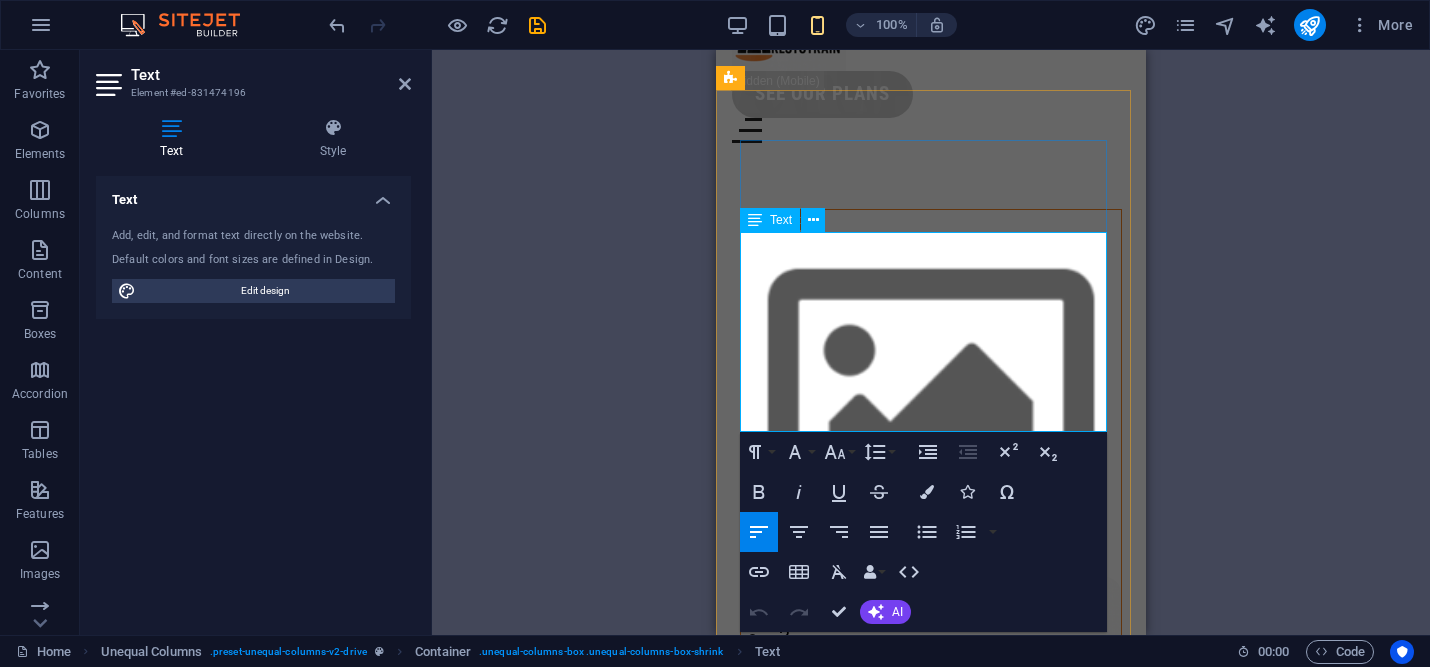 copy on "ResoTrain isn’t just a restaurant consultant; we're your committed partner in building a stronger, smarter team that builds guest loyalty through true hospitality. "Training that Puts Butts in Chairs"" 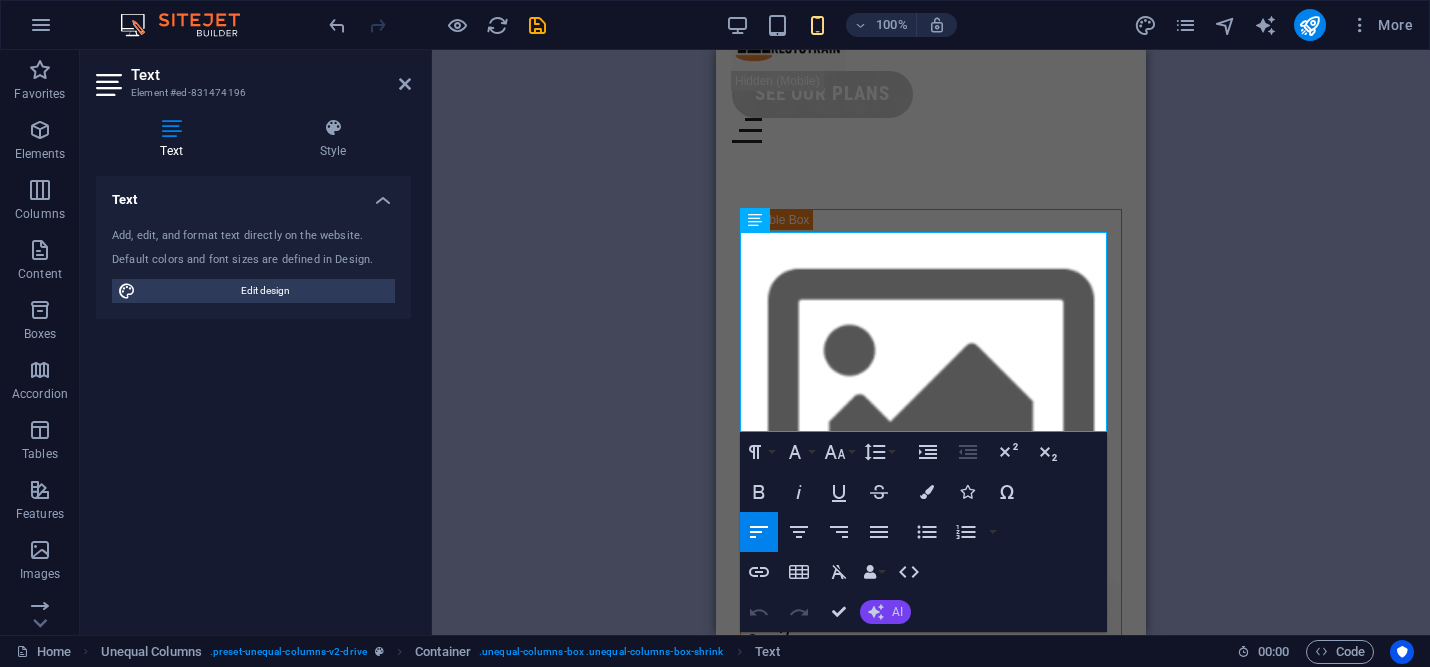 click on "AI" at bounding box center (885, 612) 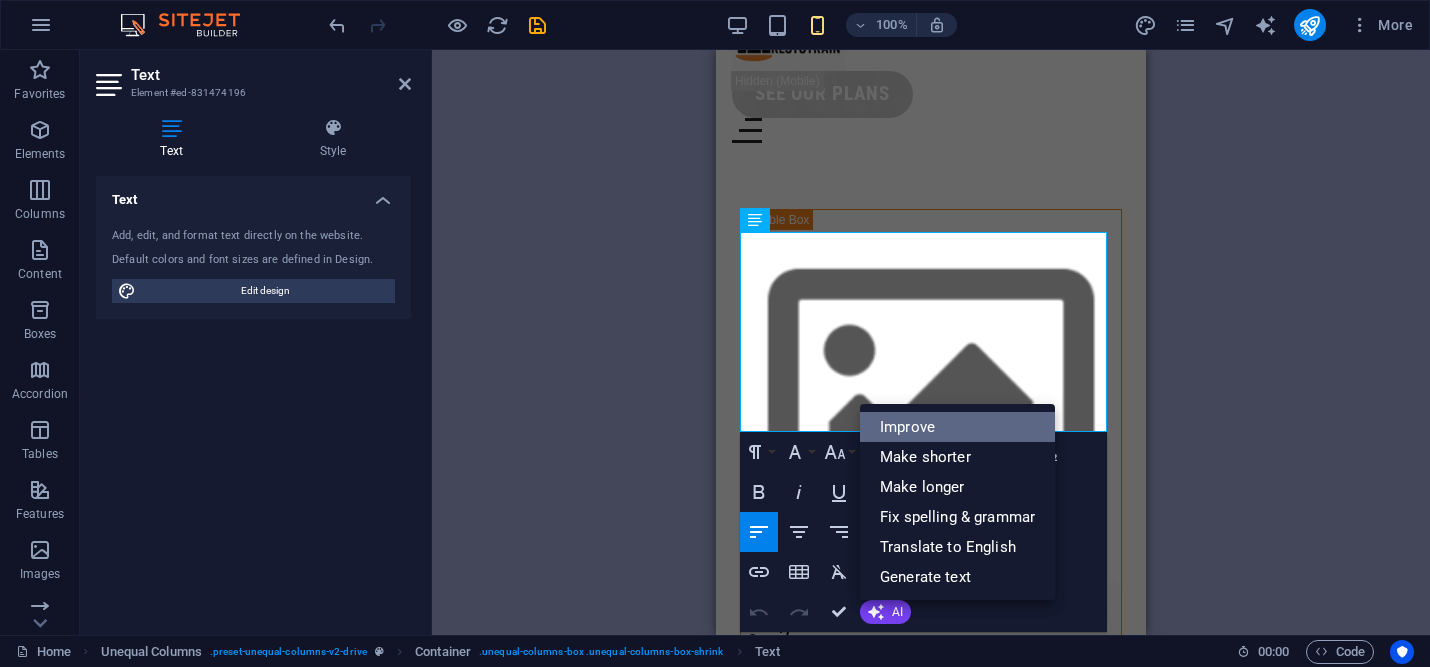 click on "Improve" at bounding box center [957, 427] 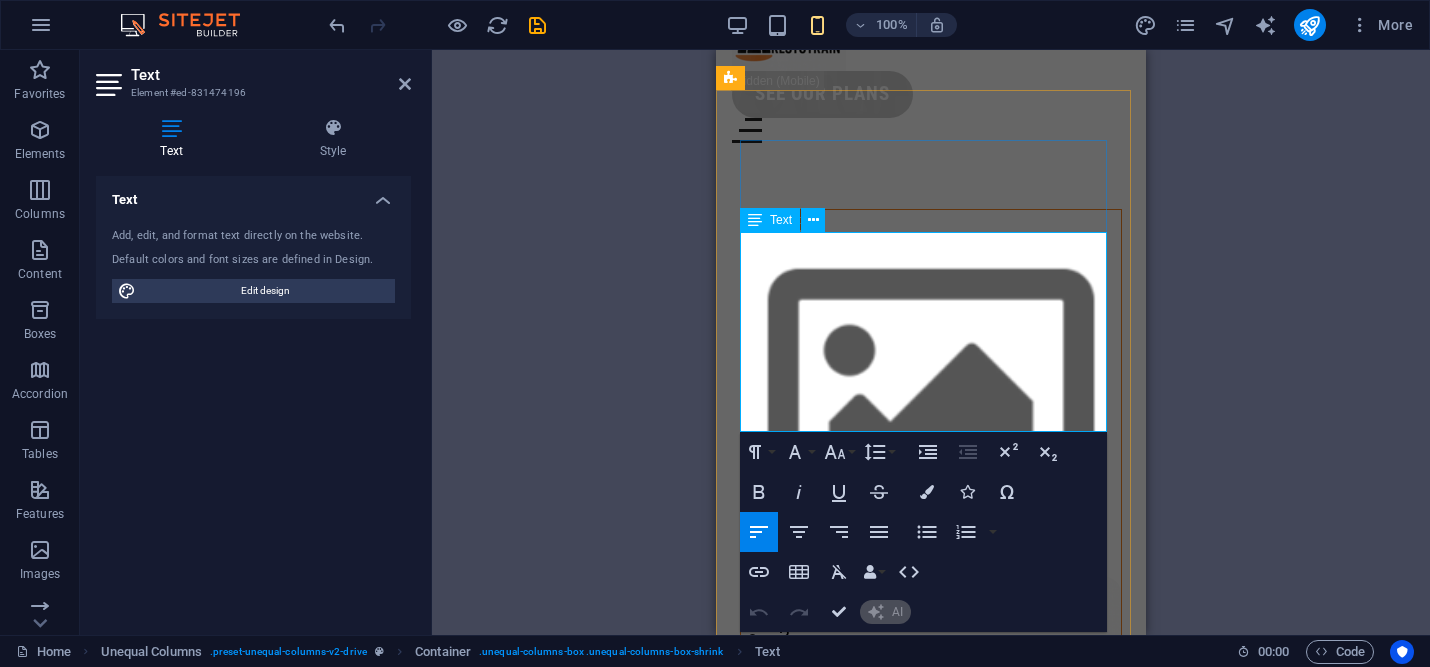 type 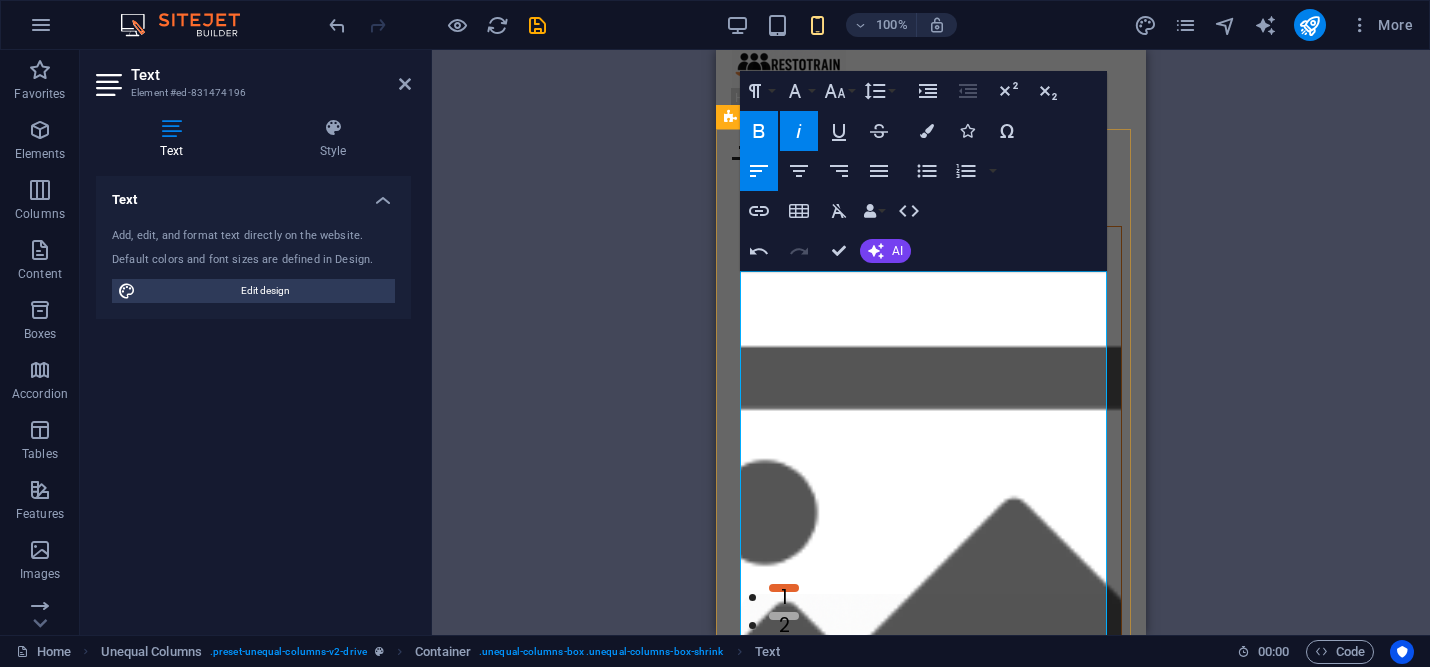 scroll, scrollTop: 60, scrollLeft: 0, axis: vertical 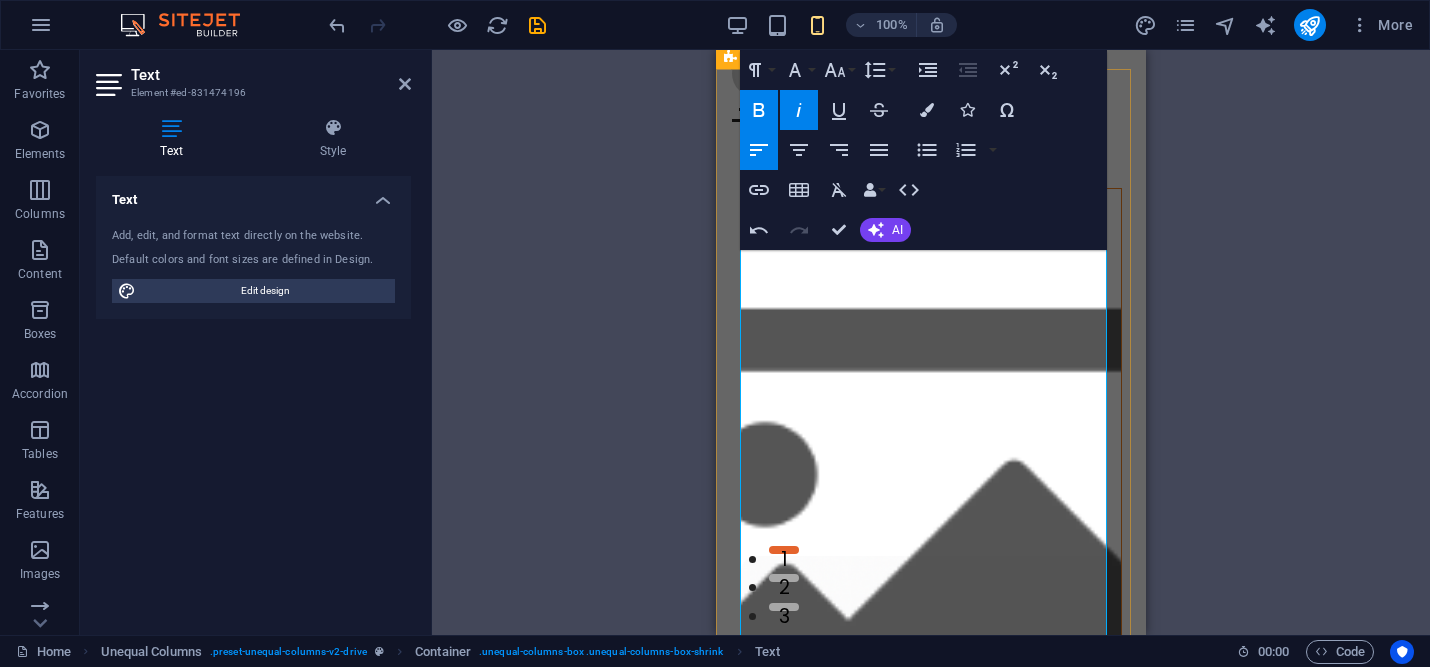 drag, startPoint x: 914, startPoint y: 570, endPoint x: 743, endPoint y: 453, distance: 207.19556 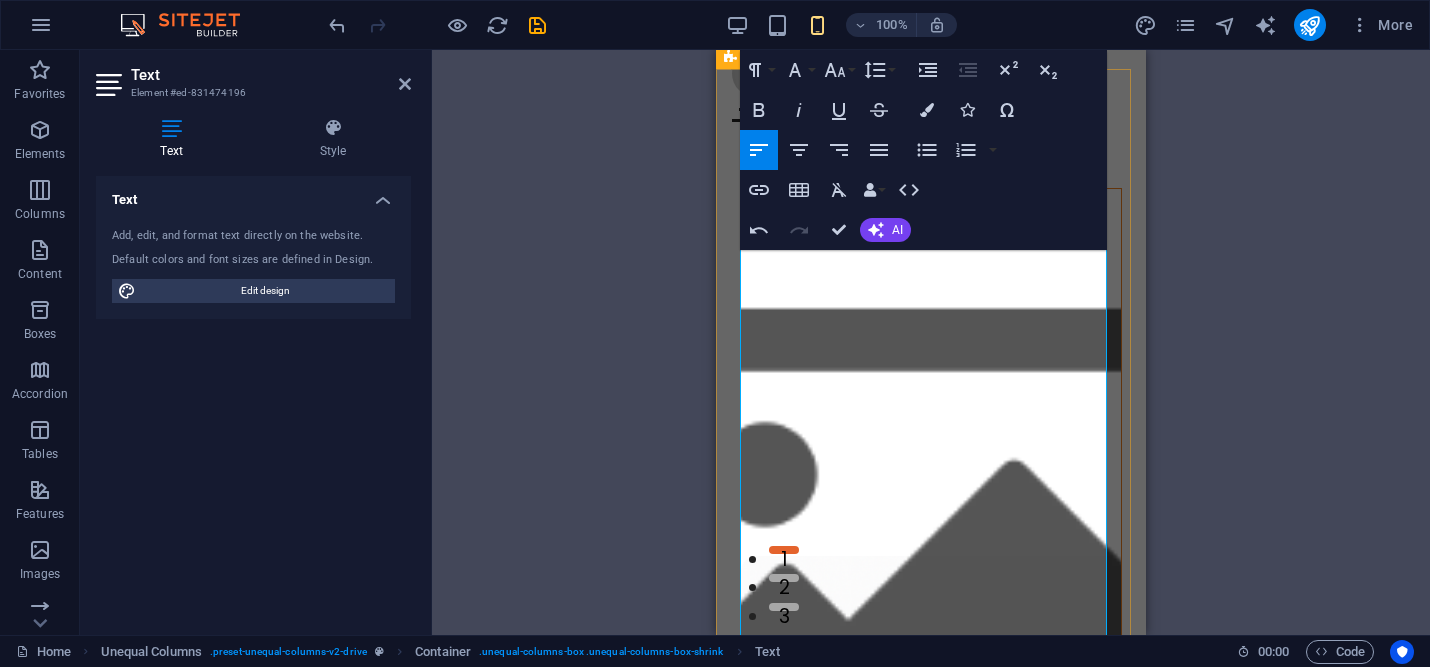 click on "ResoTrain isn’t just a restaurant consultant; we're your committed partner in building a stronger, smarter team that builds guest loyalty through true hospitality." at bounding box center [931, 1353] 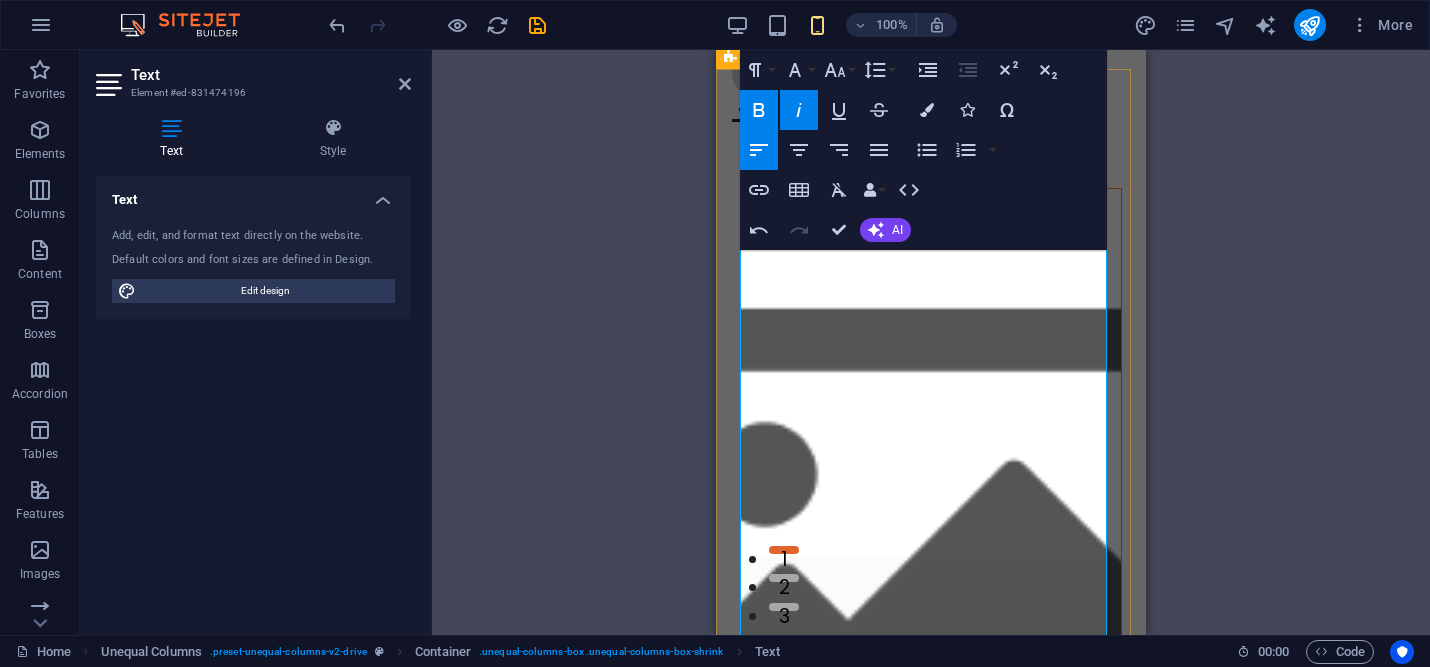 click on ""Guaranteed Training To Fill Seats"" at bounding box center [910, 1238] 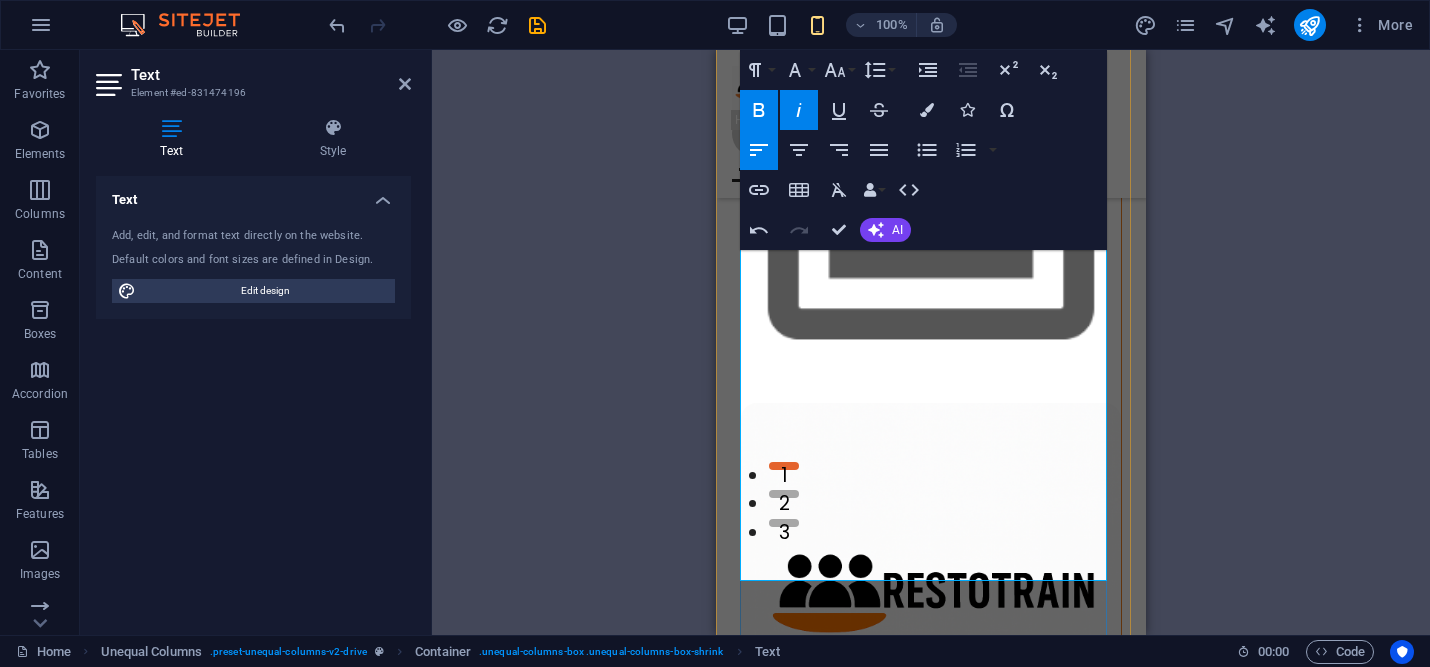 scroll, scrollTop: 213, scrollLeft: 0, axis: vertical 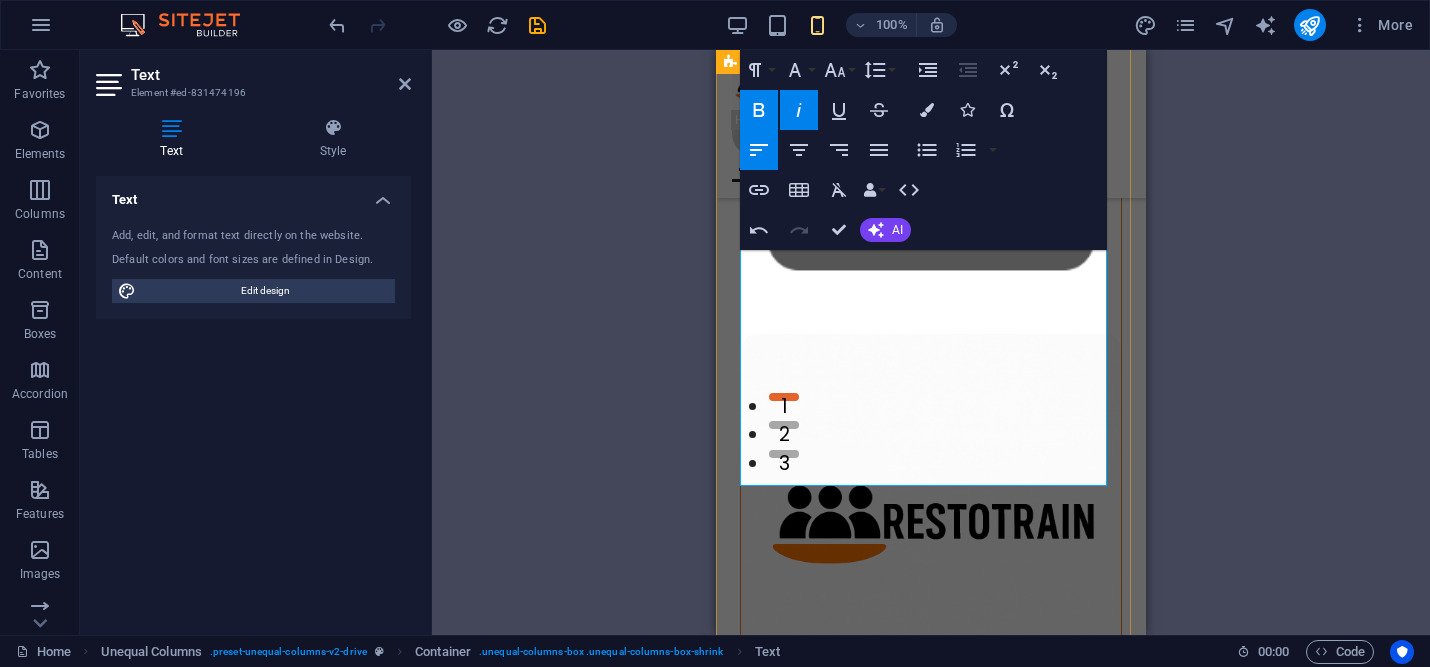 drag, startPoint x: 1080, startPoint y: 464, endPoint x: 731, endPoint y: 288, distance: 390.86697 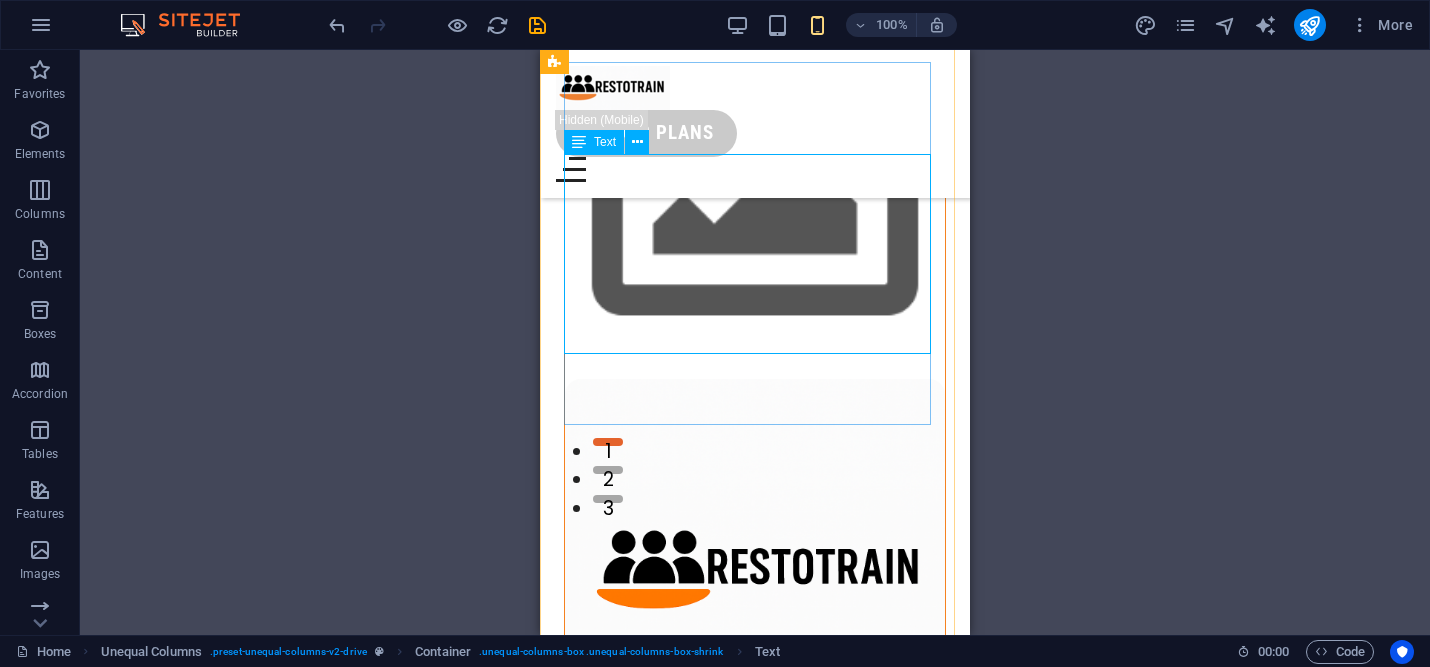 scroll, scrollTop: 63, scrollLeft: 0, axis: vertical 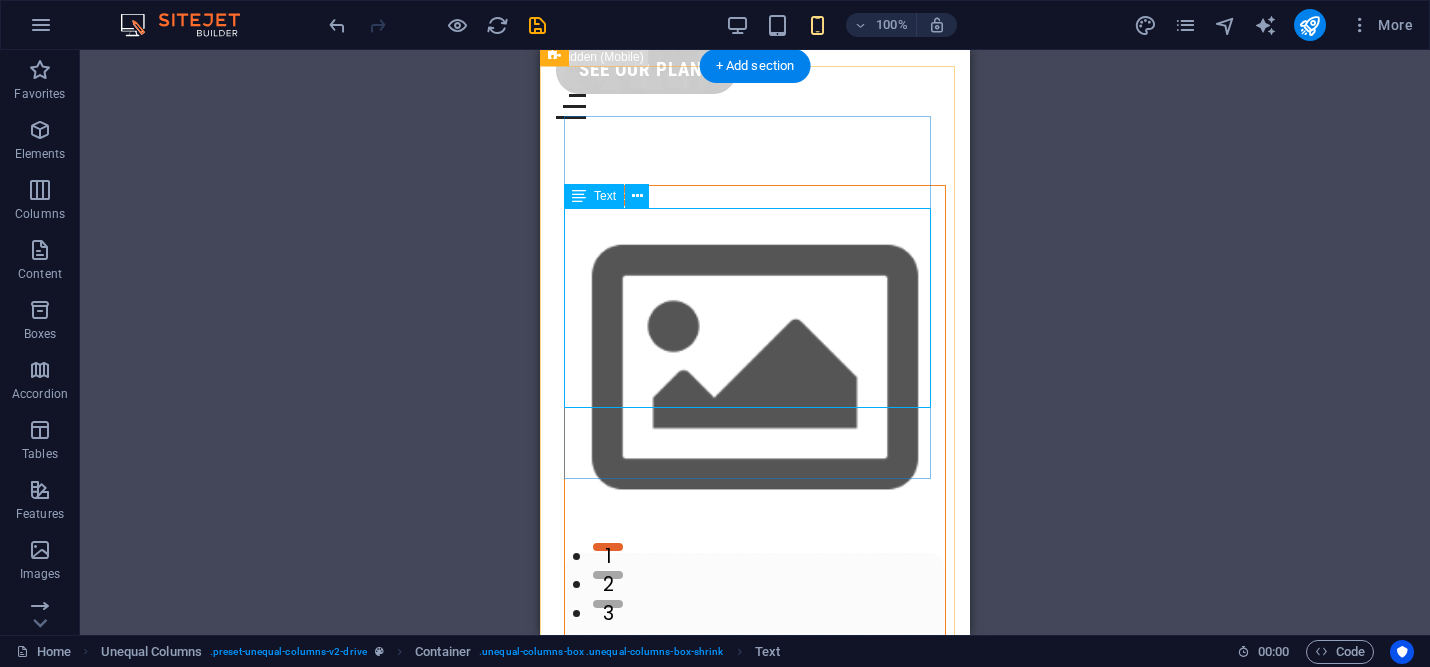 click on "ResoTrain isn’t just a restaurant consultant; we're your dedicated partner in cultivating a stronger, smarter team that fosters guest loyalty through authentic hospitality. "Guaranteed Training To Fill Seats"" at bounding box center [755, 1151] 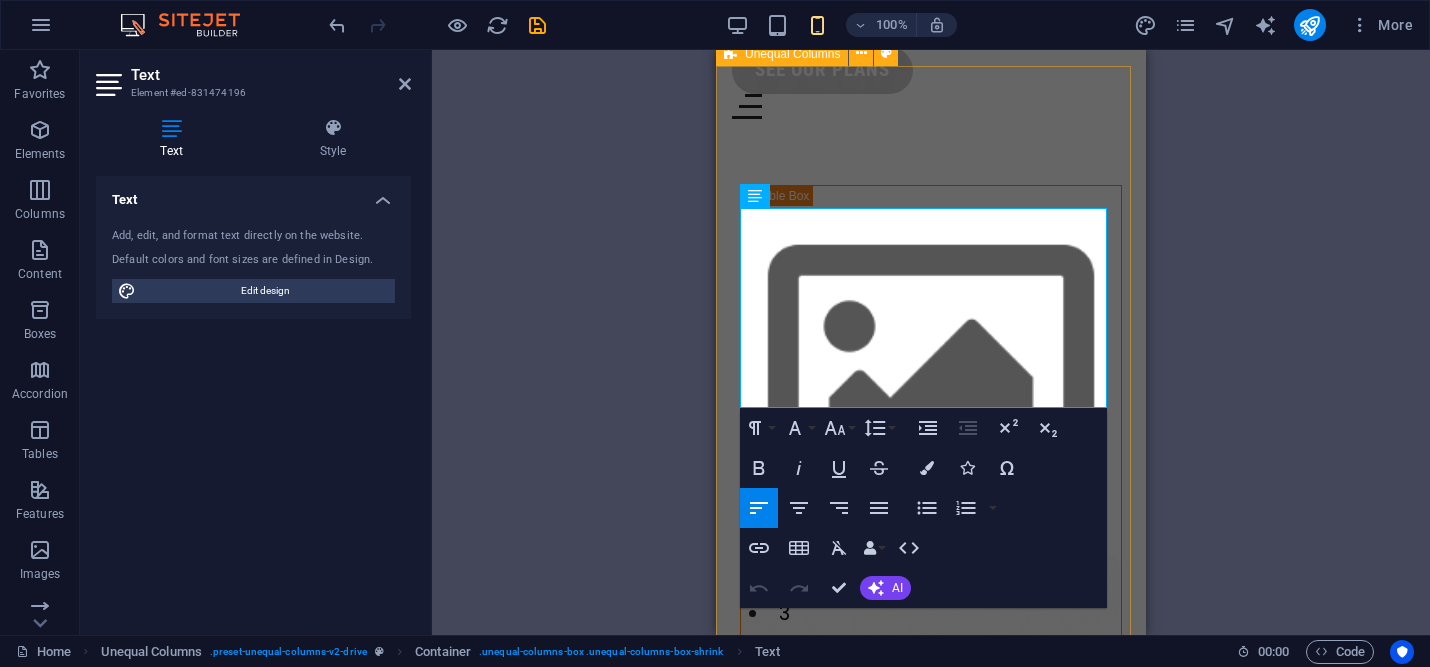 click on "Drag here to replace the existing content. Press “Ctrl” if you want to create a new element. Container H1 Unequal Columns Container Menu Bar Separator Text Container Image Container Container Boxes Container Icon Container Menu Separator Container H3 Container Text Spacer Text Container Spacer Container H3 Container Button Container H3 Spacer Button Container Logo Spacer Button Paragraph Format Normal Heading 1 Heading 2 Heading 3 Heading 4 Heading 5 Heading 6 Code Font Family Arial Georgia Impact Tahoma Times New Roman Verdana Poppins Roboto Condensed Font Size 8 9 10 11 12 14 18 24 30 36 48 60 72 96 Line Height Default Single 1.15 1.5 Double Increase Indent Decrease Indent Superscript Subscript Bold Italic Underline Strikethrough Colors Icons Special Characters Align Left Align Center Align Right Align Justify Unordered List Default Circle Disc Square Ordered List Default Lower Alpha Lower Greek Insert Link Insert Table Company" at bounding box center (931, 342) 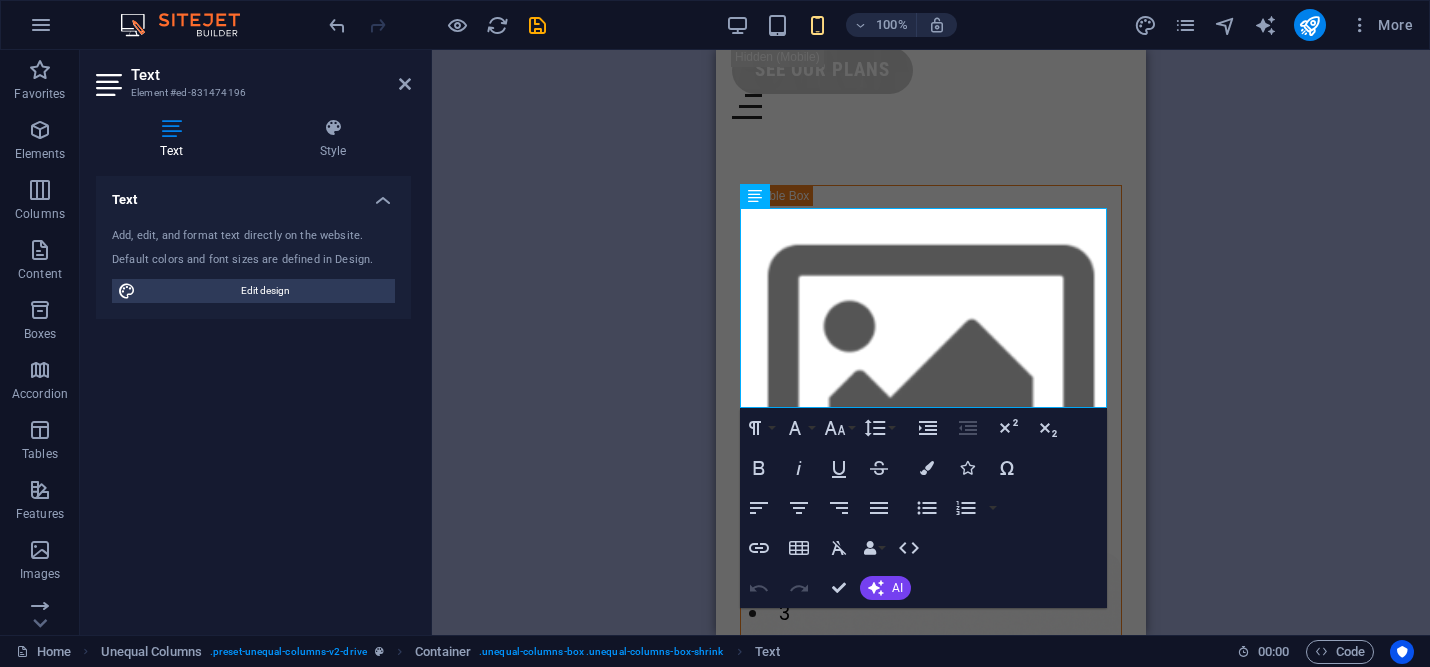 click on "Drag here to replace the existing content. Press “Ctrl” if you want to create a new element. Container H1 Unequal Columns Container Menu Bar Separator Text Container Image Container Container Boxes Container Icon Container Menu Separator Container H3 Container Text Spacer Text Container Spacer Container H3 Container Button Container H3 Spacer Button Container Logo Spacer Button Paragraph Format Normal Heading 1 Heading 2 Heading 3 Heading 4 Heading 5 Heading 6 Code Font Family Arial Georgia Impact Tahoma Times New Roman Verdana Poppins Roboto Condensed Font Size 8 9 10 11 12 14 18 24 30 36 48 60 72 96 Line Height Default Single 1.15 1.5 Double Increase Indent Decrease Indent Superscript Subscript Bold Italic Underline Strikethrough Colors Icons Special Characters Align Left Align Center Align Right Align Justify Unordered List Default Circle Disc Square Ordered List Default Lower Alpha Lower Greek Insert Link Insert Table Company" at bounding box center [931, 342] 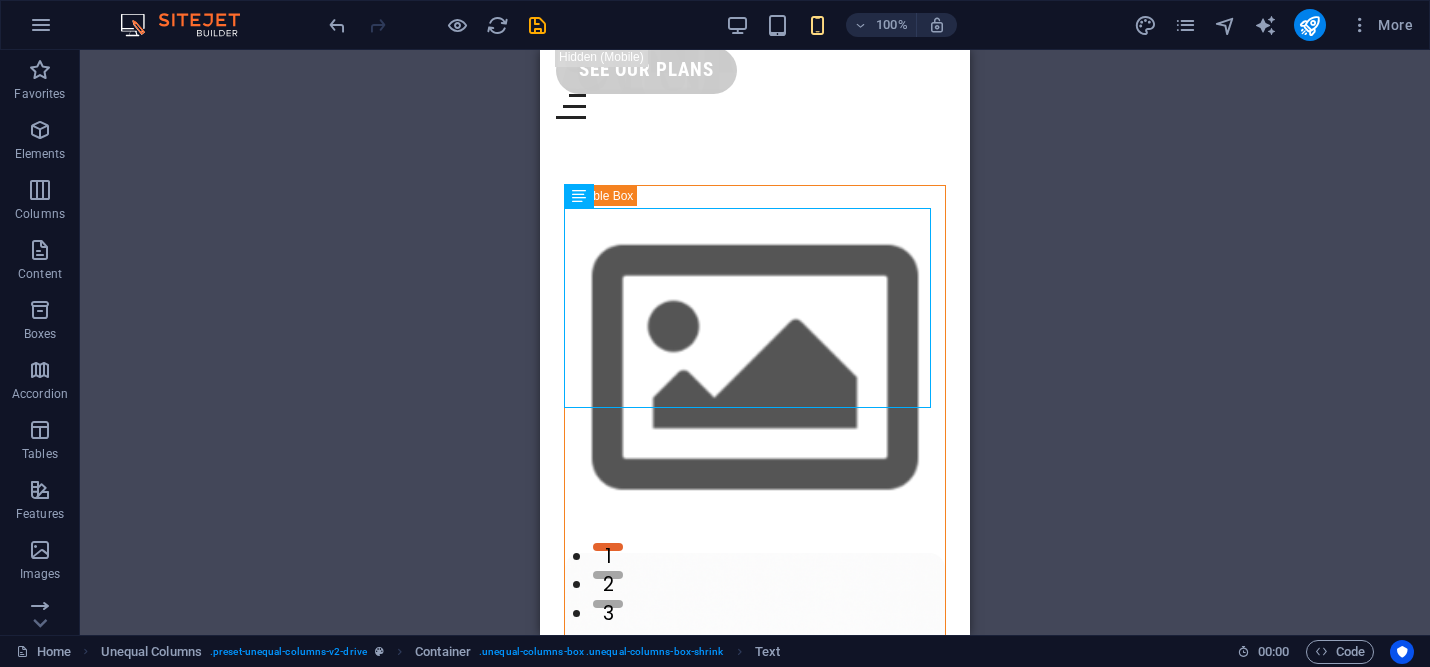 click on "Drag here to replace the existing content. Press “Ctrl” if you want to create a new element.
H1   Unequal Columns   Container   Menu Bar   Separator   Text   Container   Image   Container   Container   Boxes   Container   Icon   Container   Menu   Separator   Container   H3   Container   Text   Spacer   Text   Container   Spacer   Container   H3   Container   Button   Container   H3   Spacer   Button   Container   Logo   Spacer   Button" at bounding box center (755, 342) 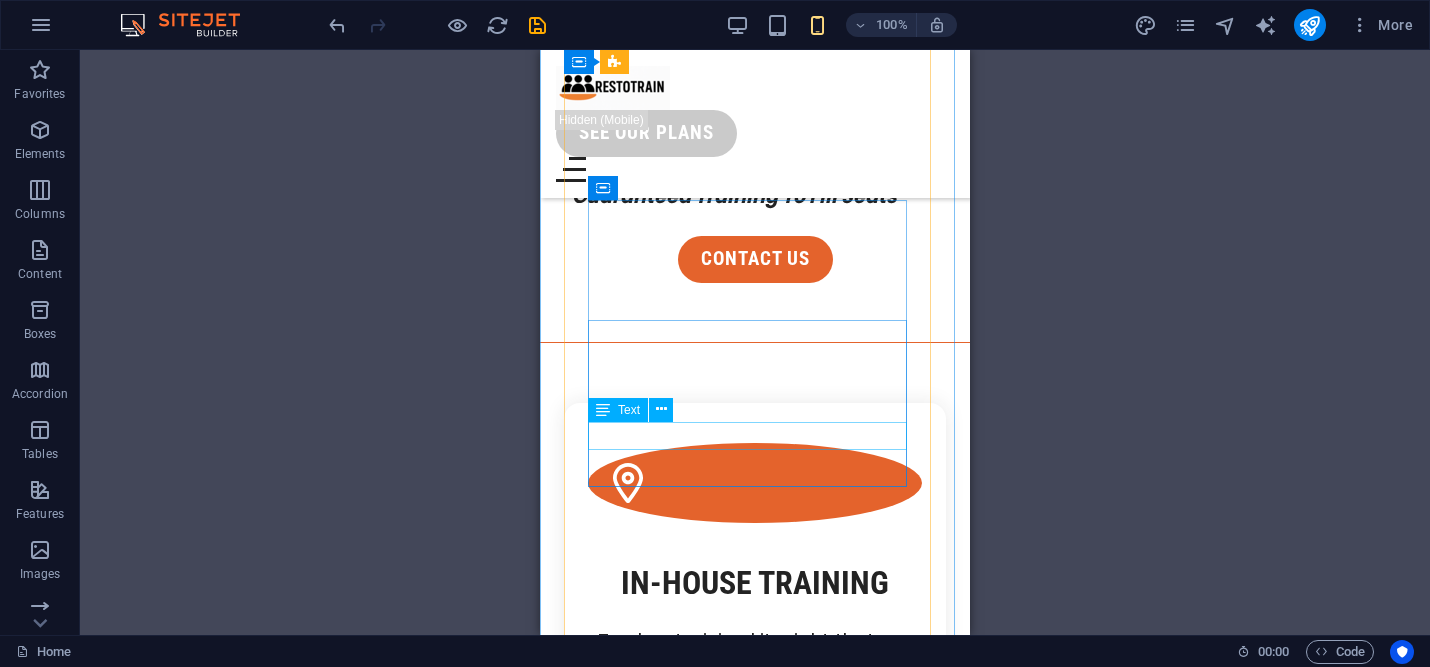 scroll, scrollTop: 908, scrollLeft: 0, axis: vertical 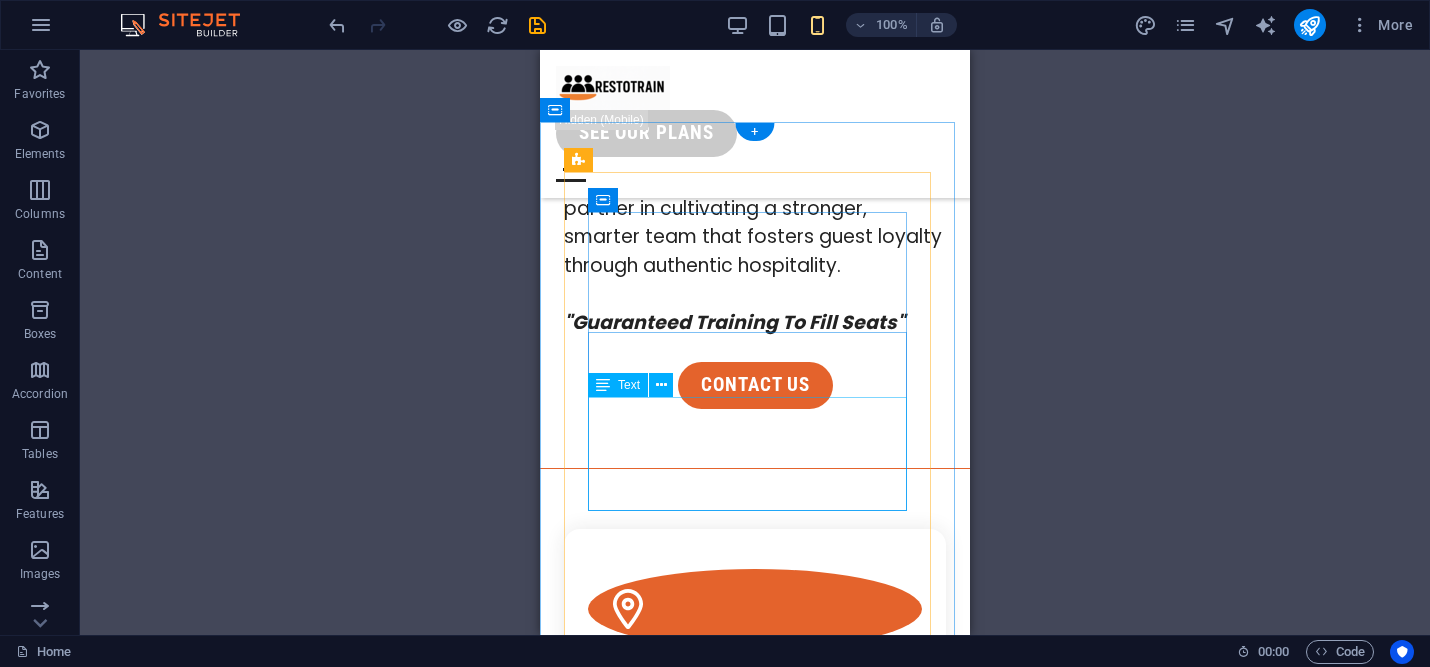 click on "Turnkey training kits right that are designed for full service and quick service hospitality businesses." at bounding box center (755, 797) 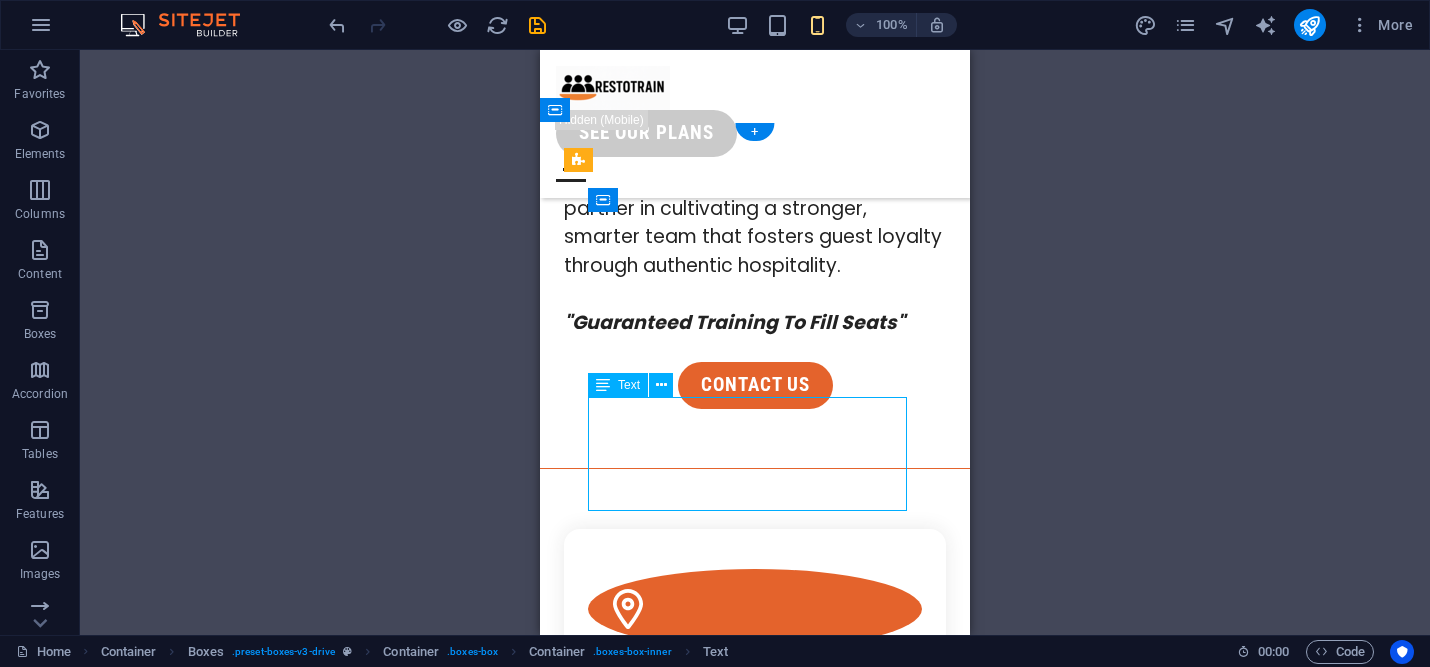 click on "Turnkey training kits right that are designed for full service and quick service hospitality businesses." at bounding box center (755, 797) 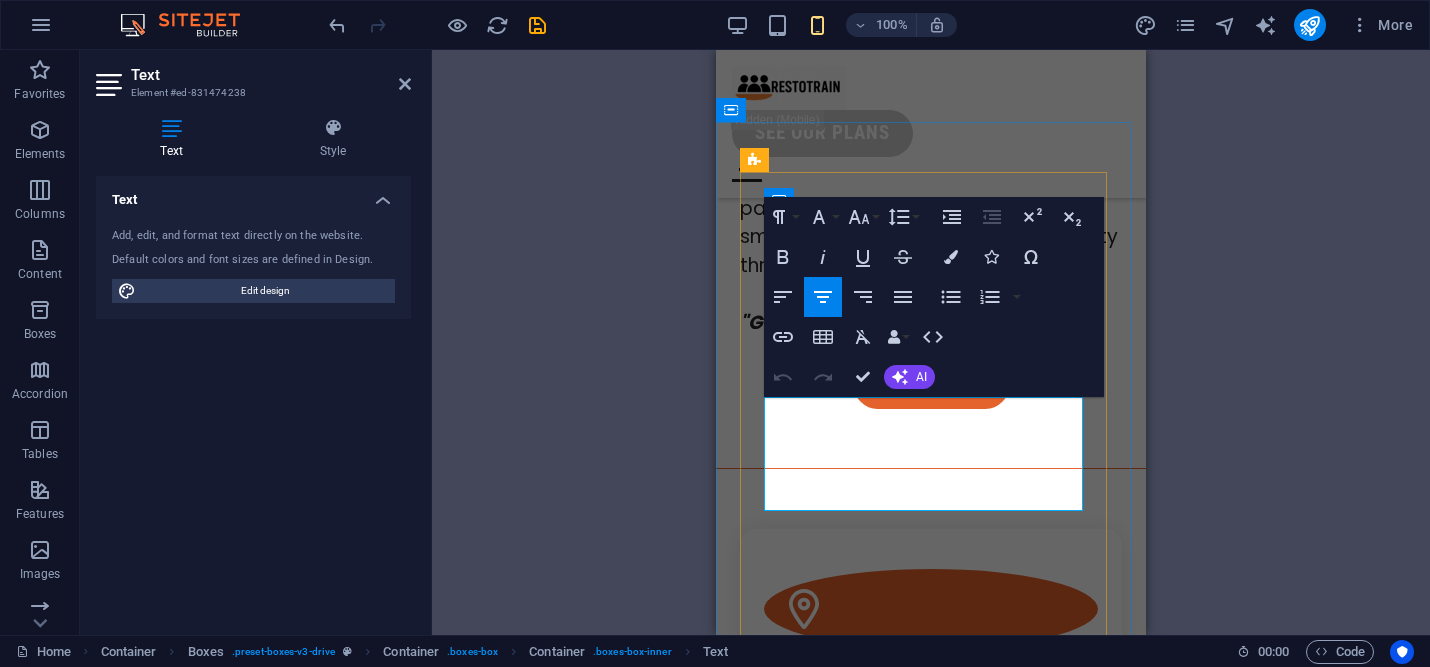 click on "Turnkey training kits right that are designed for full service and quick service hospitality businesses." at bounding box center (931, 797) 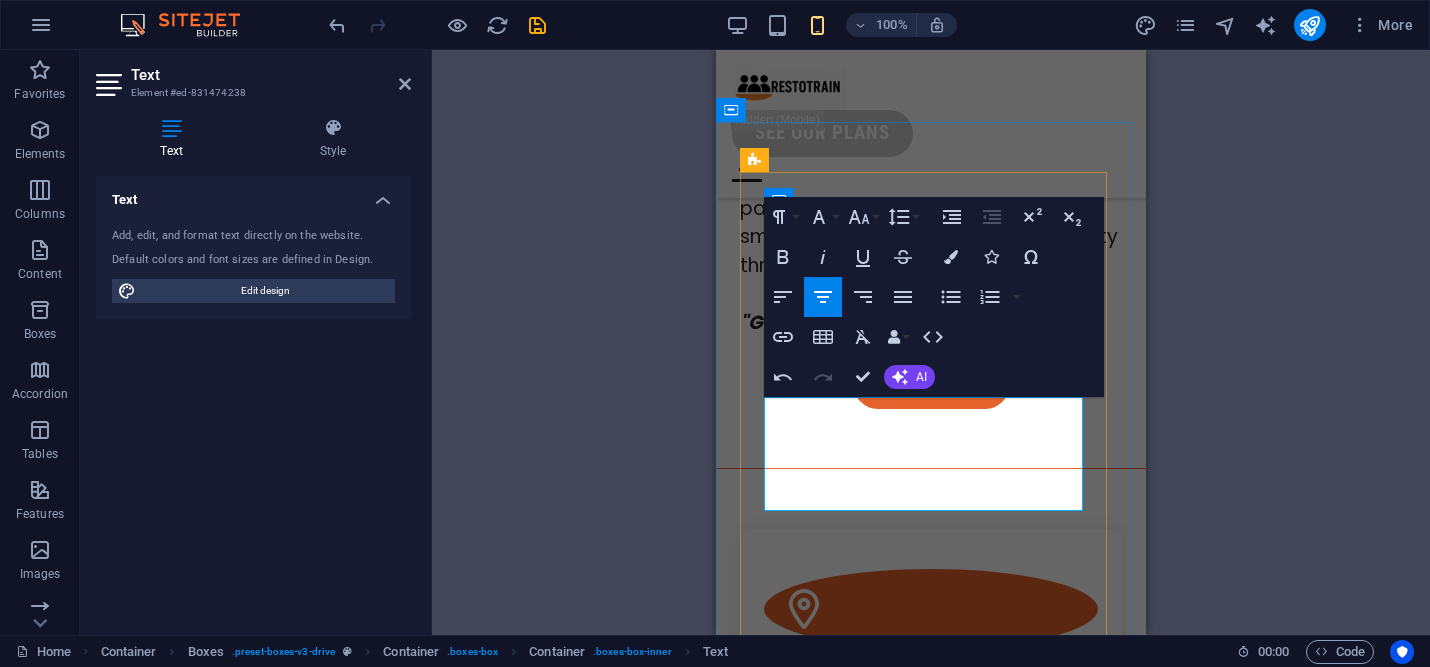 drag, startPoint x: 1024, startPoint y: 409, endPoint x: 985, endPoint y: 407, distance: 39.051247 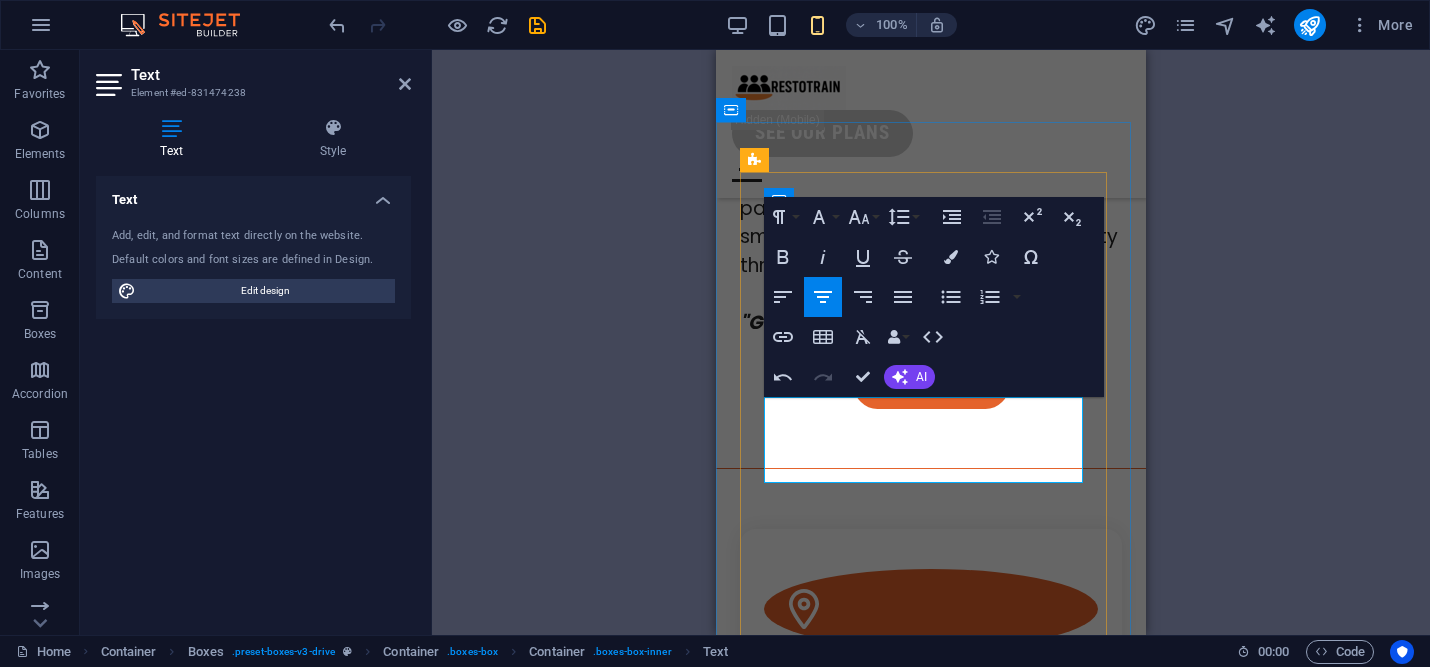 drag, startPoint x: 896, startPoint y: 437, endPoint x: 801, endPoint y: 439, distance: 95.02105 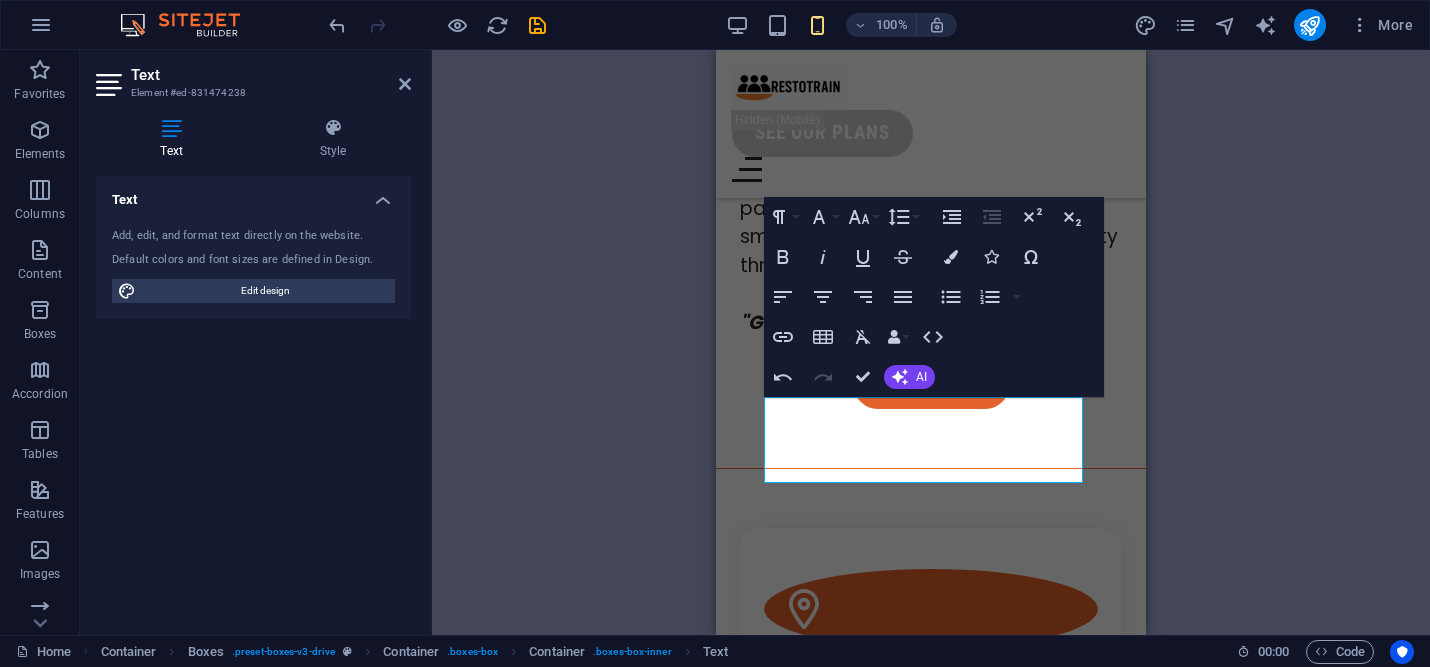 click on "Container H1 Unequal Columns Container Menu Bar Separator Text Container Image Container Container Boxes Container Icon Container Menu Separator Container H3 Container Text Spacer Text Container Spacer Container H3 Container Button Container H3 Spacer Button Container Logo Spacer Button Spacer Icon Text Spacer Paragraph Format Normal Heading 1 Heading 2 Heading 3 Heading 4 Heading 5 Heading 6 Code Font Family Arial Georgia Impact Tahoma Times New Roman Verdana Poppins Roboto Condensed Font Size 8 9 10 11 12 14 18 24 30 36 48 60 72 96 Line Height Default Single 1.15 1.5 Double Increase Indent Decrease Indent Superscript Subscript Bold Italic Underline Strikethrough Colors Icons Special Characters Align Left Align Center Align Right Align Justify Unordered List Default Circle Disc Square Ordered List Default Lower Alpha Lower Greek Lower Roman Upper Alpha Upper Roman Insert Link Insert Table Company Fax" at bounding box center (931, 342) 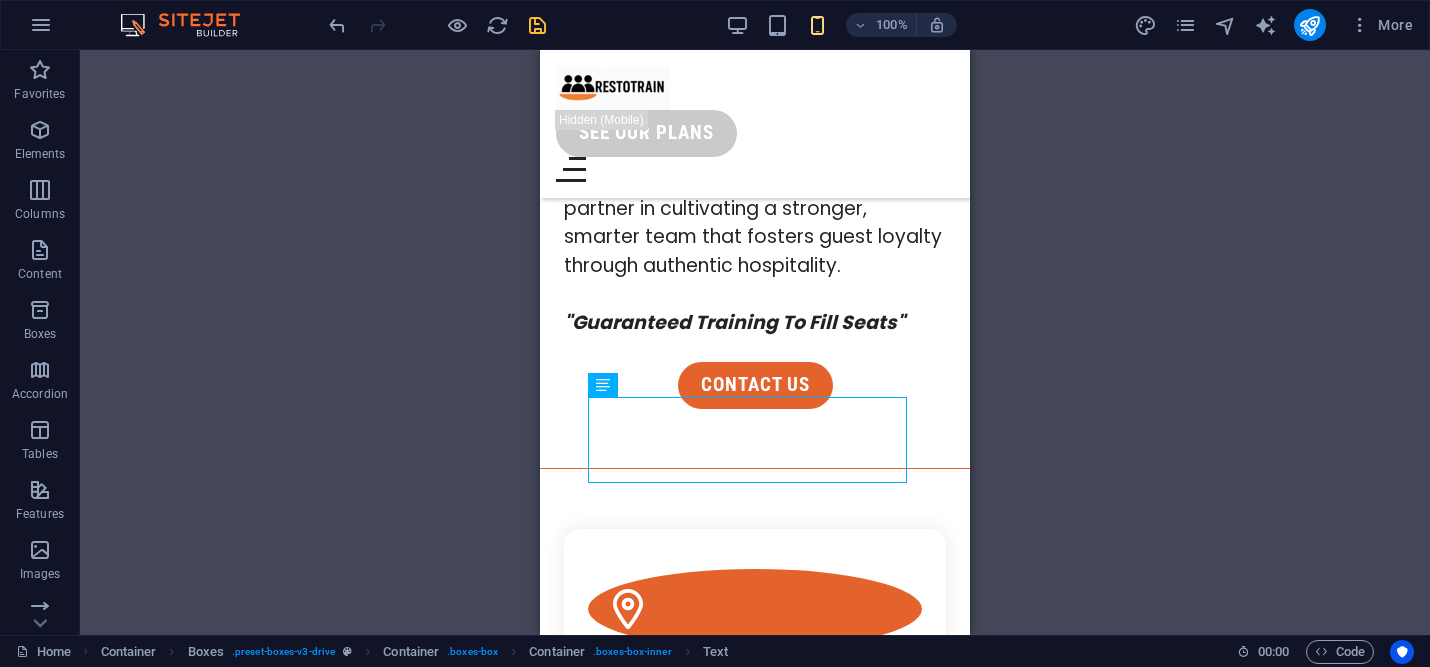 click at bounding box center (537, 25) 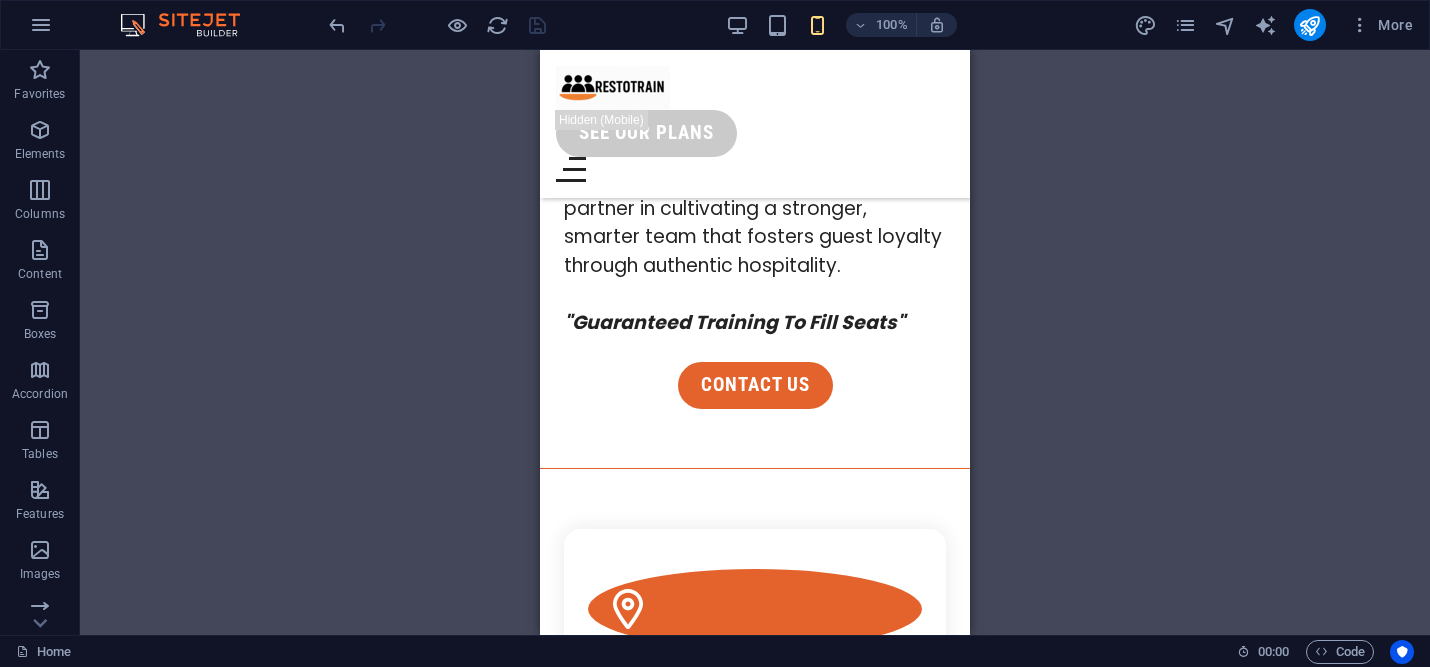 click on "Container   H1   Unequal Columns   Container   Menu Bar   Separator   Text   Container   Image   Container   Container   Boxes   Container   Icon   Container   Menu   Separator   Container   H3   Container   Text   Spacer   Text   Container   Spacer   Container   H3   Container   Button   Container   H3   Spacer   Button   Container   Logo   Spacer   Button   Spacer   Icon   Text   Spacer" at bounding box center [755, 342] 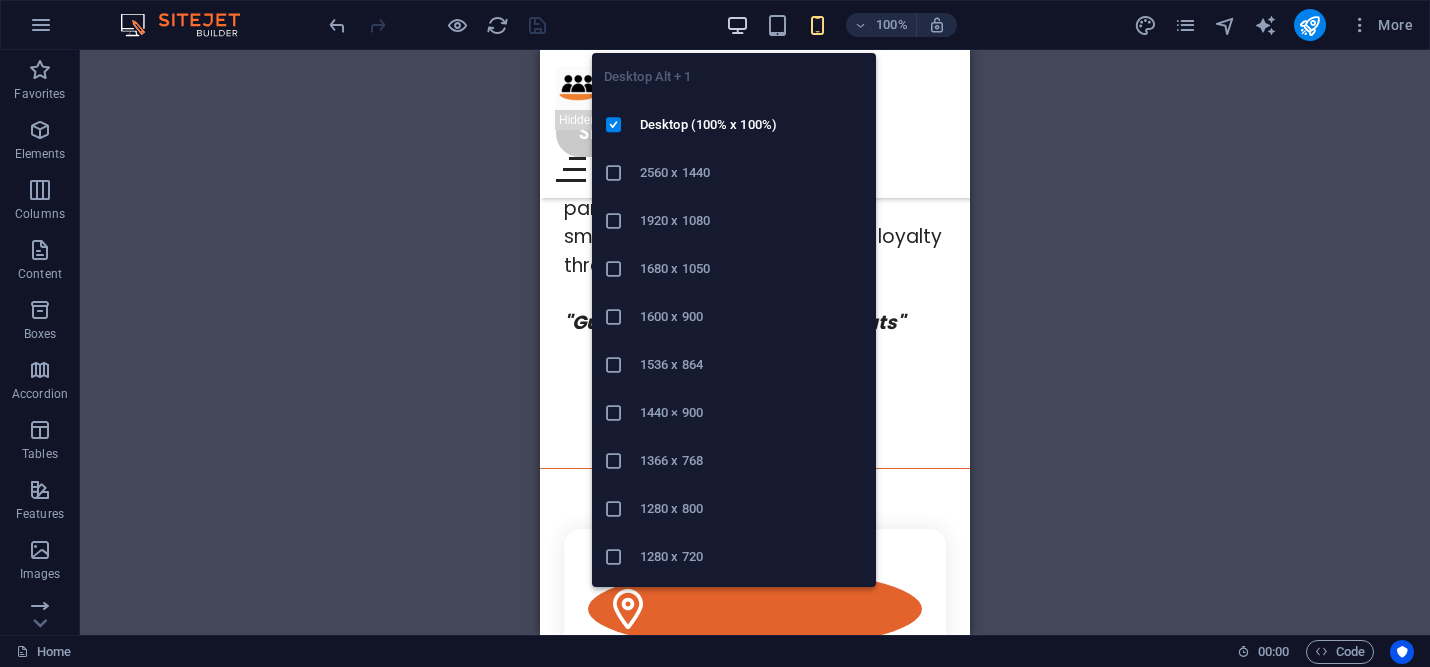 click at bounding box center [737, 25] 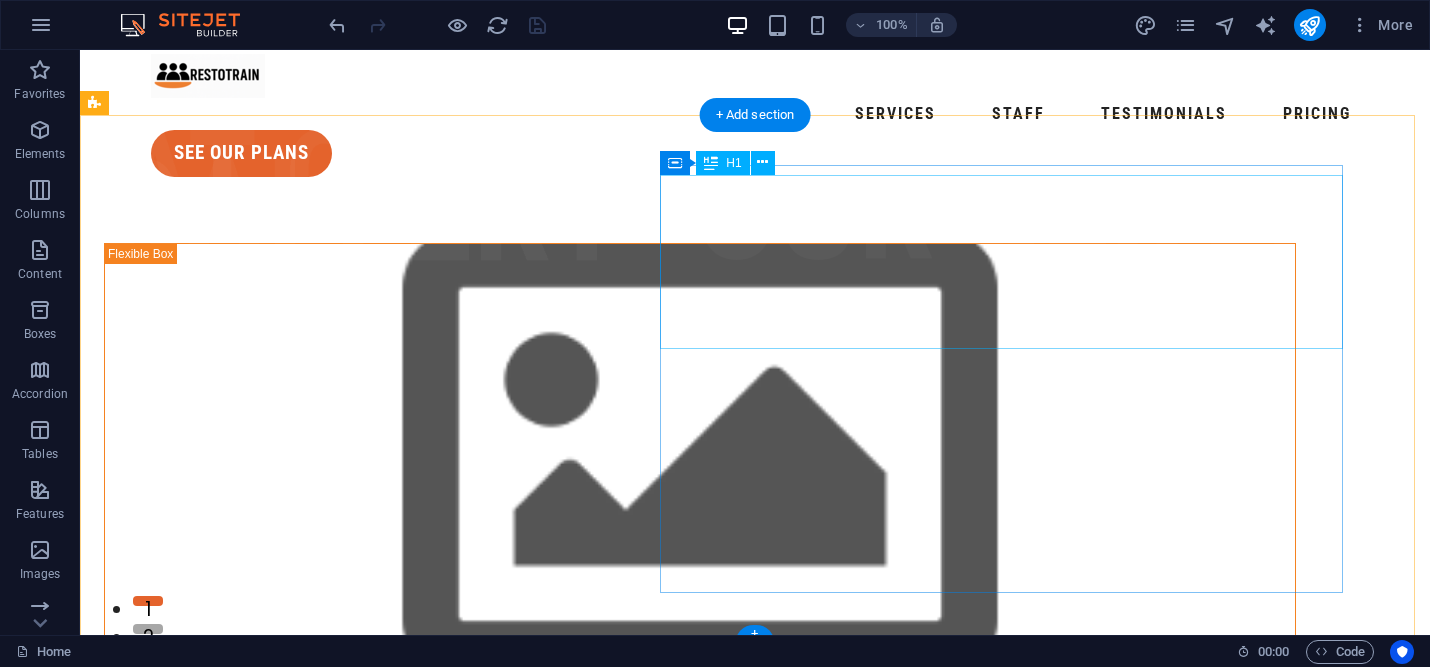 scroll, scrollTop: 14, scrollLeft: 0, axis: vertical 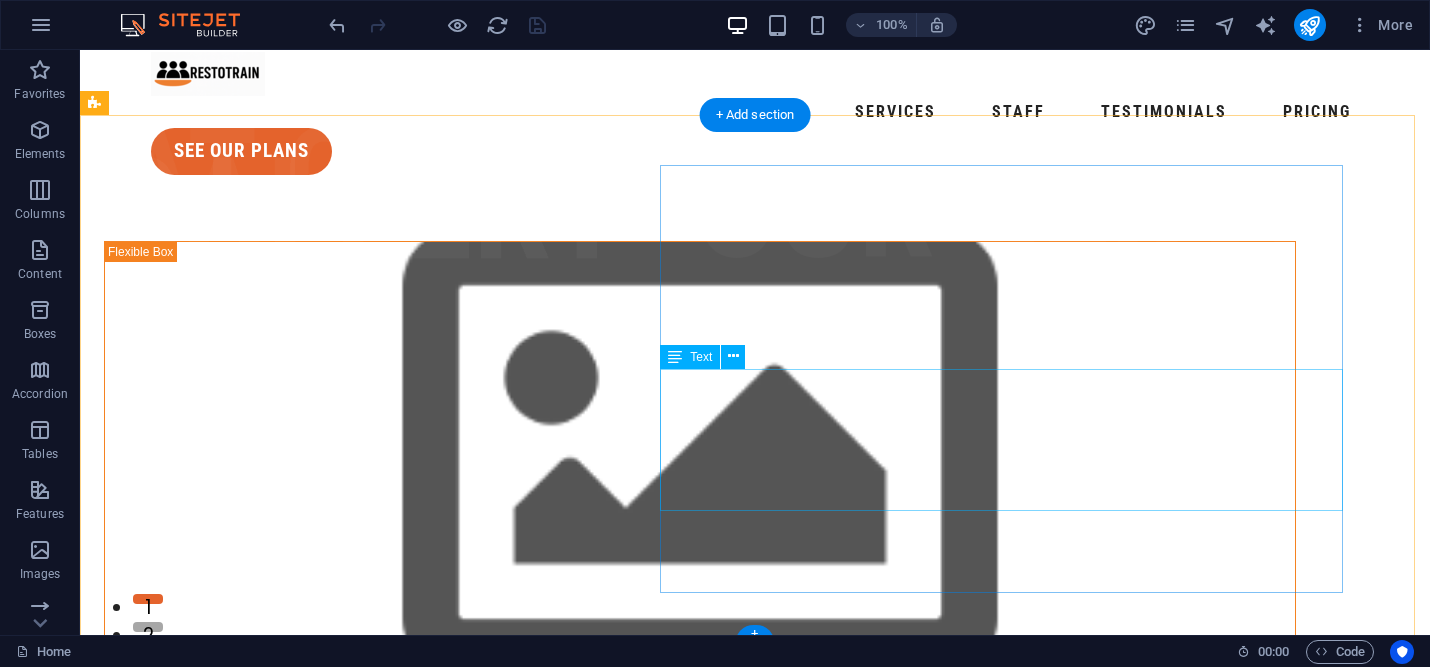 click on "ResoTrain isn’t just a restaurant consultant; we're your dedicated partner in cultivating a stronger, smarter team that fosters guest loyalty through authentic hospitality. "Guaranteed Training To Fill Seats"" at bounding box center [700, 2153] 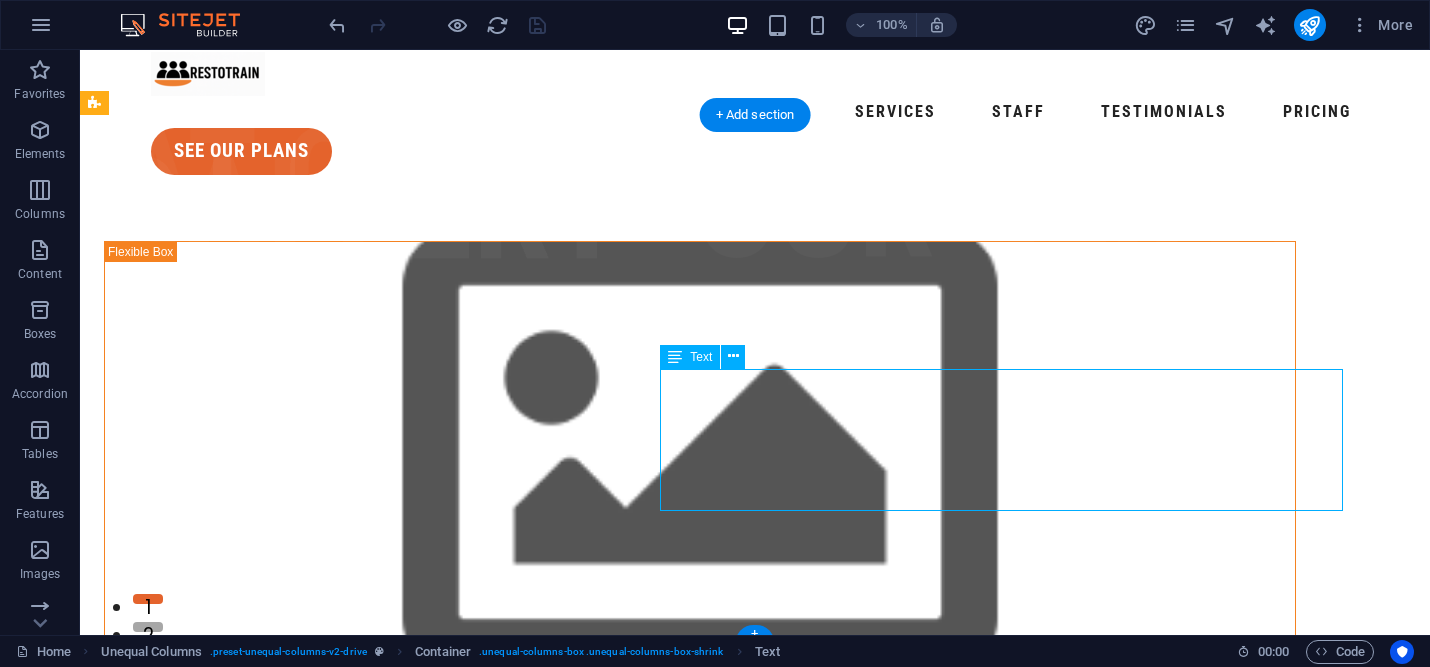 click on "ResoTrain isn’t just a restaurant consultant; we're your dedicated partner in cultivating a stronger, smarter team that fosters guest loyalty through authentic hospitality. "Guaranteed Training To Fill Seats"" at bounding box center (700, 2153) 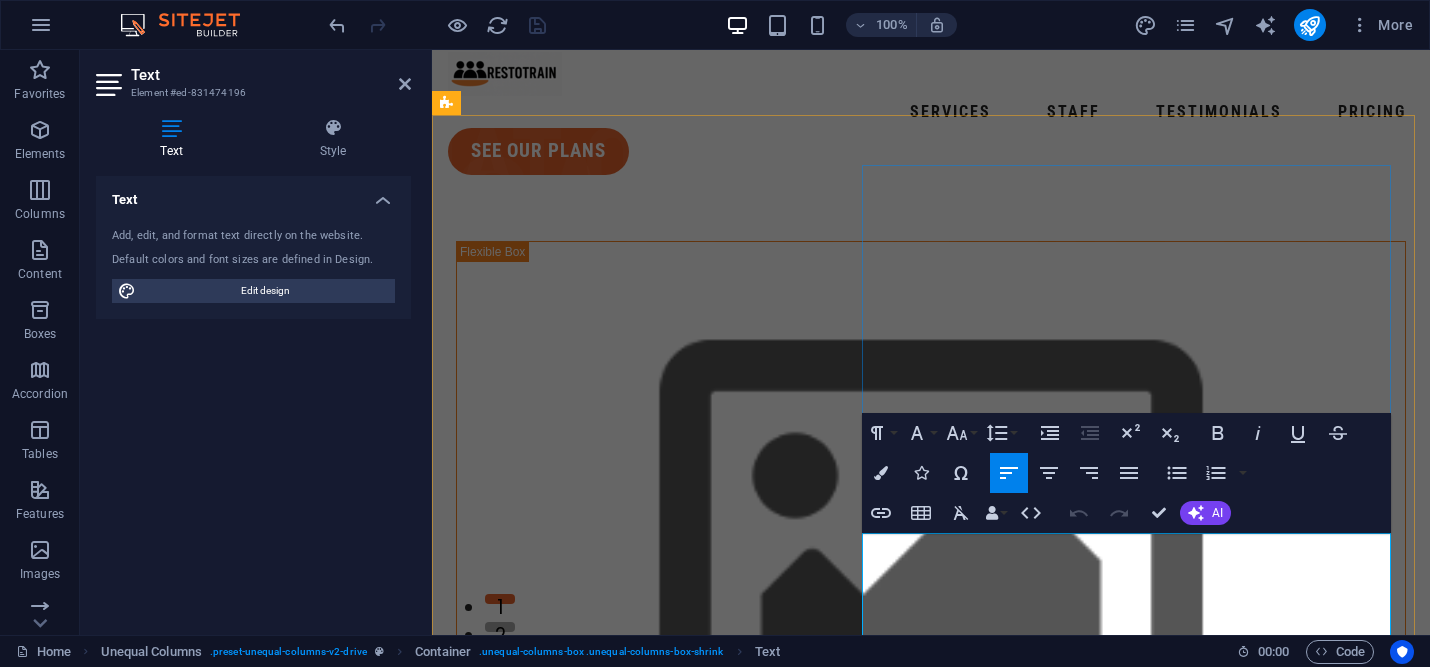 scroll, scrollTop: 169, scrollLeft: 0, axis: vertical 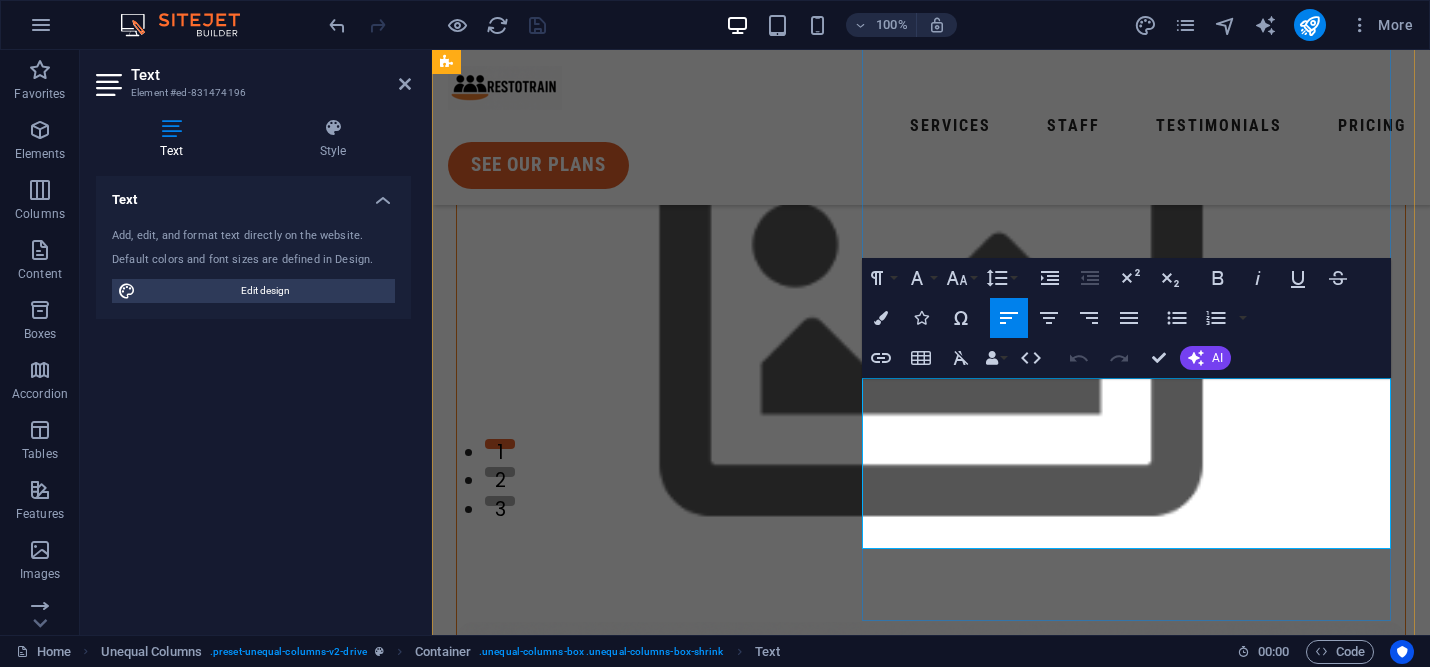 click on ""Guaranteed Training To Fill Seats"" at bounding box center (626, 1904) 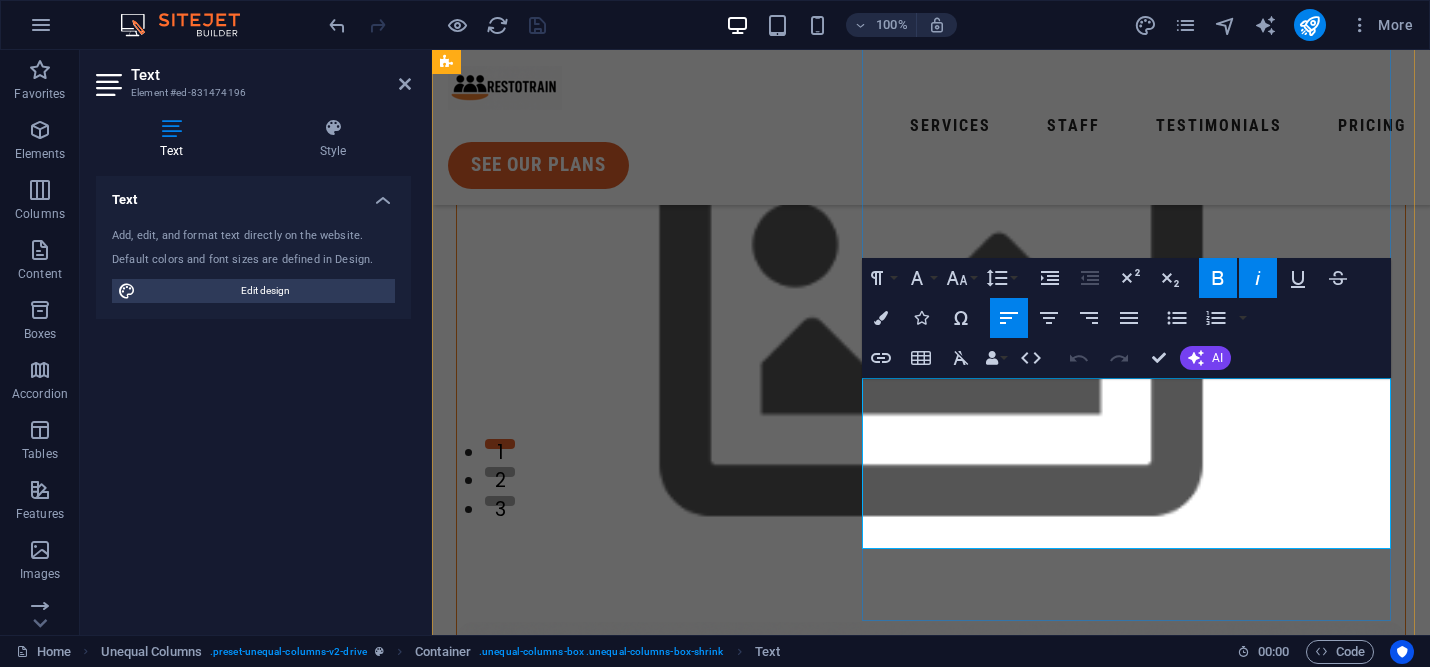 type 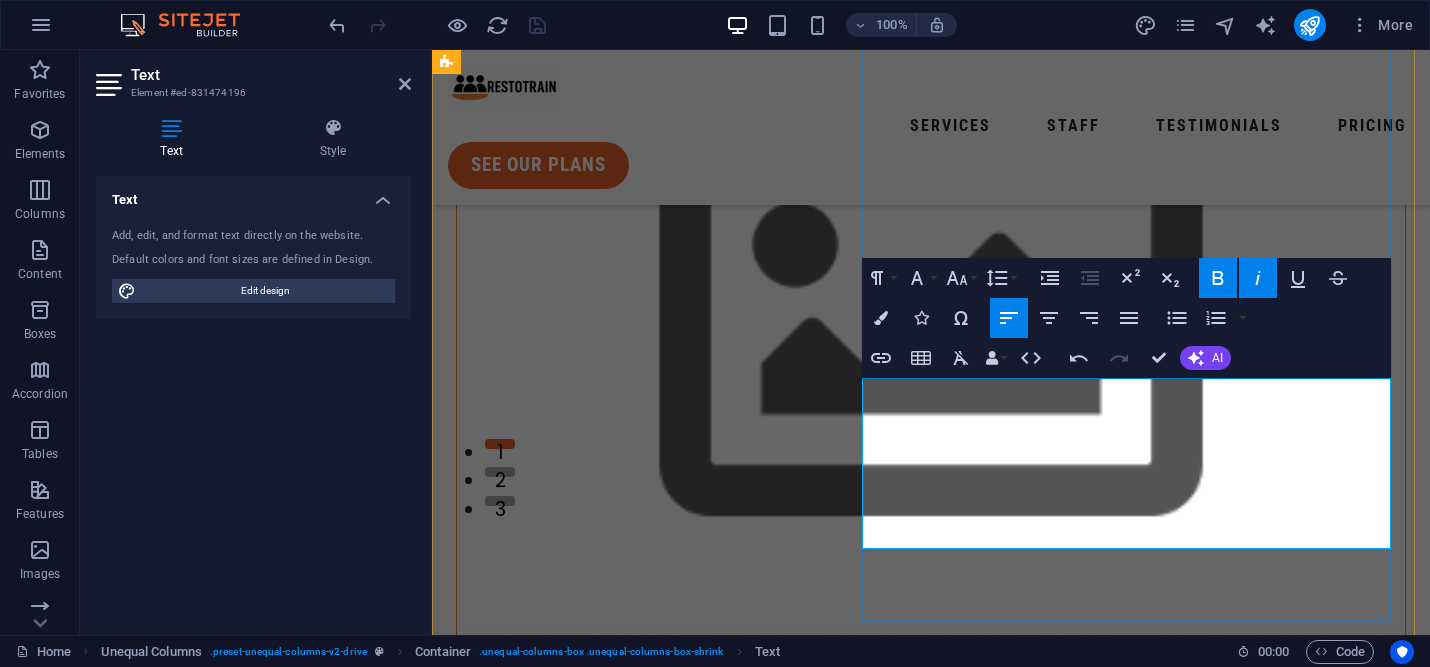 drag, startPoint x: 995, startPoint y: 534, endPoint x: 875, endPoint y: 527, distance: 120.203995 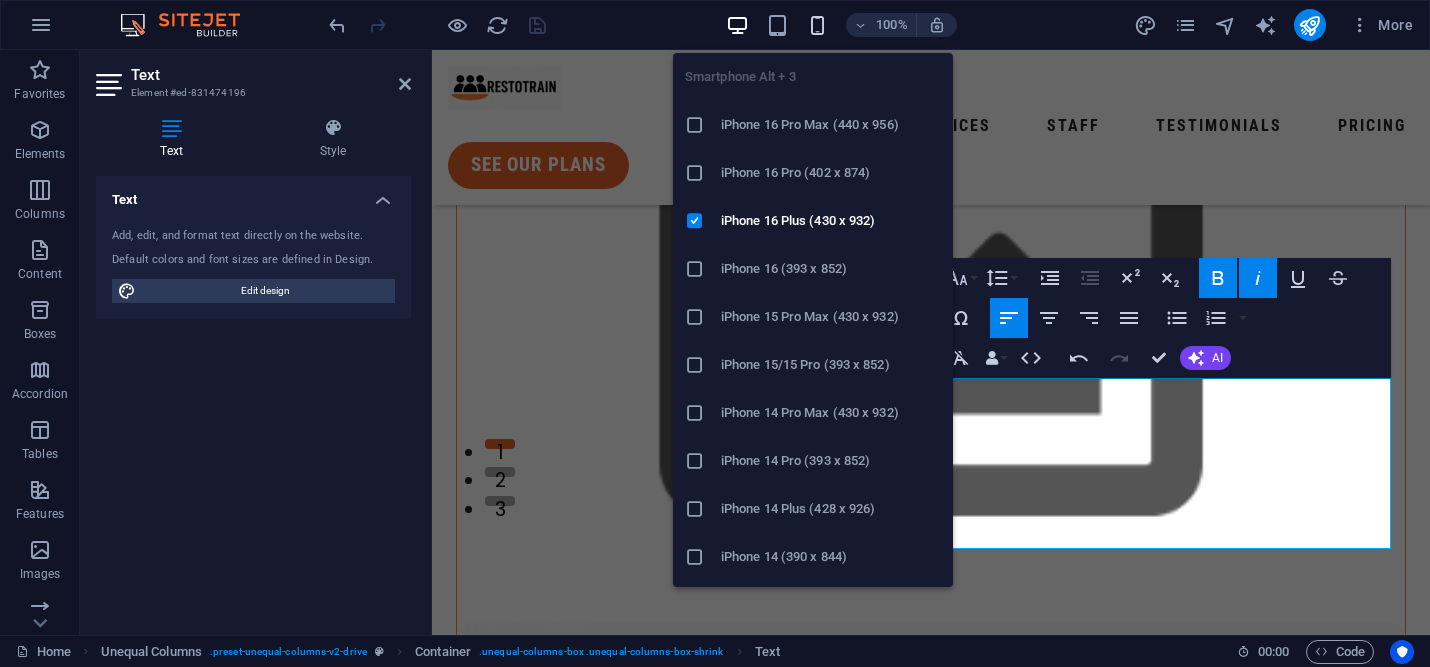 click at bounding box center [817, 25] 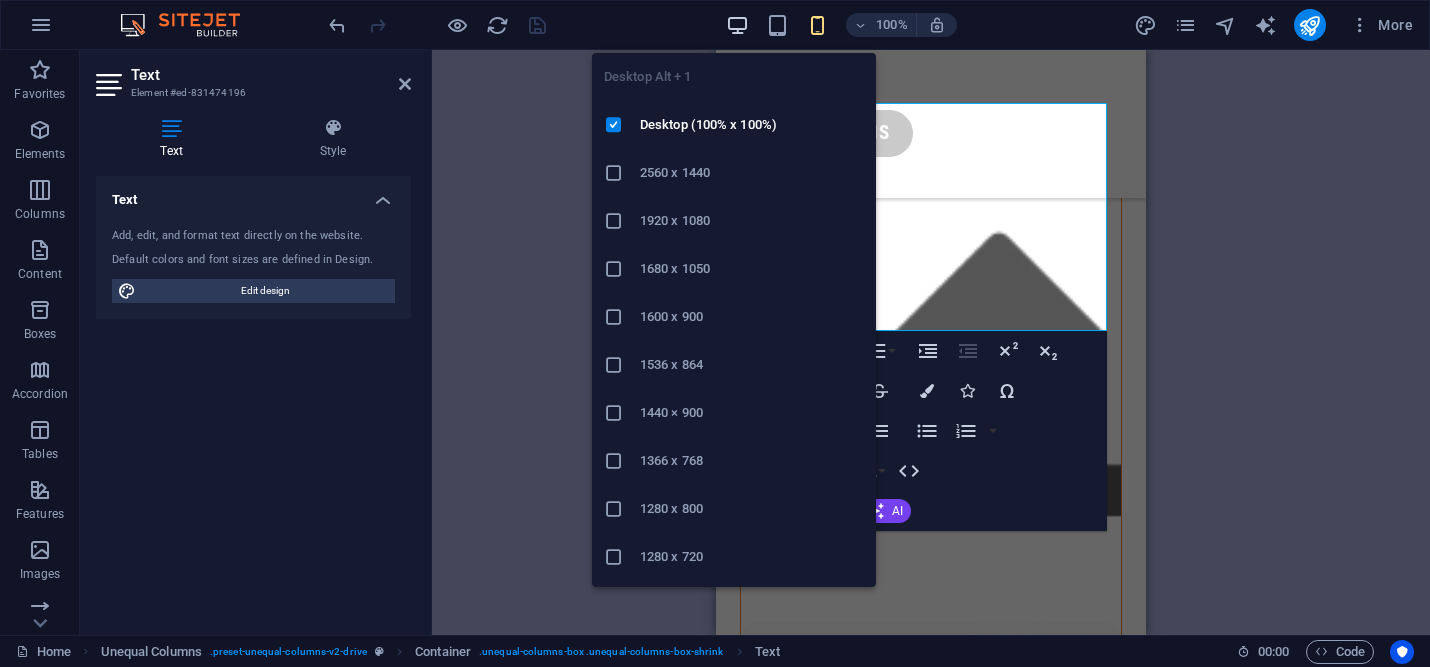 click at bounding box center (737, 25) 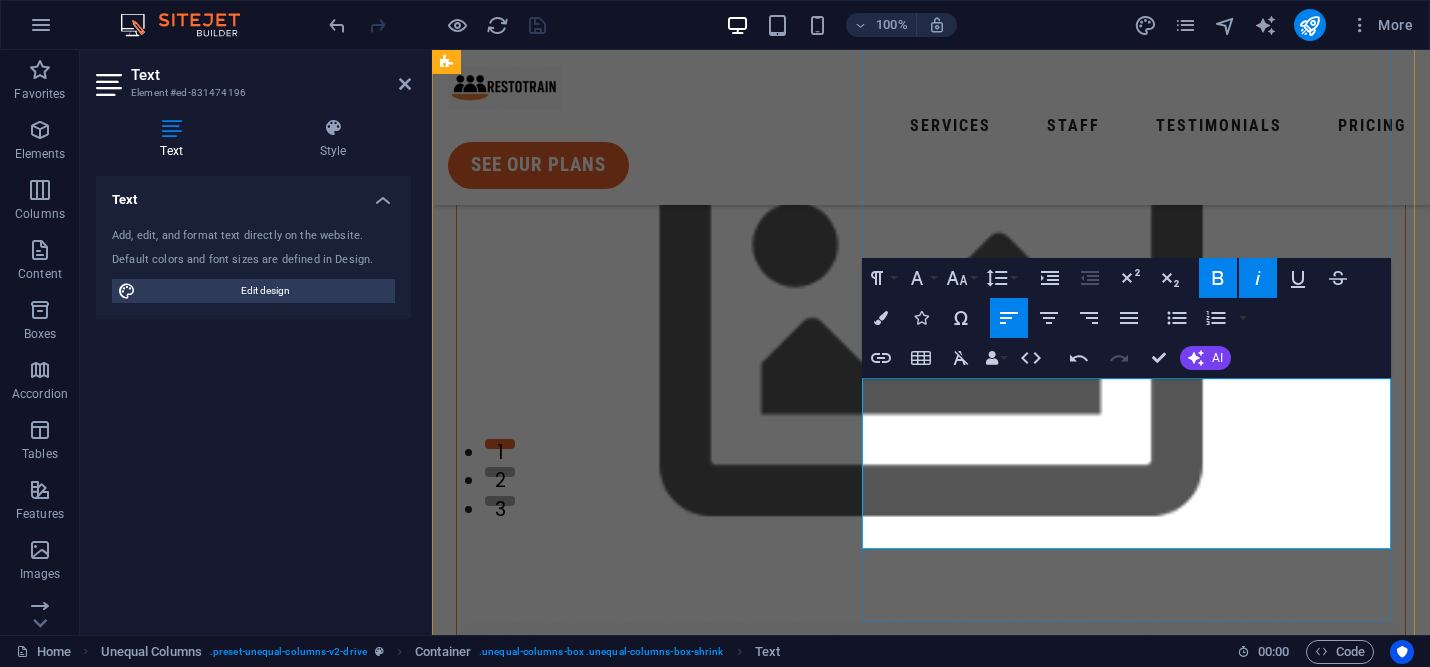 drag, startPoint x: 1081, startPoint y: 532, endPoint x: 962, endPoint y: 528, distance: 119.06721 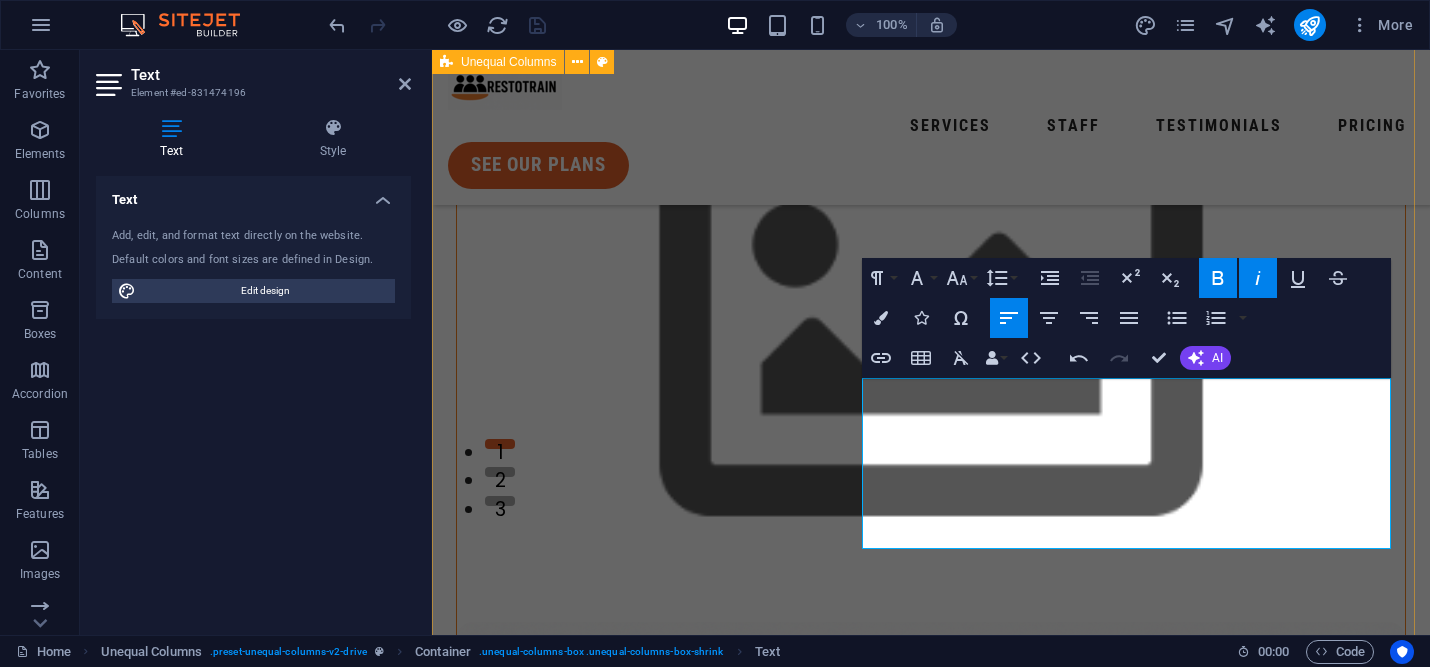 click on "Hospitality Training & Operations EXPERTS ResoTrain isn’t just a restaurant consultant; we're your dedicated partner in cultivating a stronger, smarter team that fosters guest loyalty through authentic hospitality. "Training & ResoGuaranteed To Fill Seats" contact us" at bounding box center [931, 961] 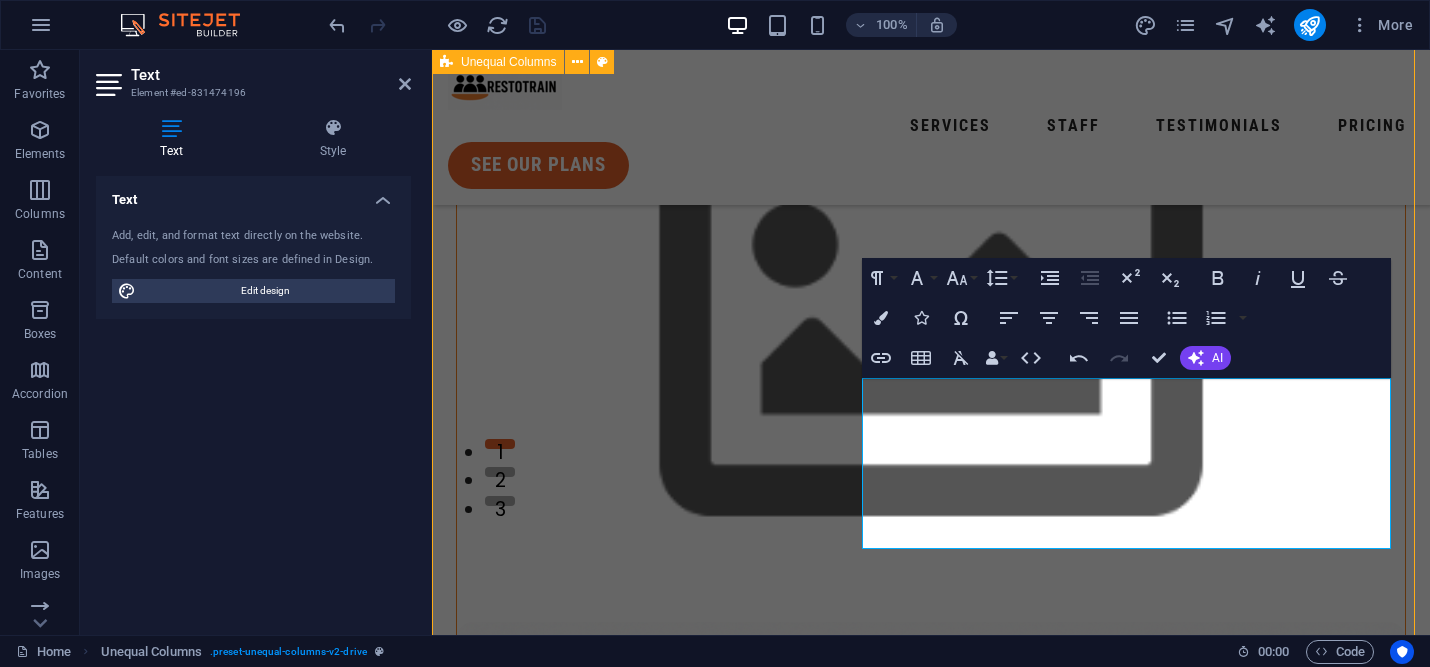 click on "Hospitality Training & Operations EXPERTS ResoTrain isn’t just a restaurant consultant; we're your dedicated partner in cultivating a stronger, smarter team that fosters guest loyalty through authentic hospitality. "Training & ResoGuaranteed To Fill Seats" contact us" at bounding box center [931, 961] 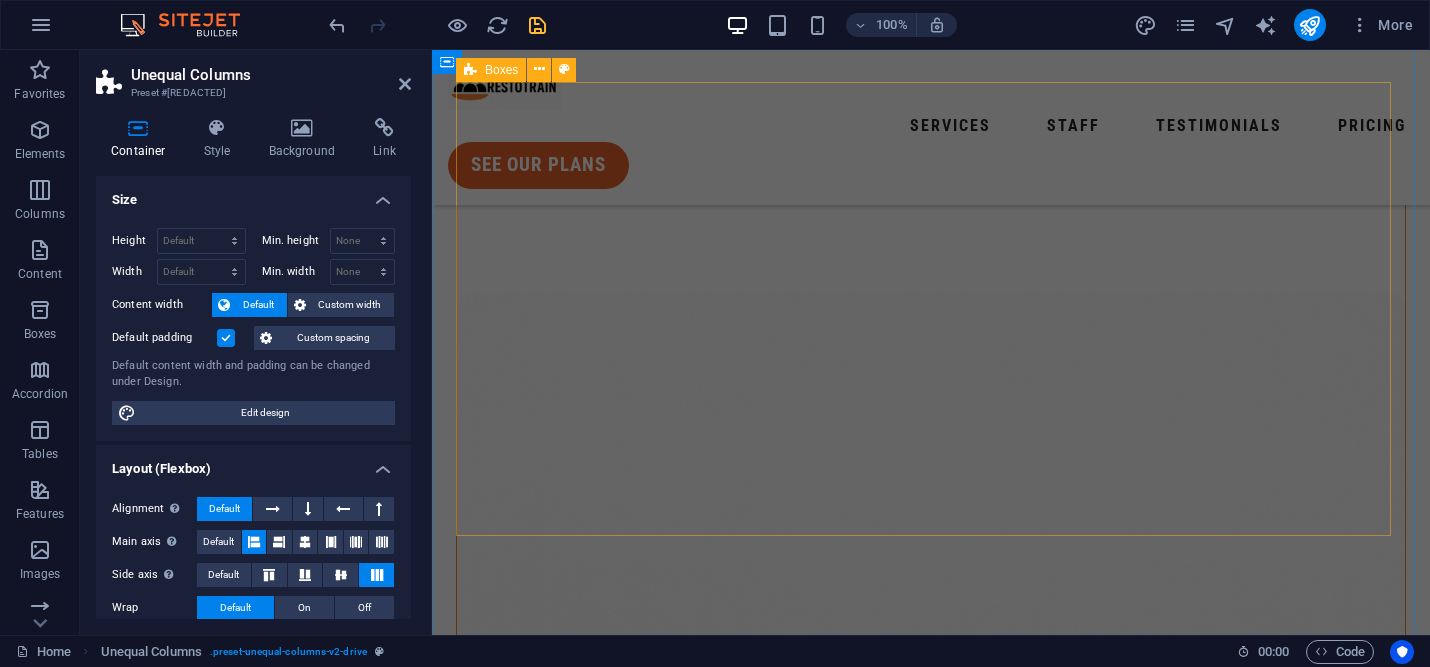 scroll, scrollTop: 838, scrollLeft: 0, axis: vertical 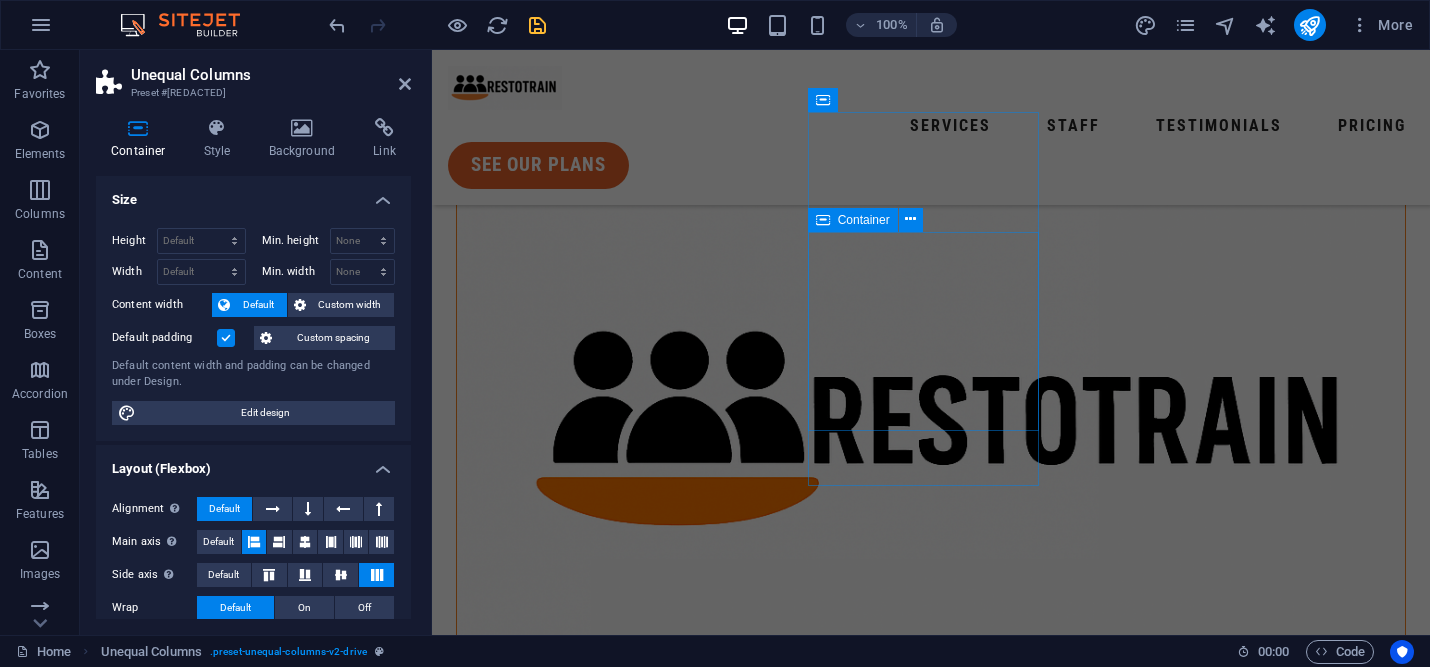 click at bounding box center [537, 25] 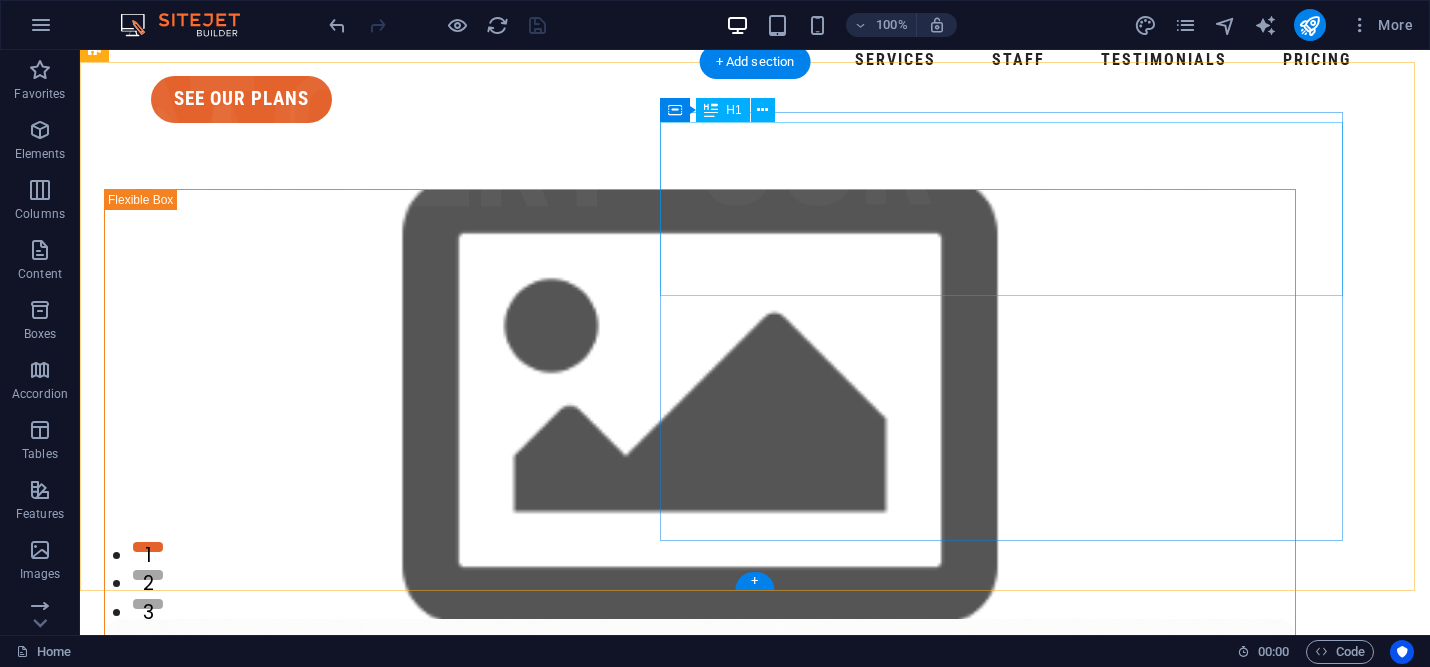 scroll, scrollTop: 67, scrollLeft: 0, axis: vertical 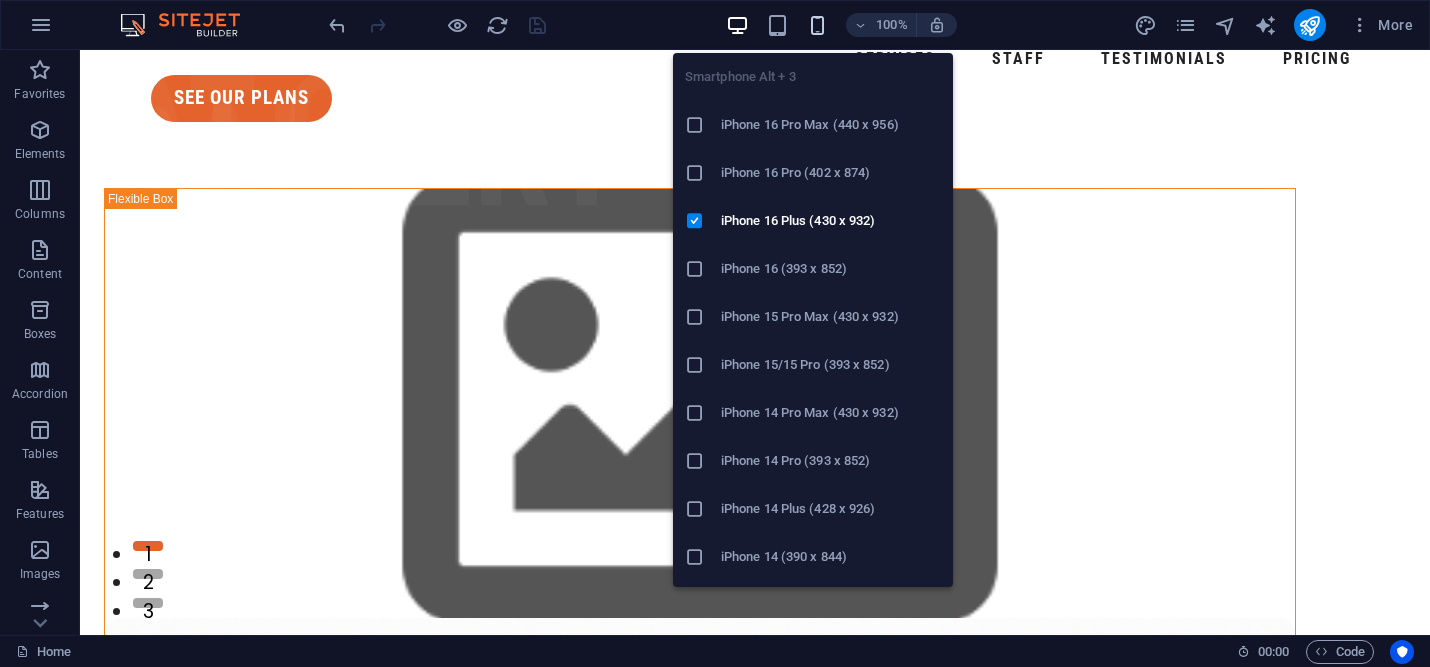 click at bounding box center [817, 25] 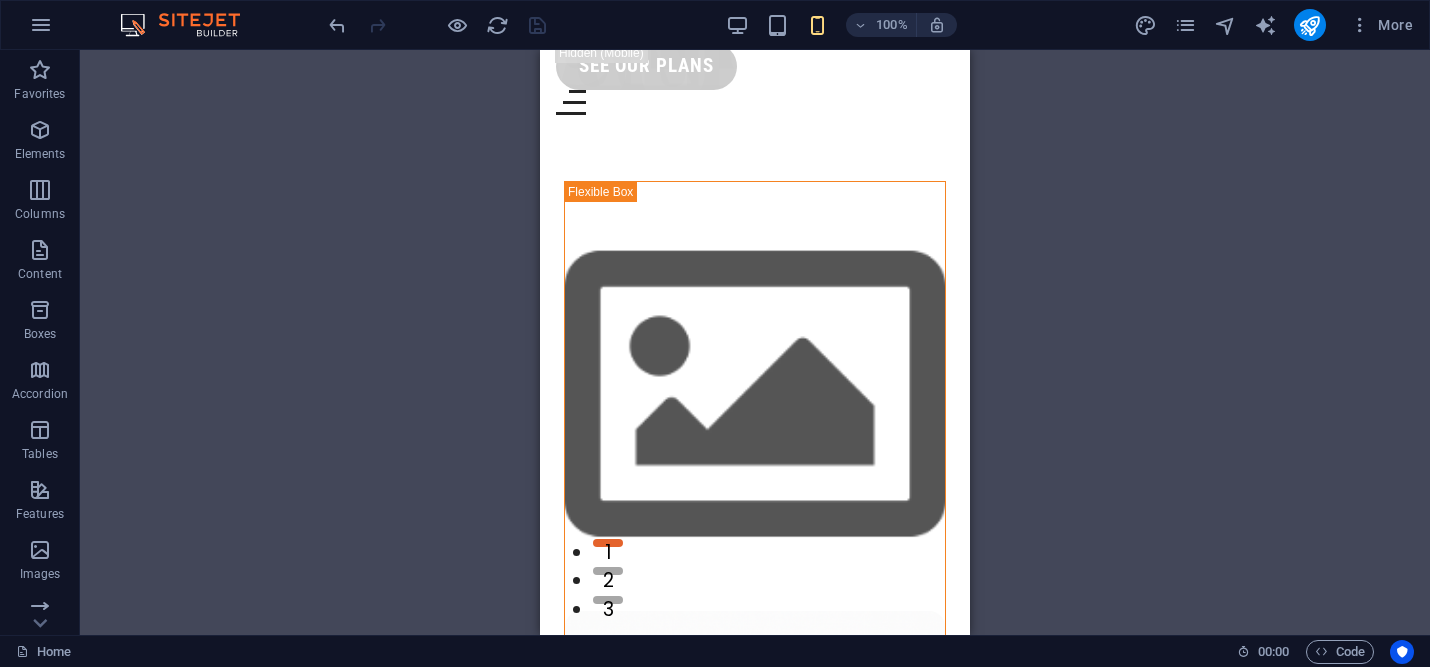 click on "Drag here to replace the existing content. Press “Ctrl” if you want to create a new element.
H1   Unequal Columns   Container   Menu Bar   Separator   Text   Container   Image   Container   Container   Boxes   Container   Icon   Container   Menu   Separator   Container   H3   Container   Text   Spacer   Text   Container   Spacer   Container   H3   Container   Button   H3   Spacer   Button   Container   Logo   Spacer   Button   Spacer   Icon   Text   Spacer   Container   HTML   Container   Spacer   Text" at bounding box center (755, 342) 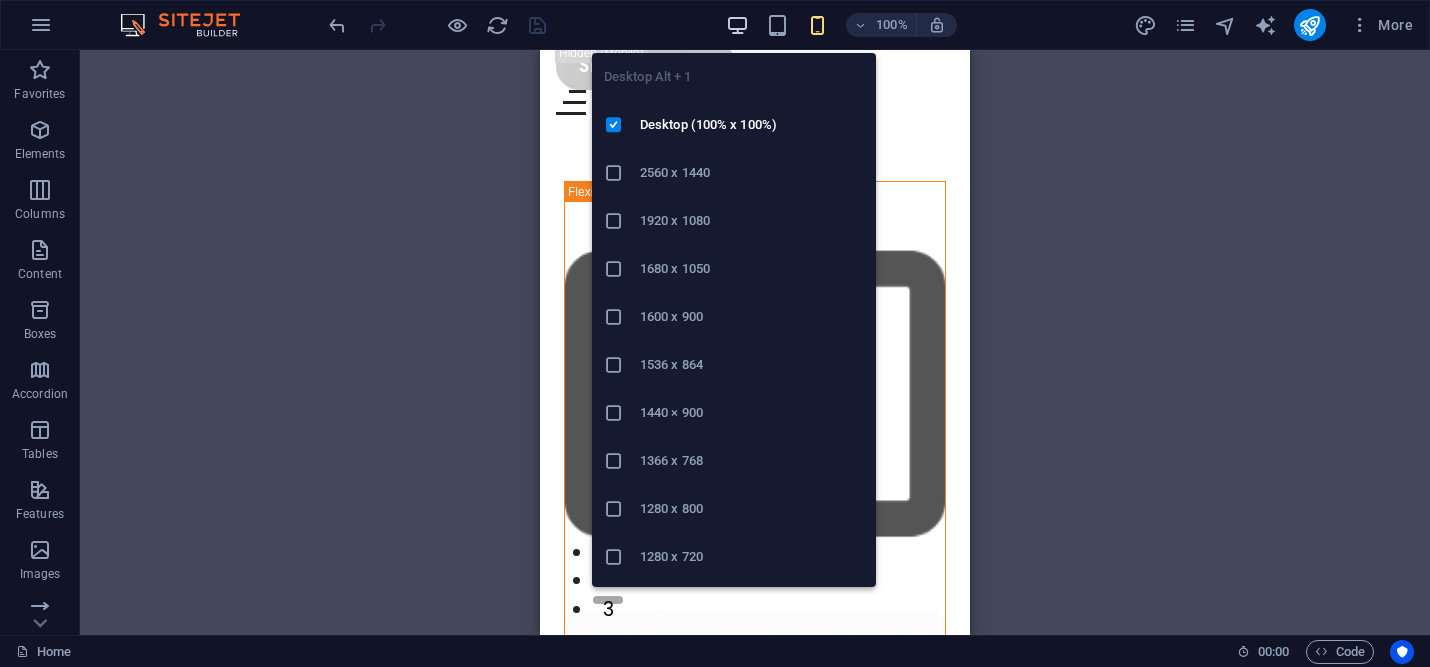 click at bounding box center [737, 25] 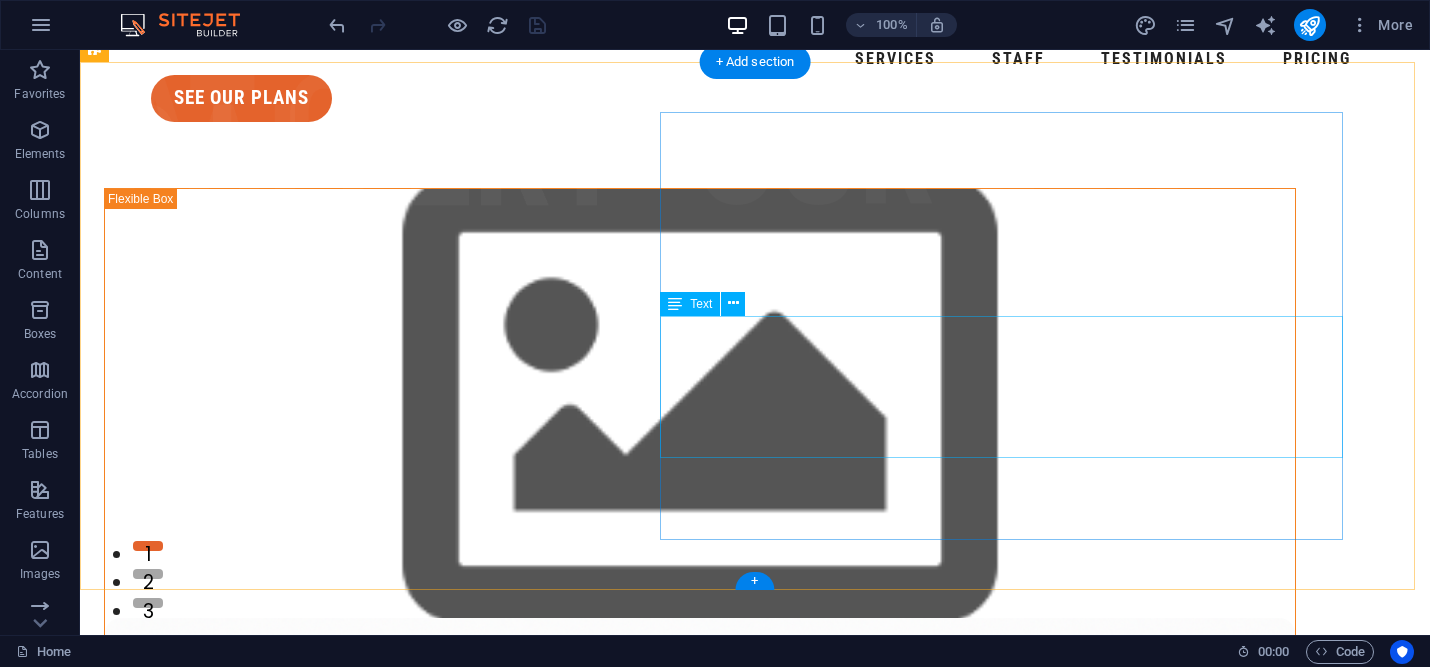 click on "ResoTrain isn’t just a restaurant consultant; we're your dedicated partner in cultivating a stronger, smarter team that fosters guest loyalty through authentic hospitality. "Training  Guaranteed To Fill Seats"" at bounding box center [700, 2100] 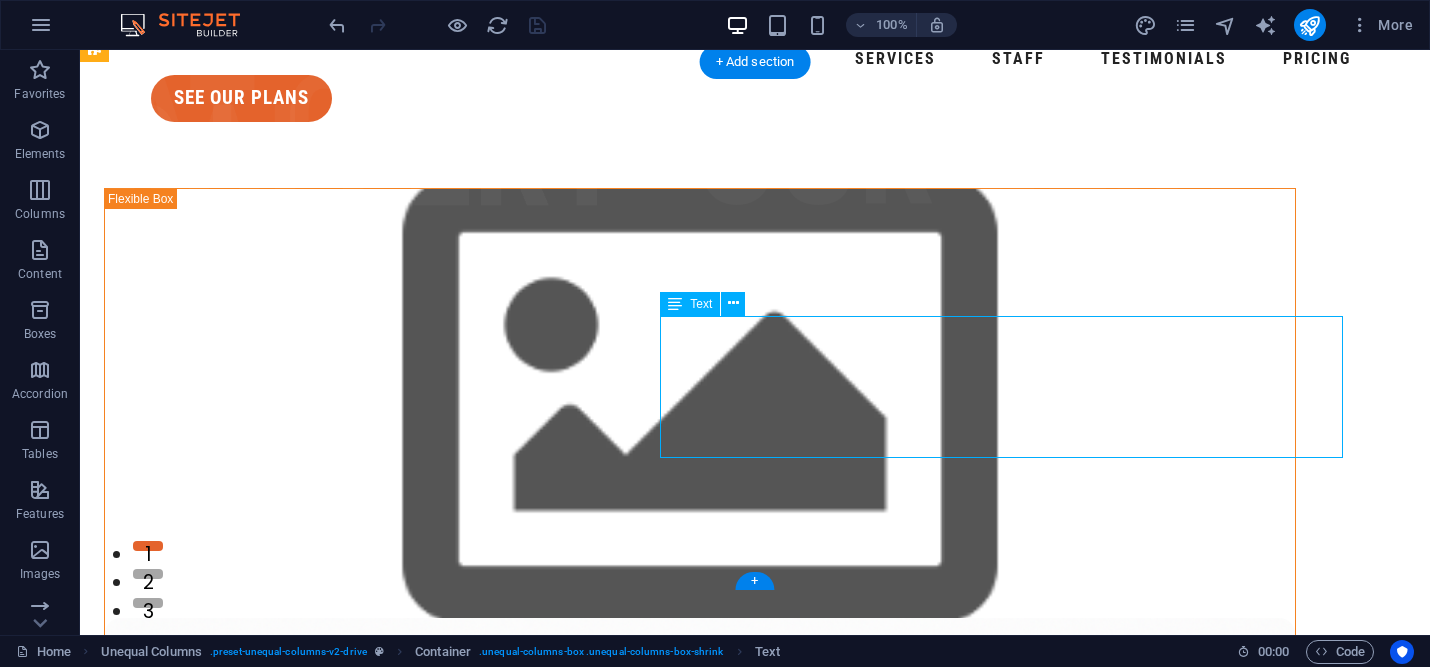 click on "ResoTrain isn’t just a restaurant consultant; we're your dedicated partner in cultivating a stronger, smarter team that fosters guest loyalty through authentic hospitality. "Training  Guaranteed To Fill Seats"" at bounding box center [700, 2100] 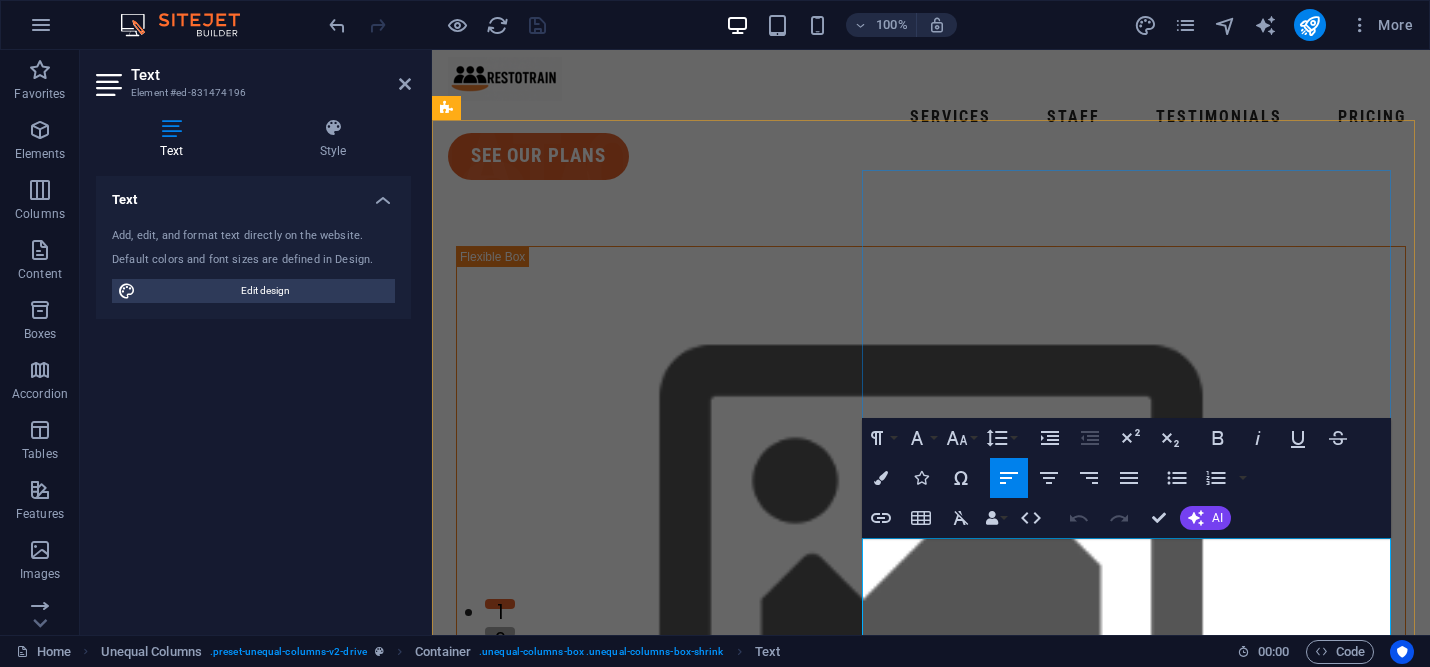 scroll, scrollTop: 382, scrollLeft: 0, axis: vertical 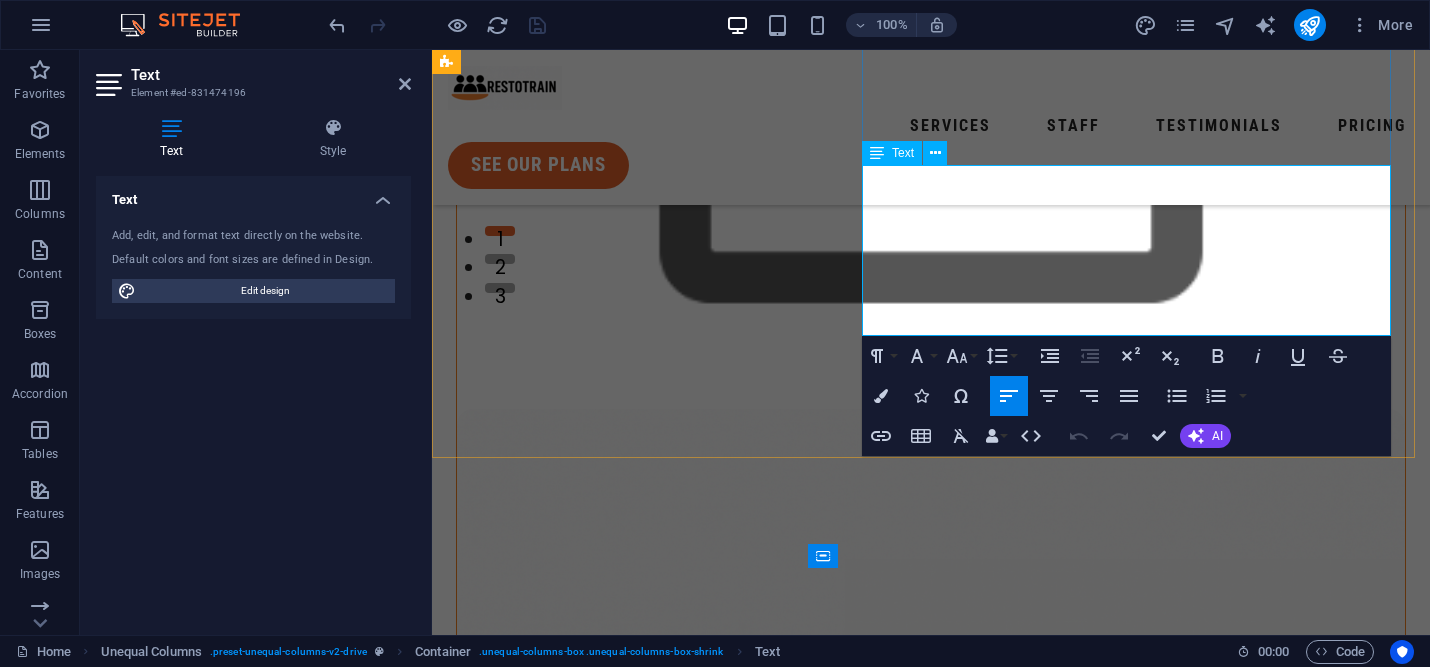 drag, startPoint x: 1037, startPoint y: 179, endPoint x: 1002, endPoint y: 182, distance: 35.128338 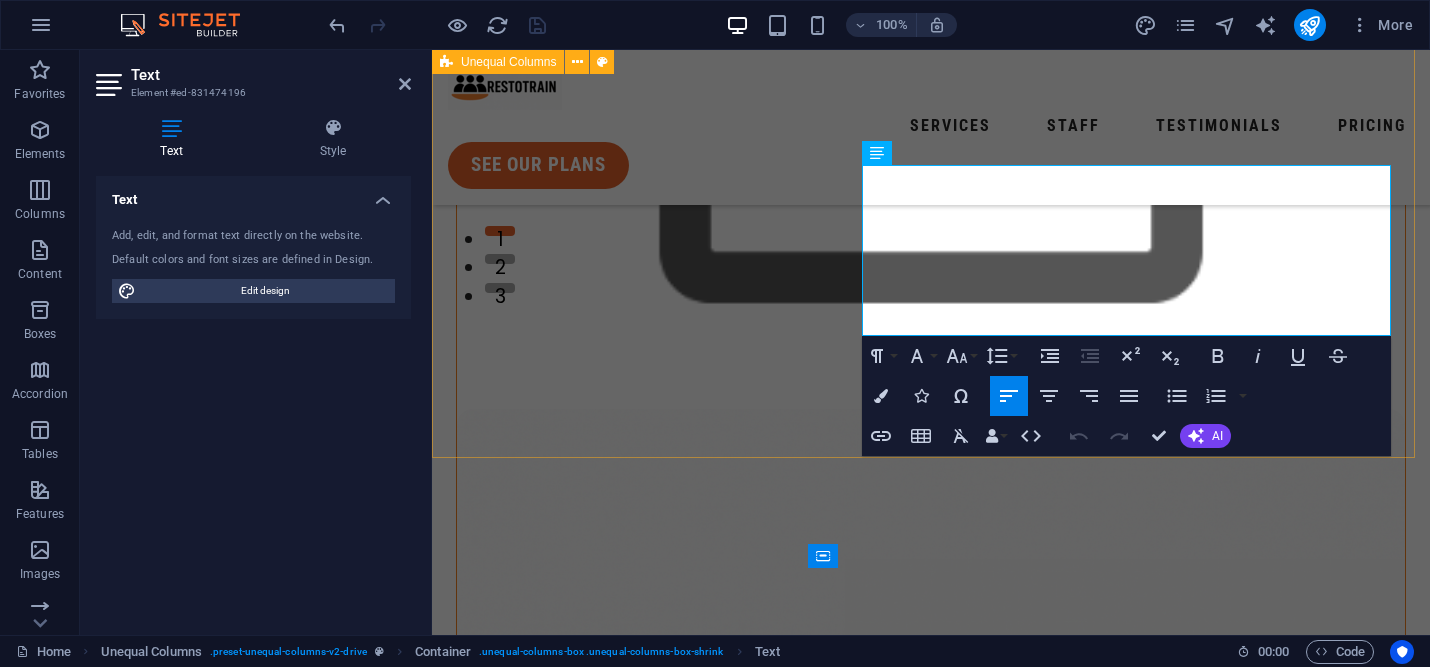 click on "Hospitality Training & Operations EXPERTS ResoTrain isn’t just a restaurant consultant; we're your dedicated partner in cultivating a stronger, smarter team that fosters guest loyalty through authentic hospitality. "Training & ResoGuaranteed To Fill Seats" contact us" at bounding box center [931, 748] 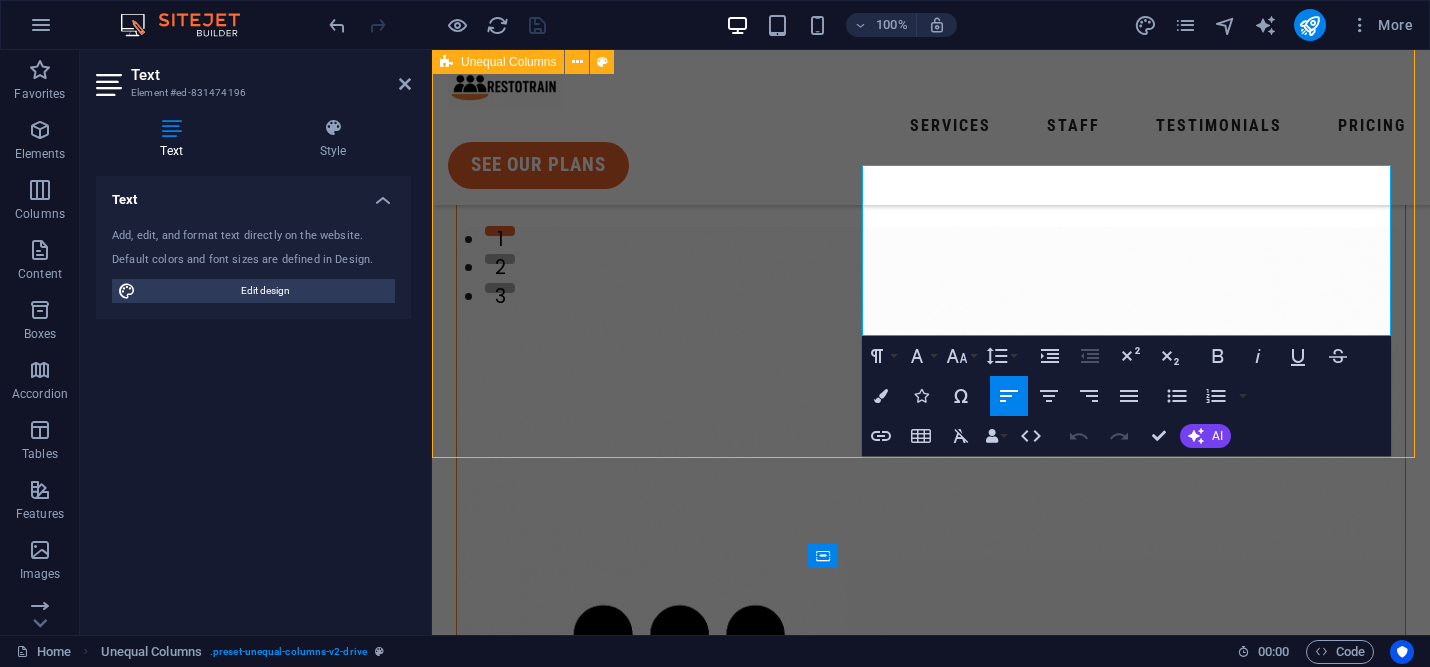 scroll, scrollTop: 218, scrollLeft: 0, axis: vertical 